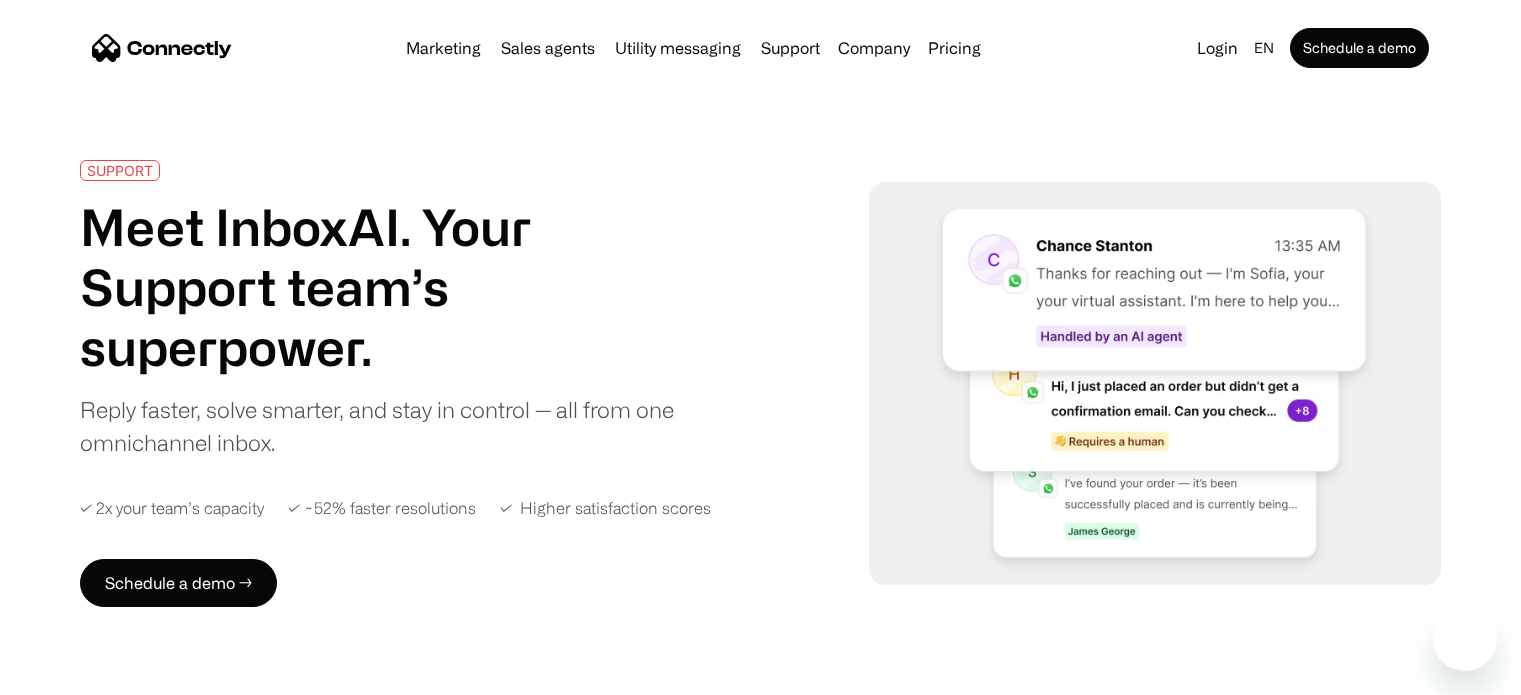 scroll, scrollTop: 0, scrollLeft: 0, axis: both 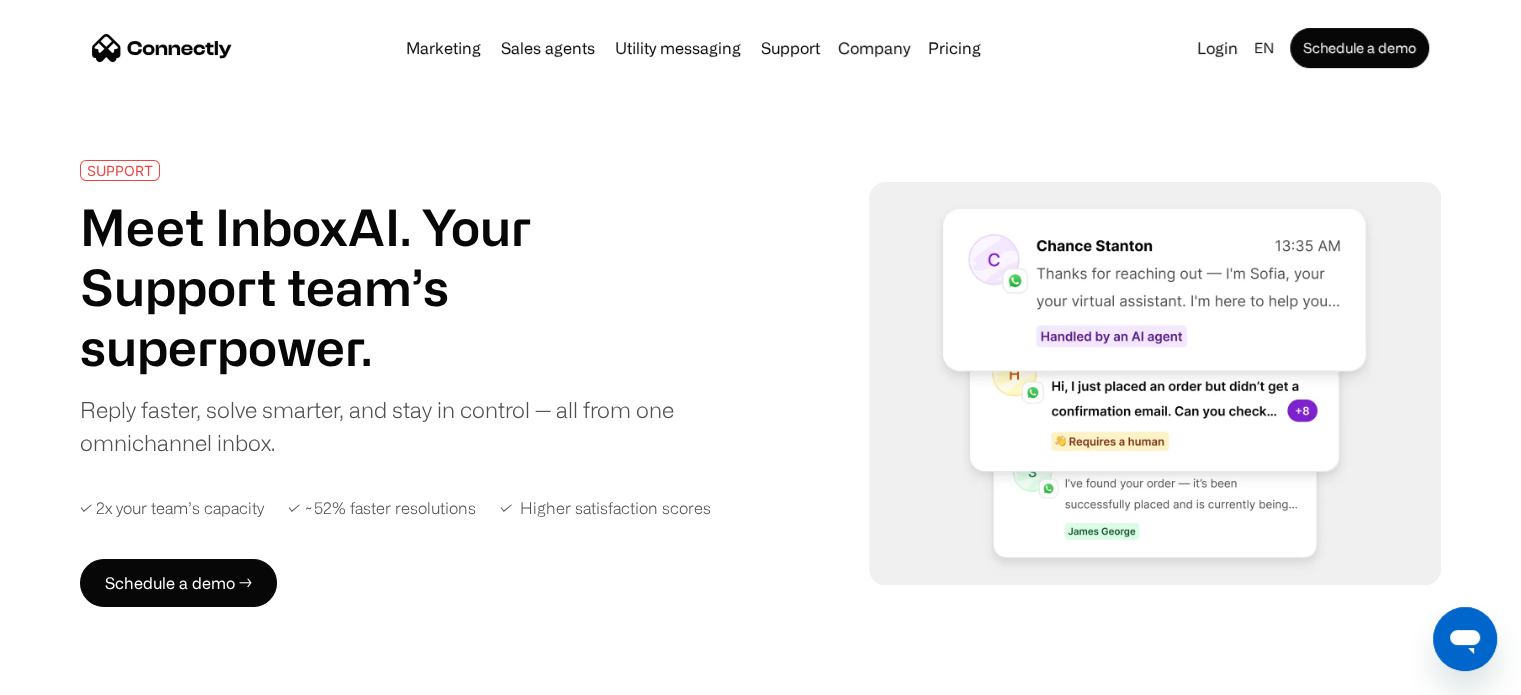 click 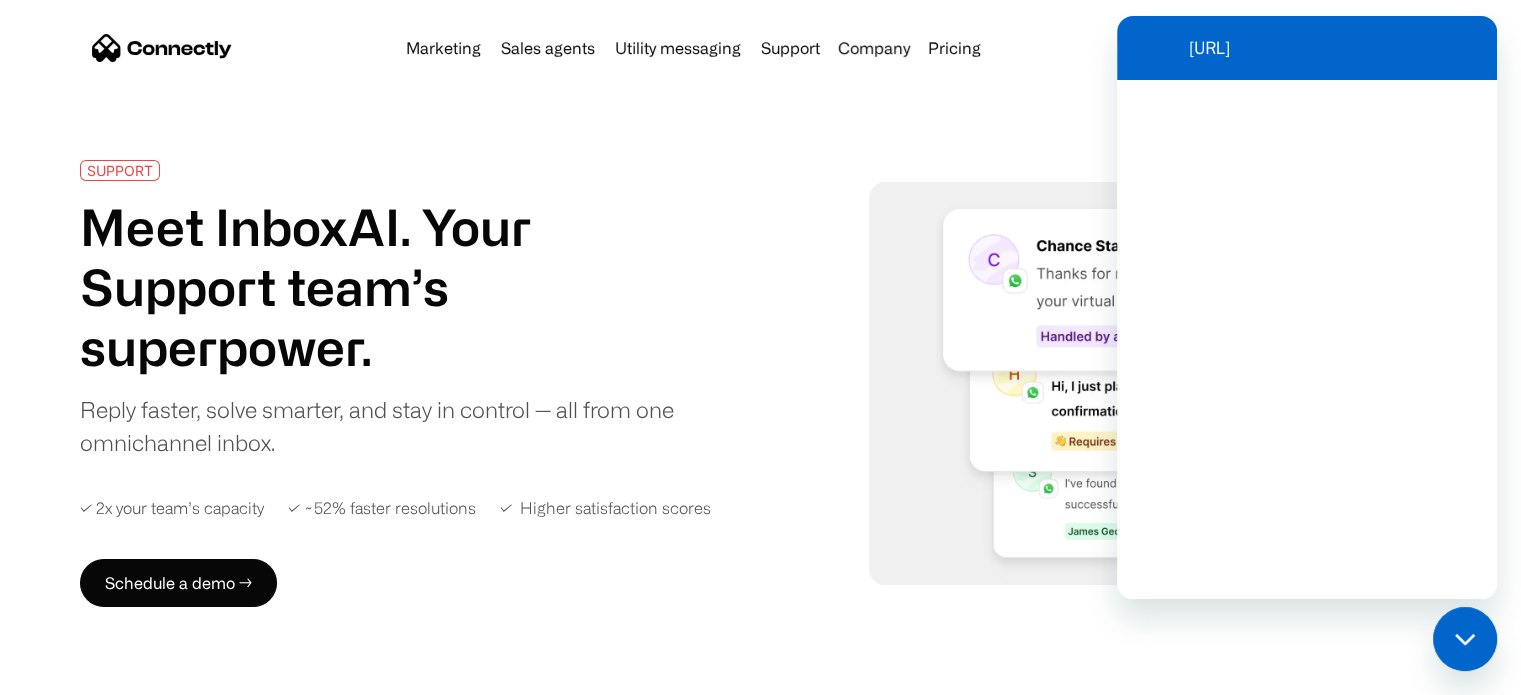 scroll, scrollTop: 0, scrollLeft: 0, axis: both 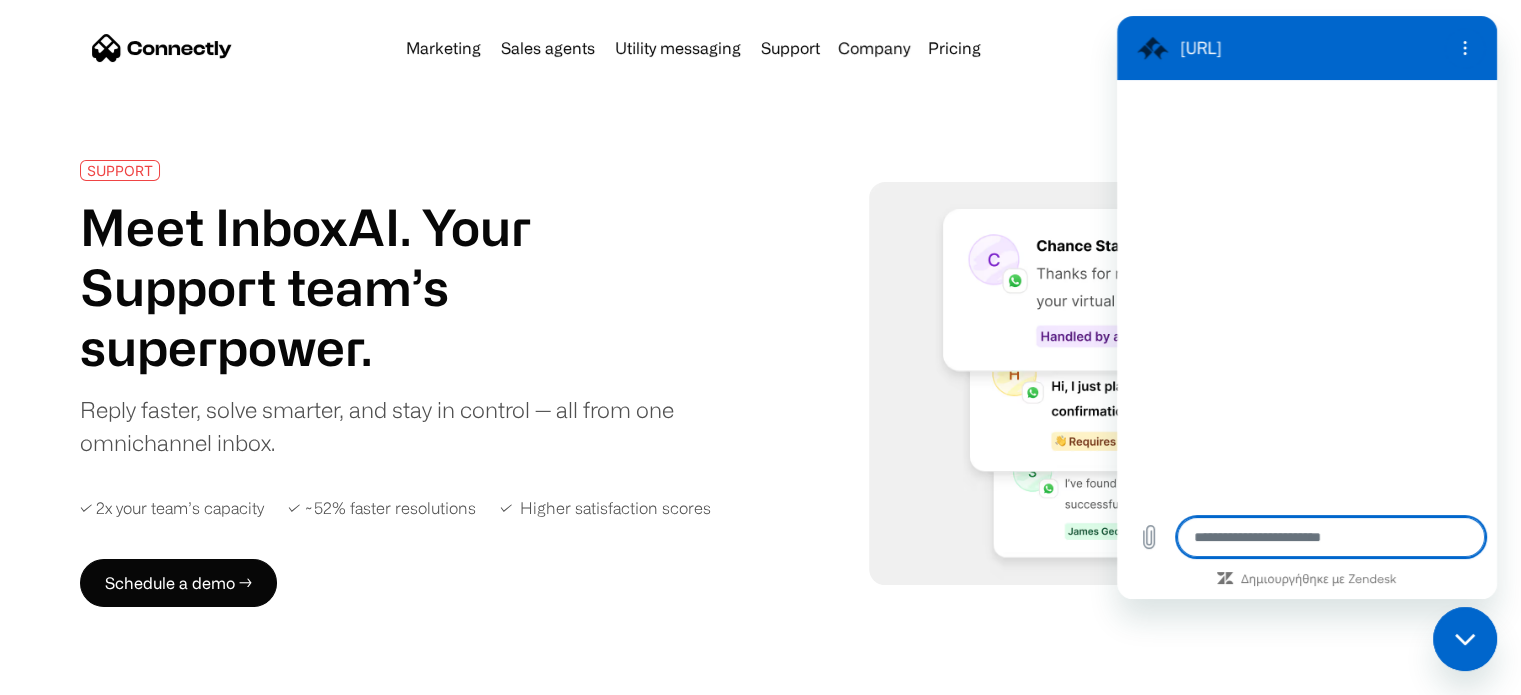 type on "*" 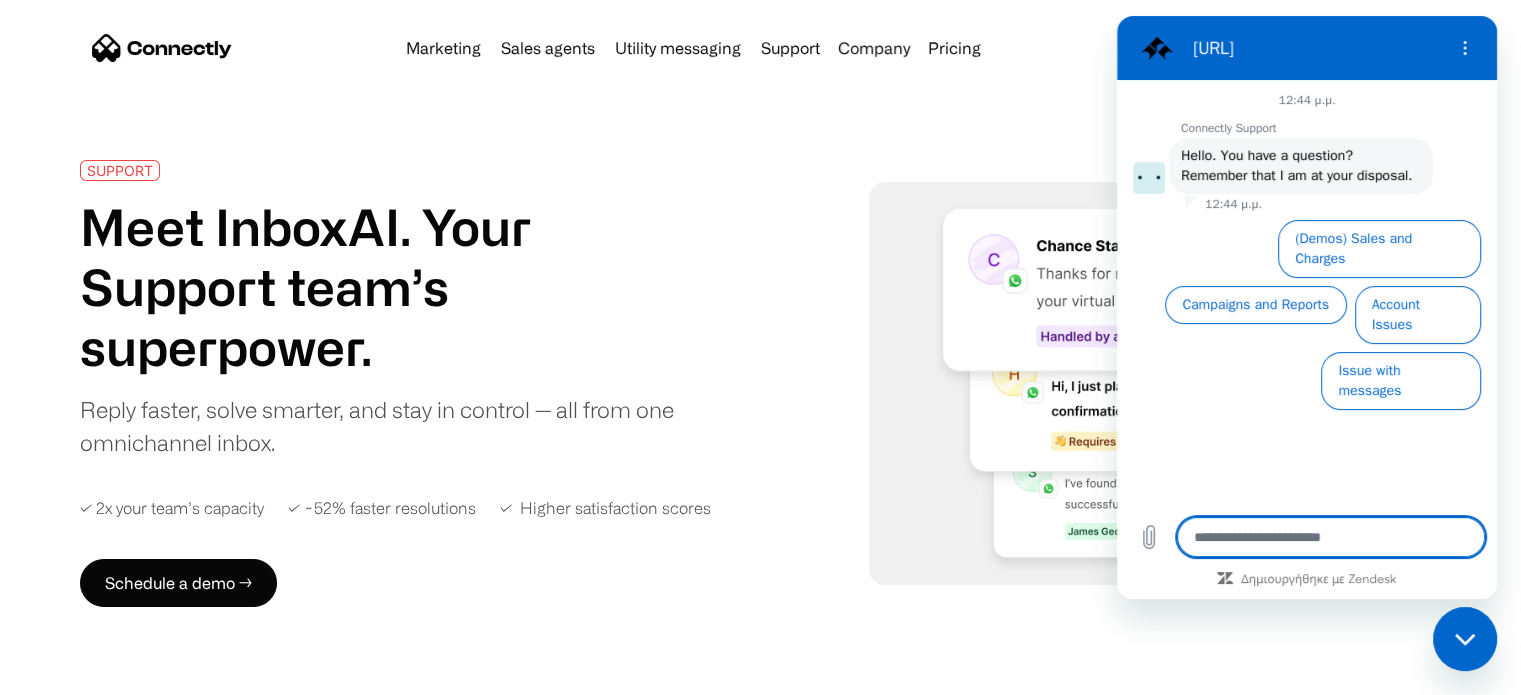click at bounding box center [1331, 537] 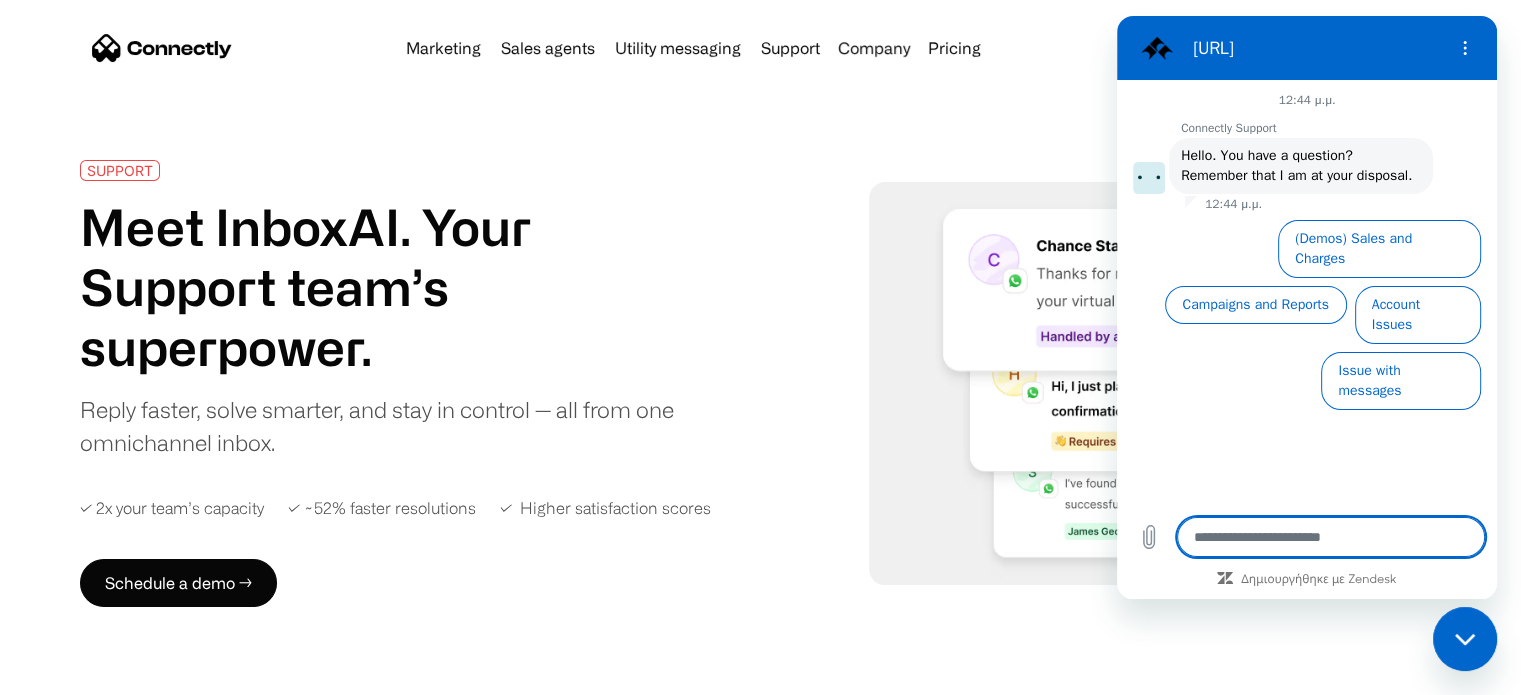 type on "*" 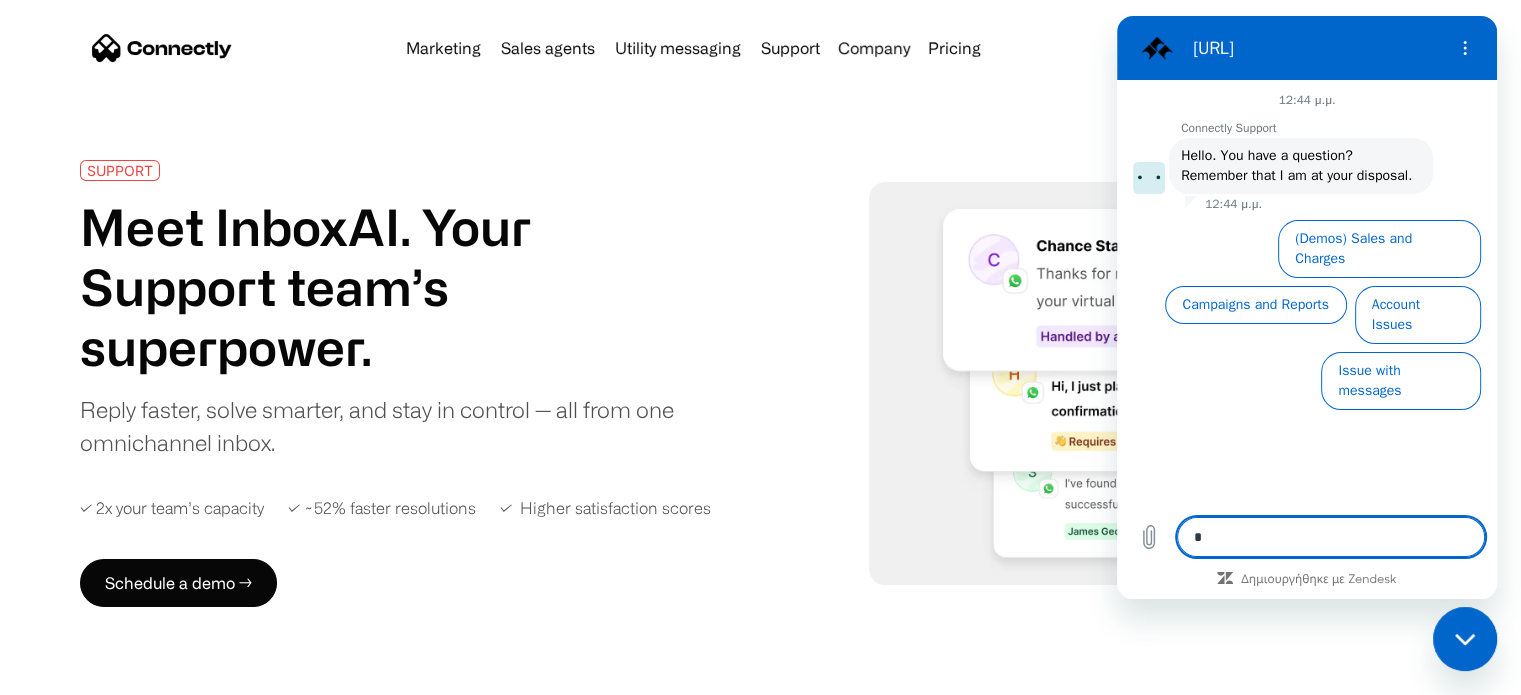 type on "**" 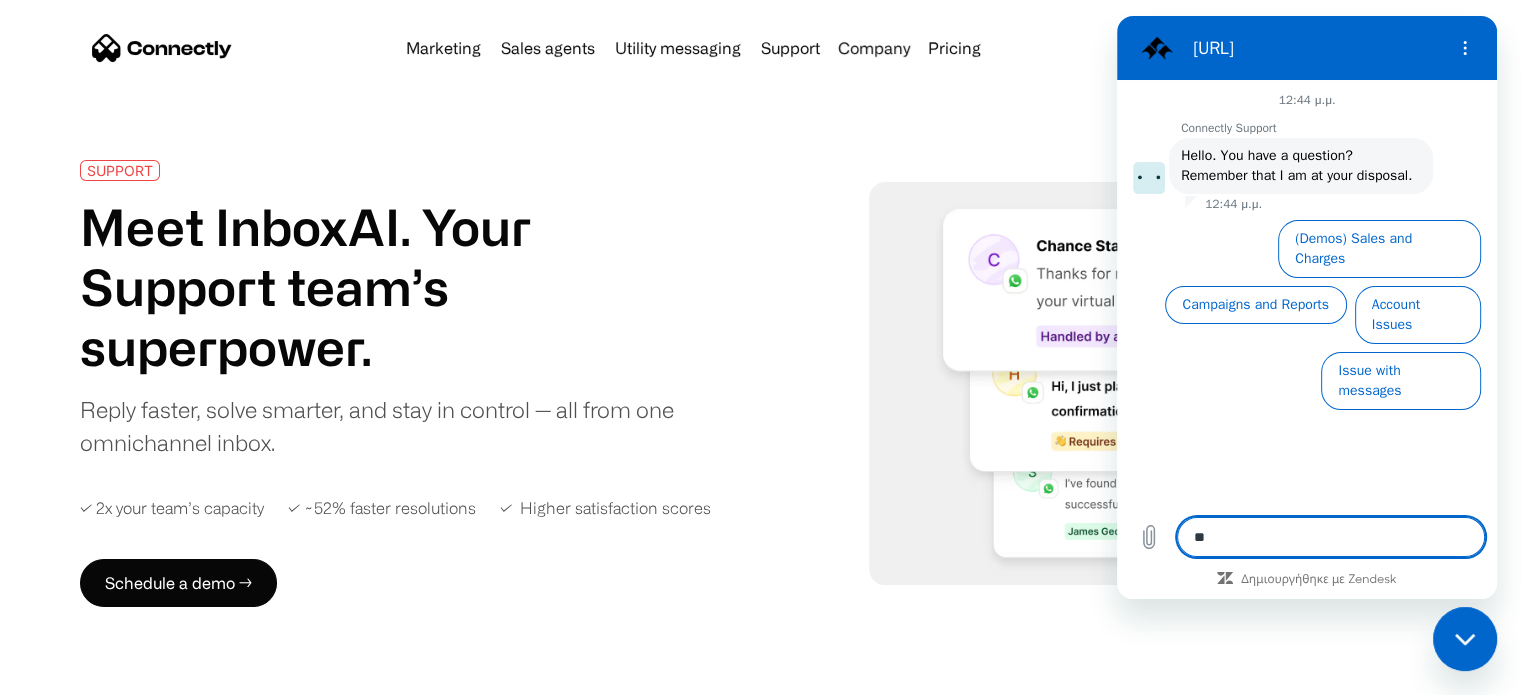 type on "*" 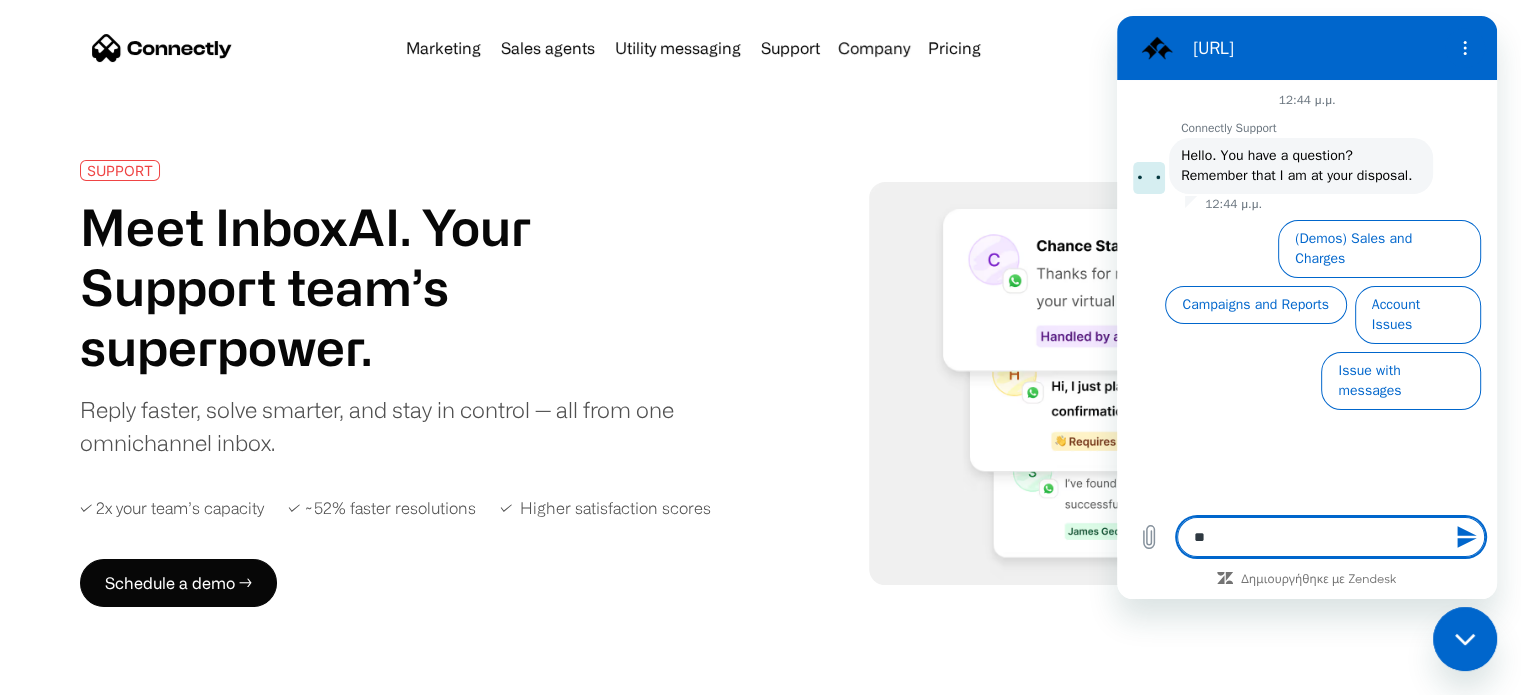 type on "***" 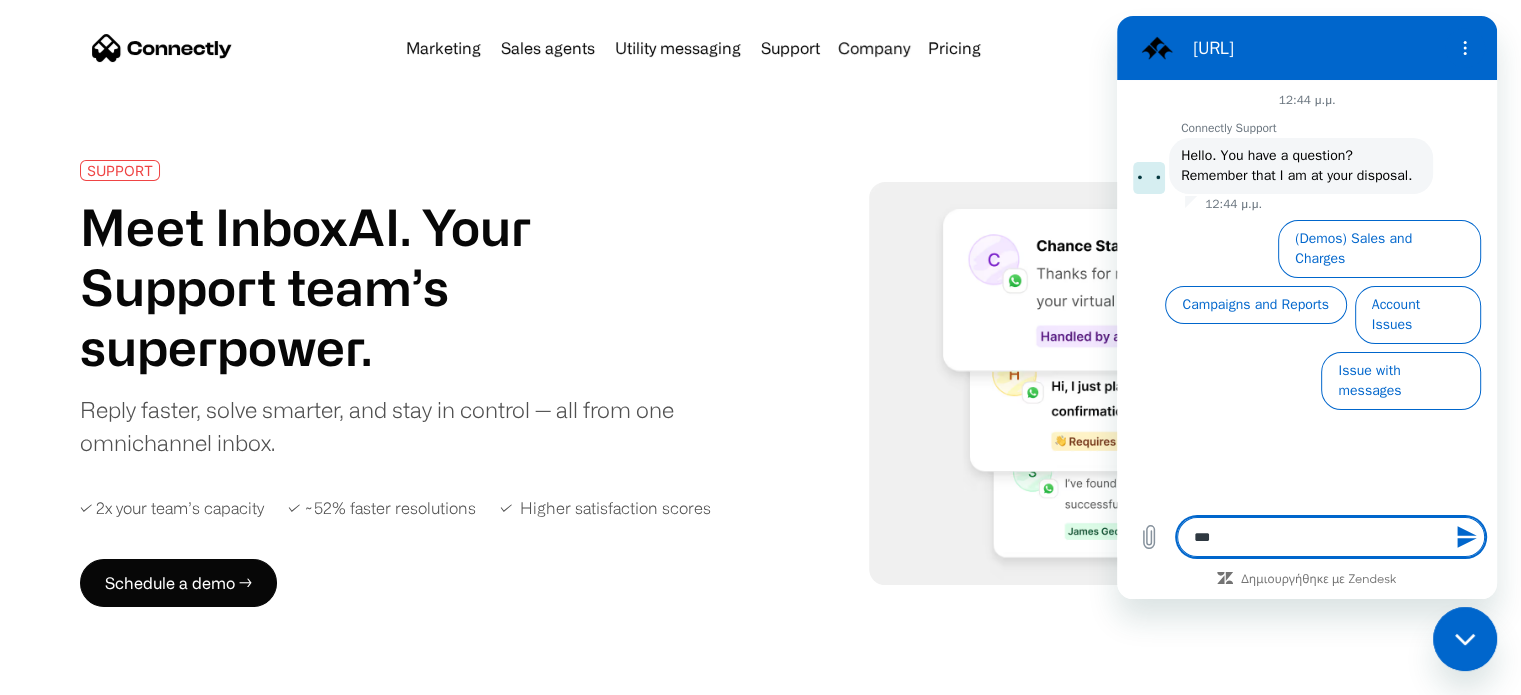type on "****" 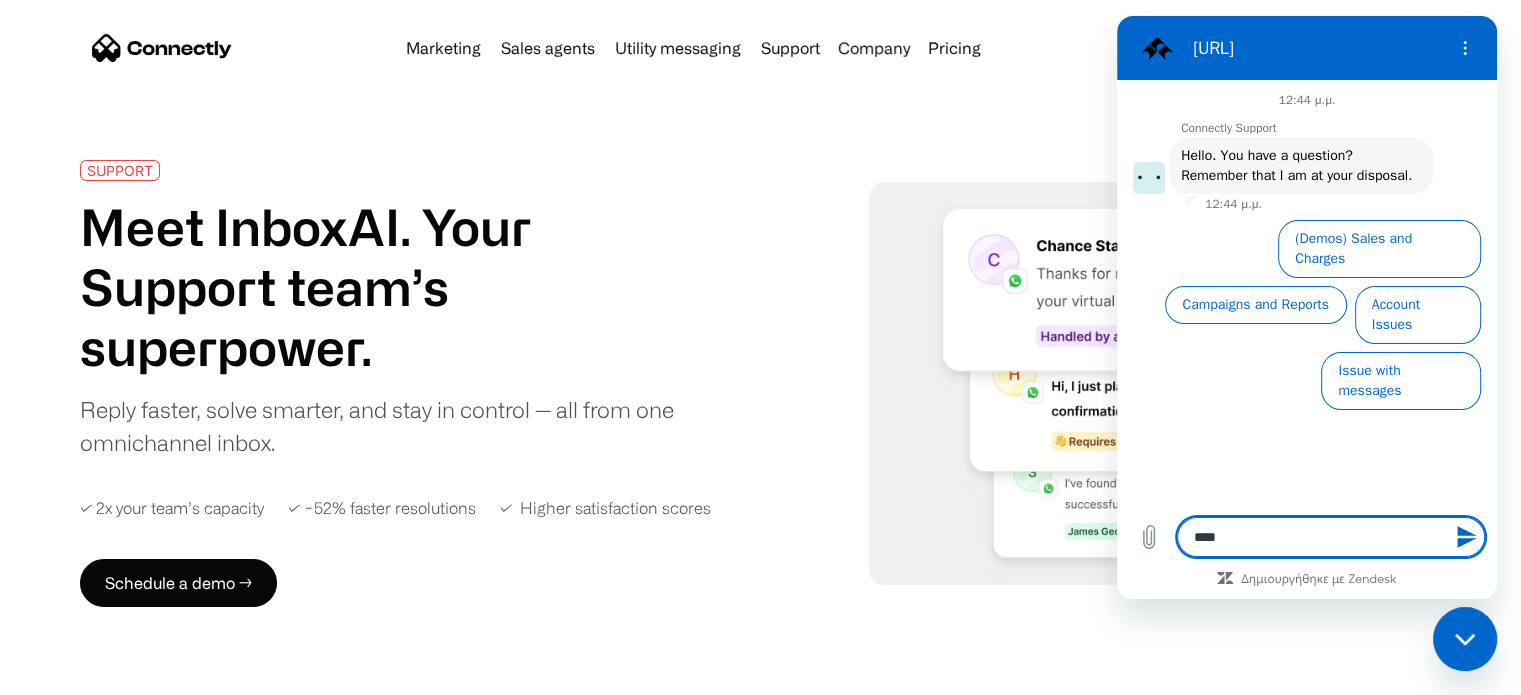 type on "****" 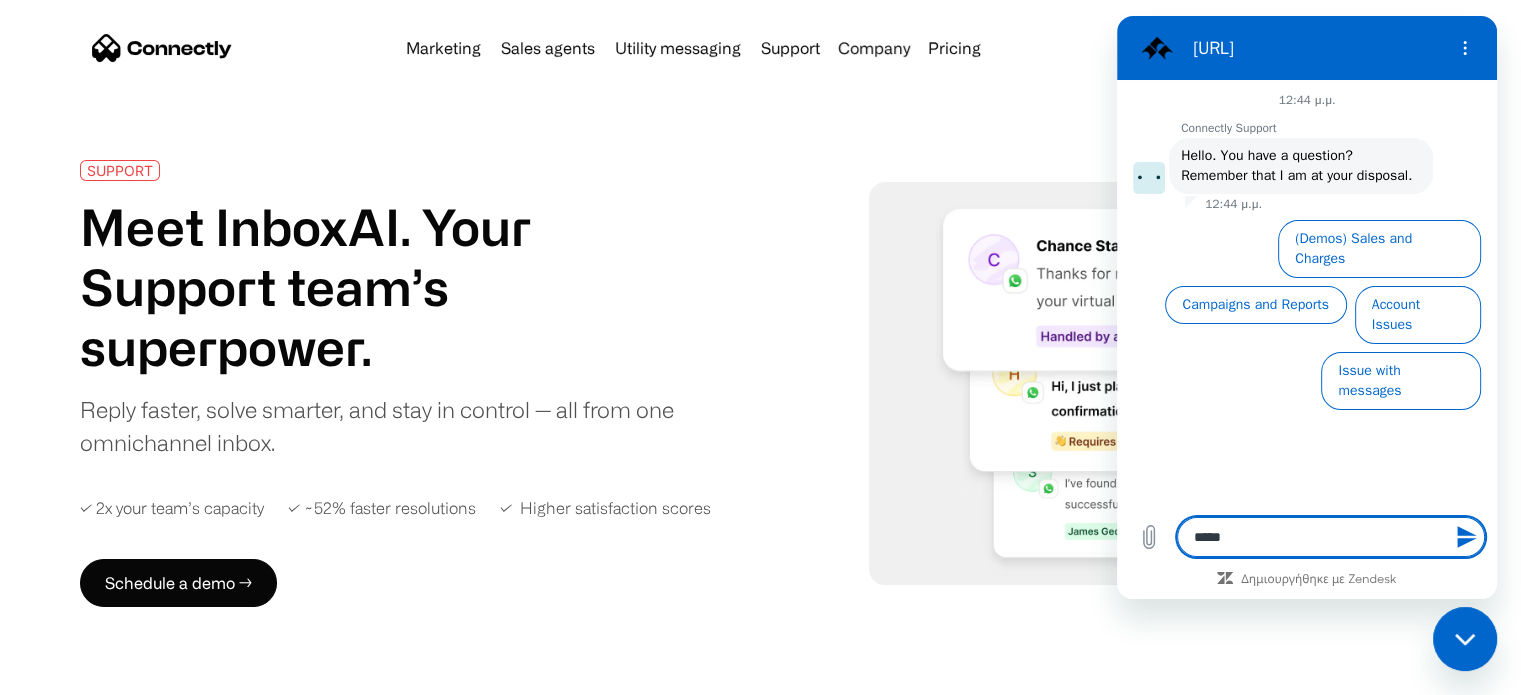 type on "*" 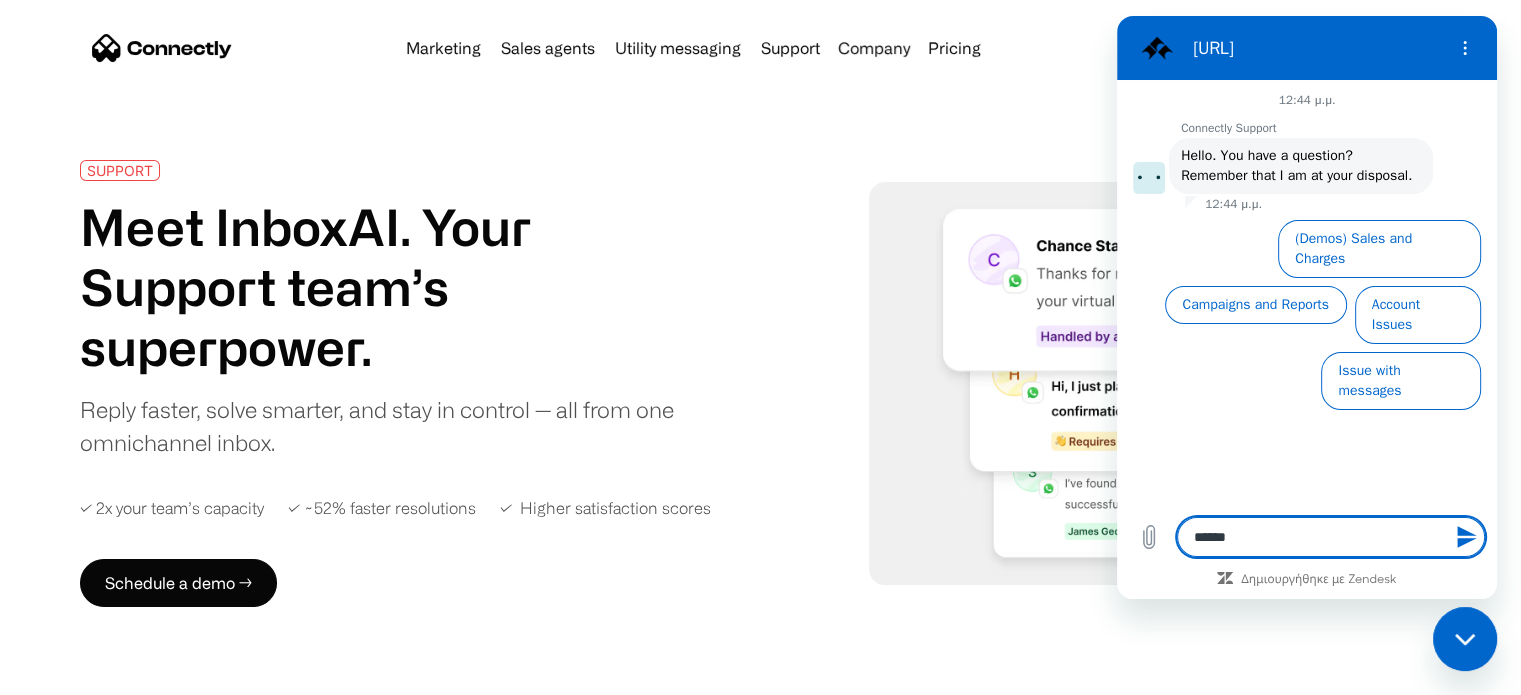 type on "*******" 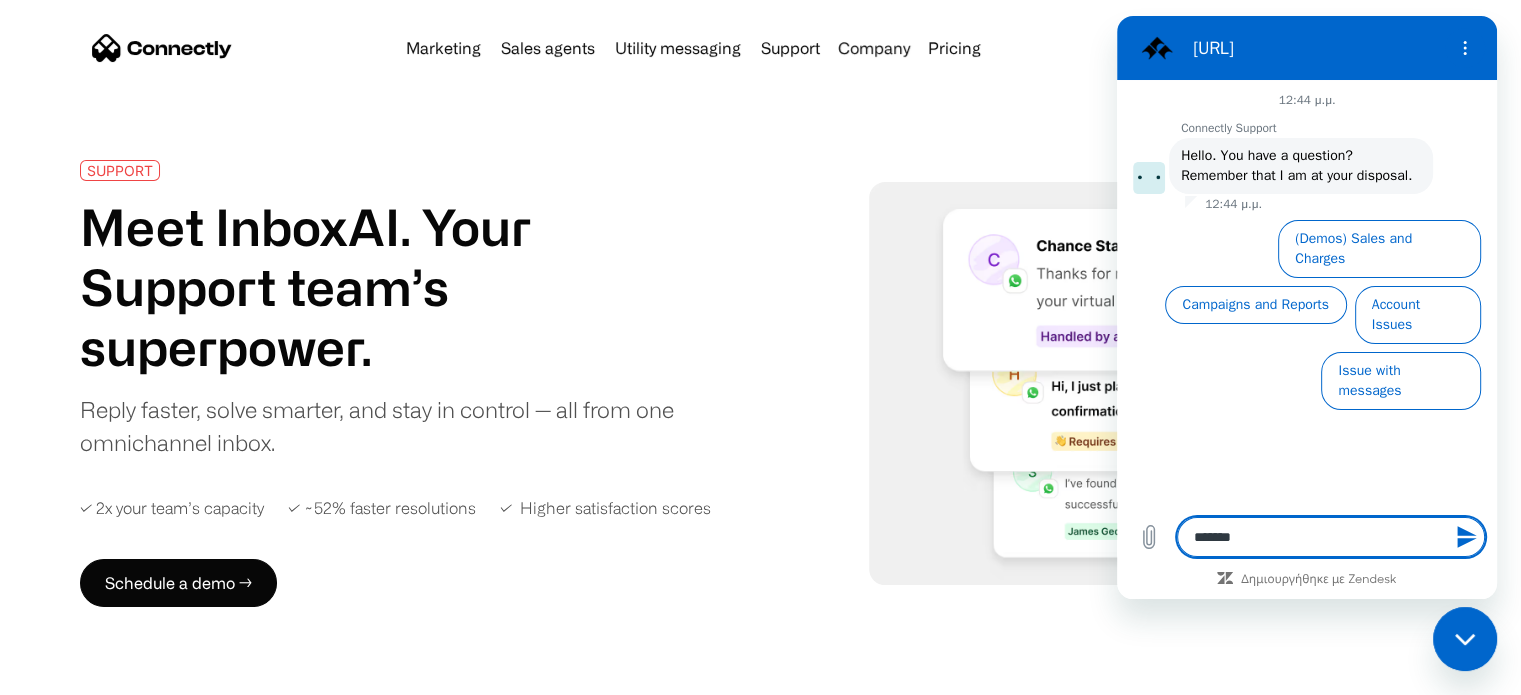 type on "*******" 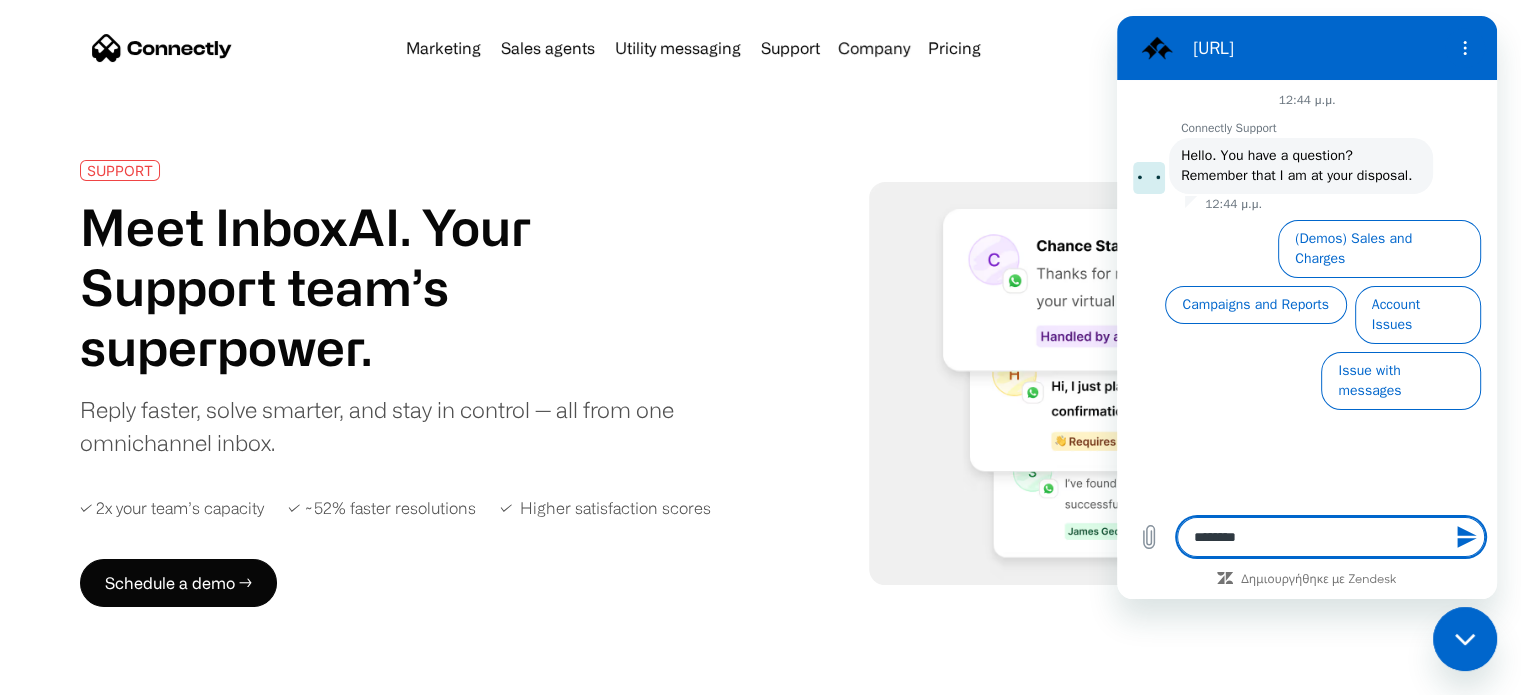 type on "*********" 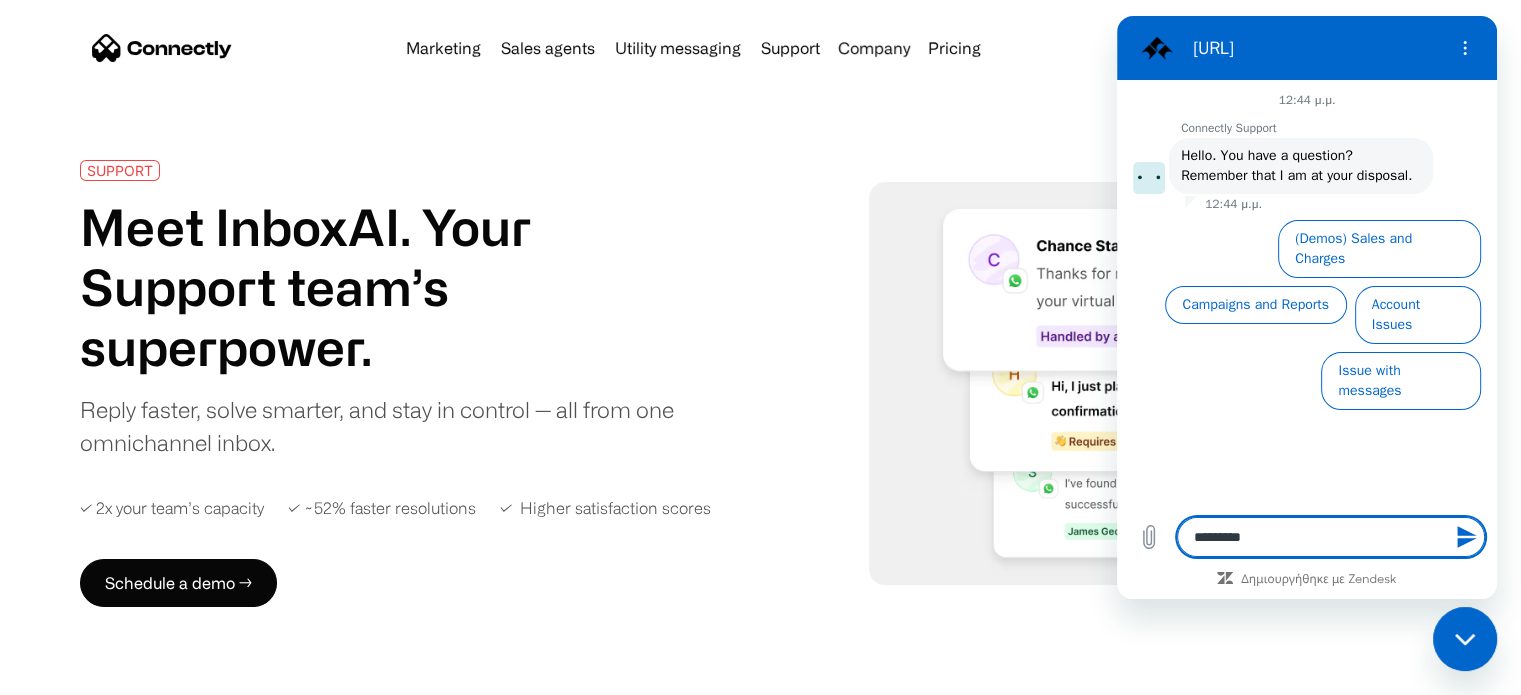 type on "**********" 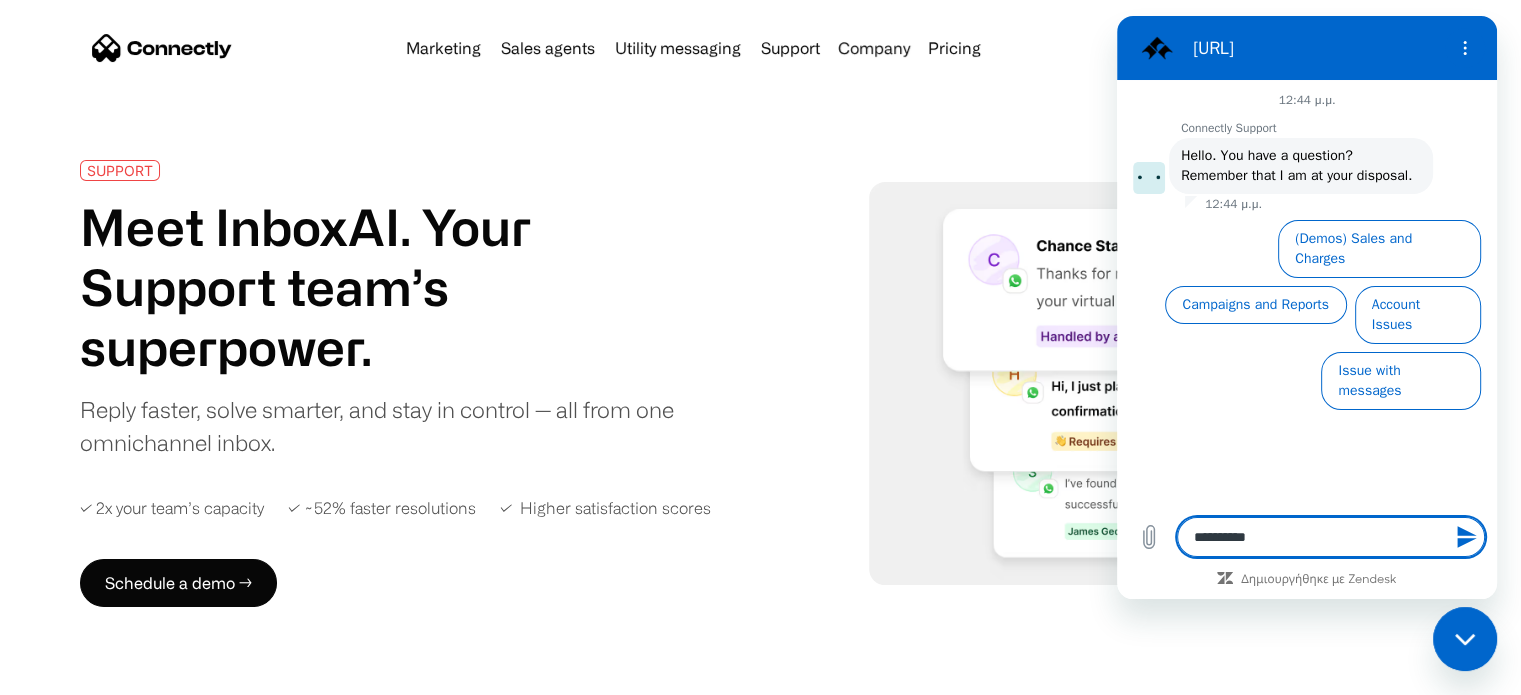 type on "**********" 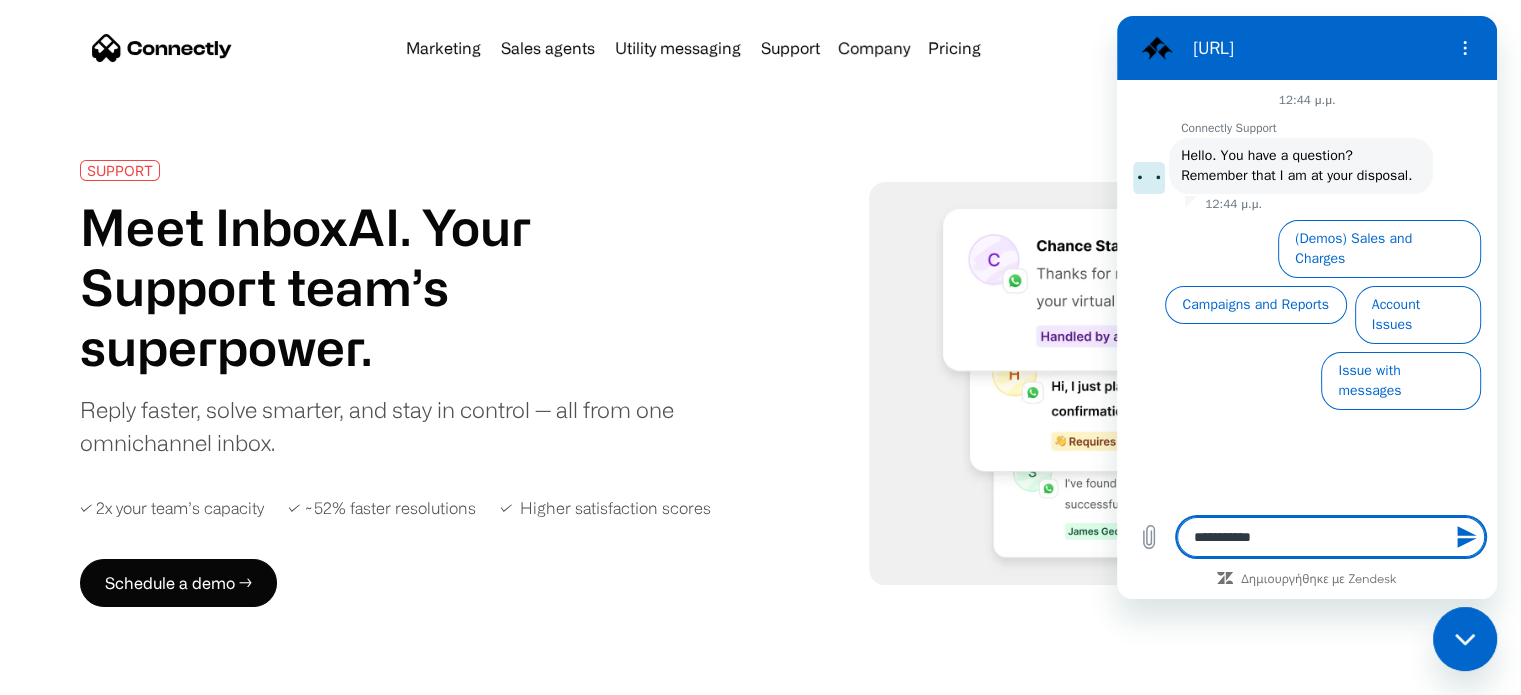 type on "**********" 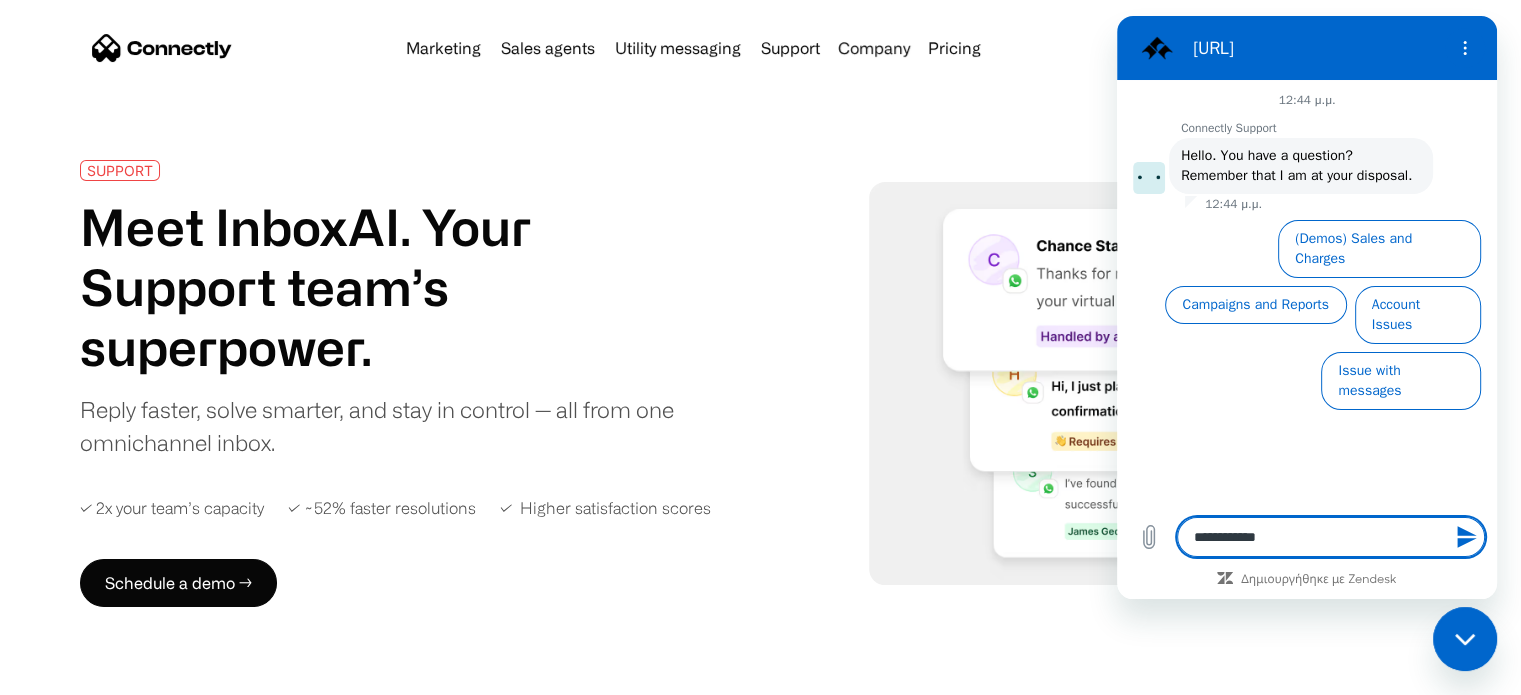 type on "*" 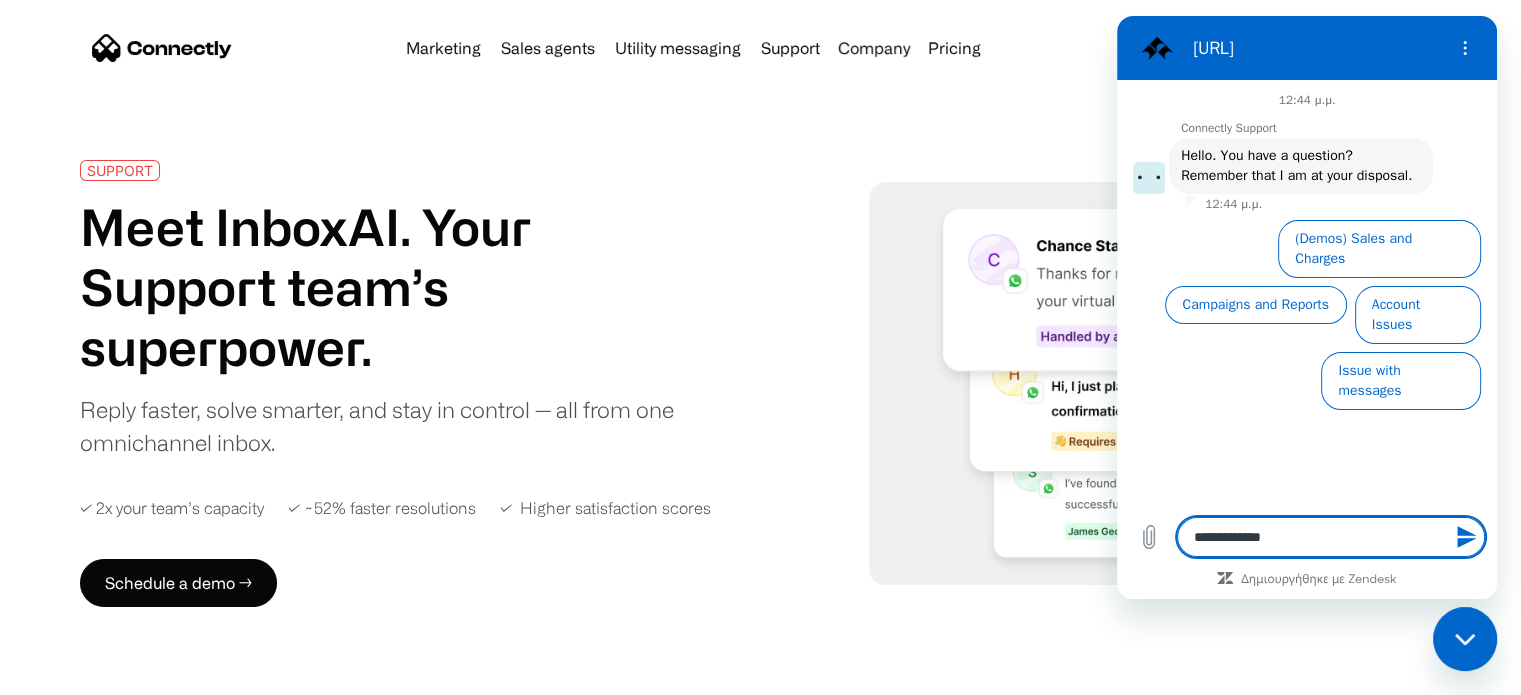 type on "**********" 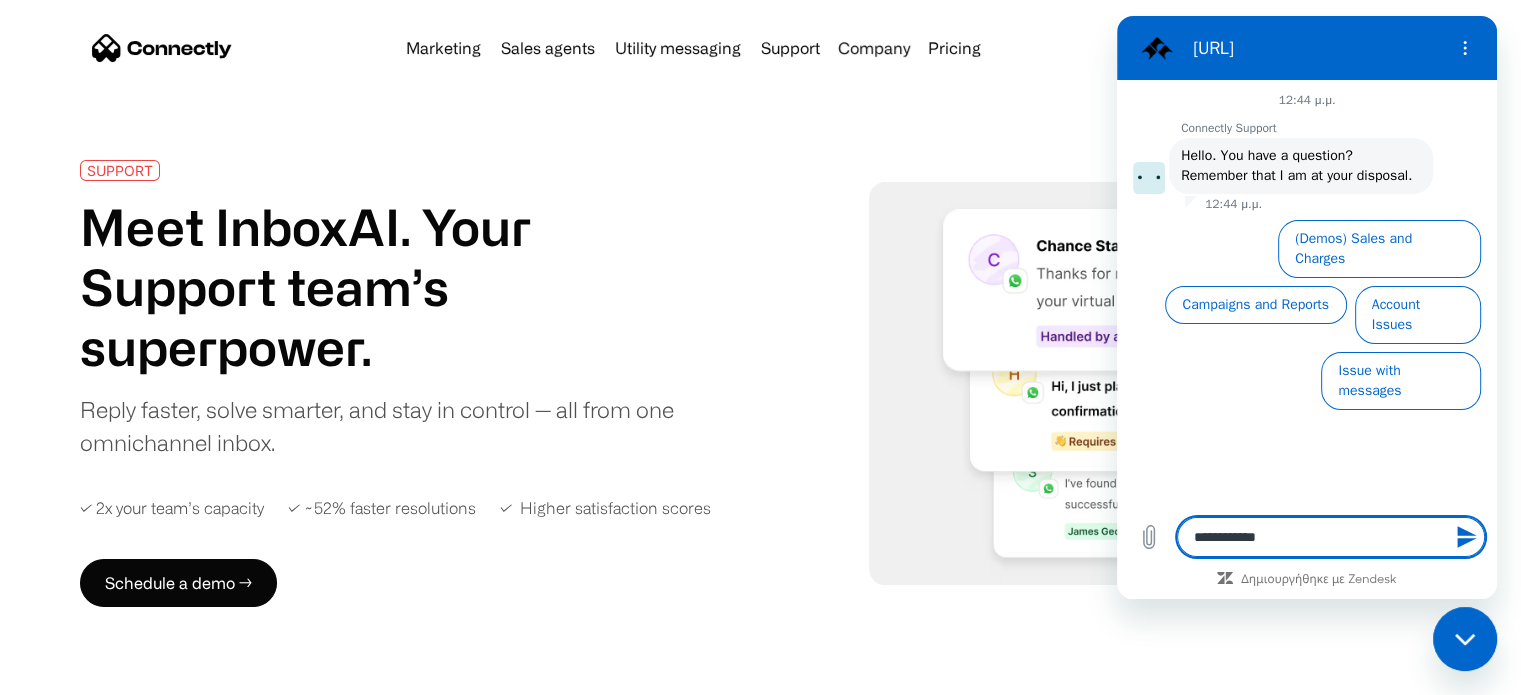 type on "**********" 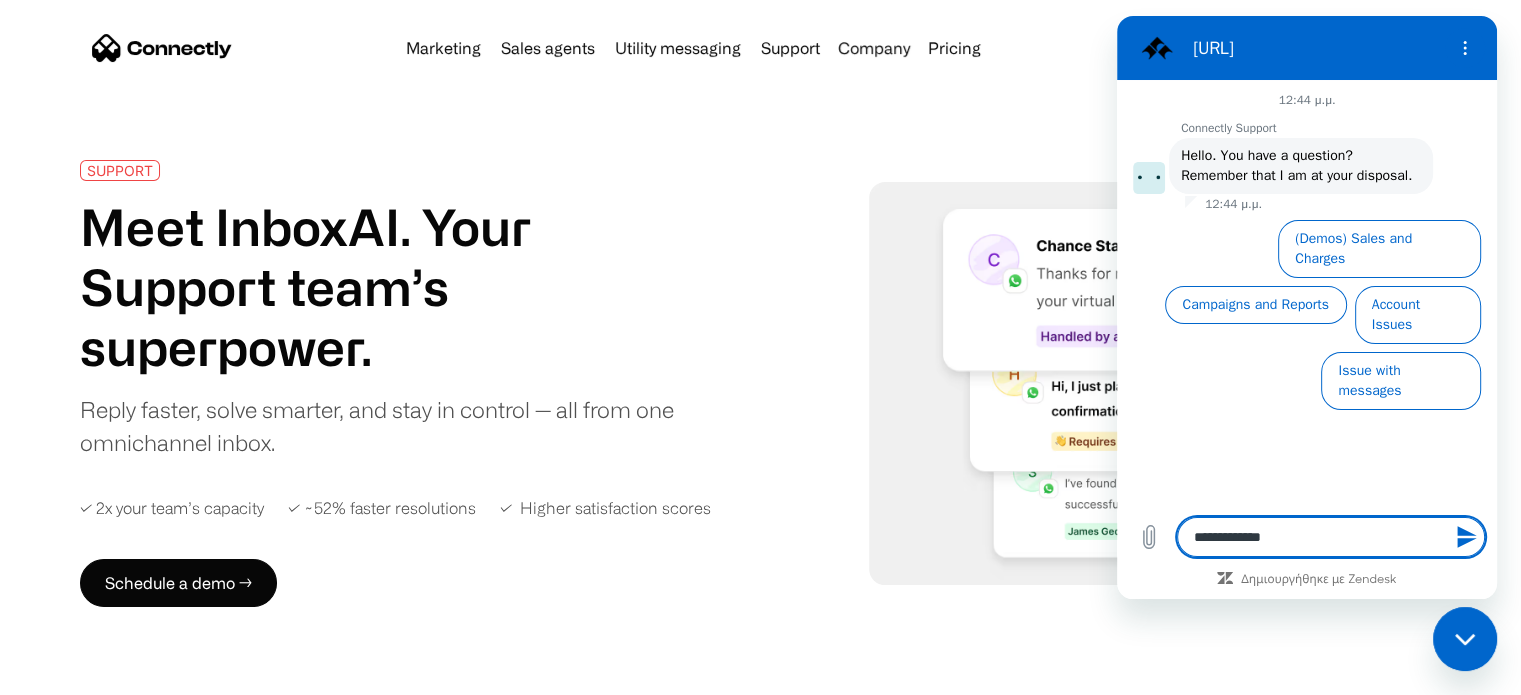 type on "**********" 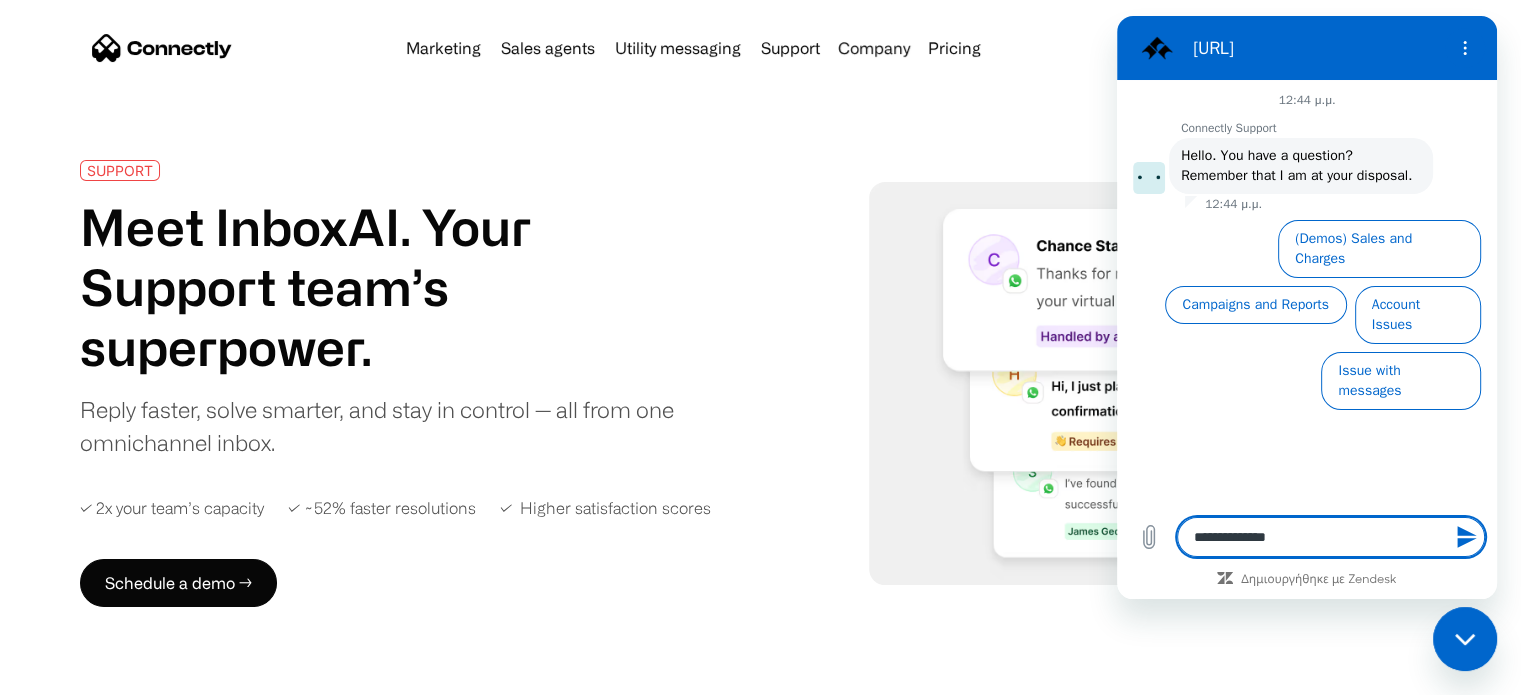 type on "**********" 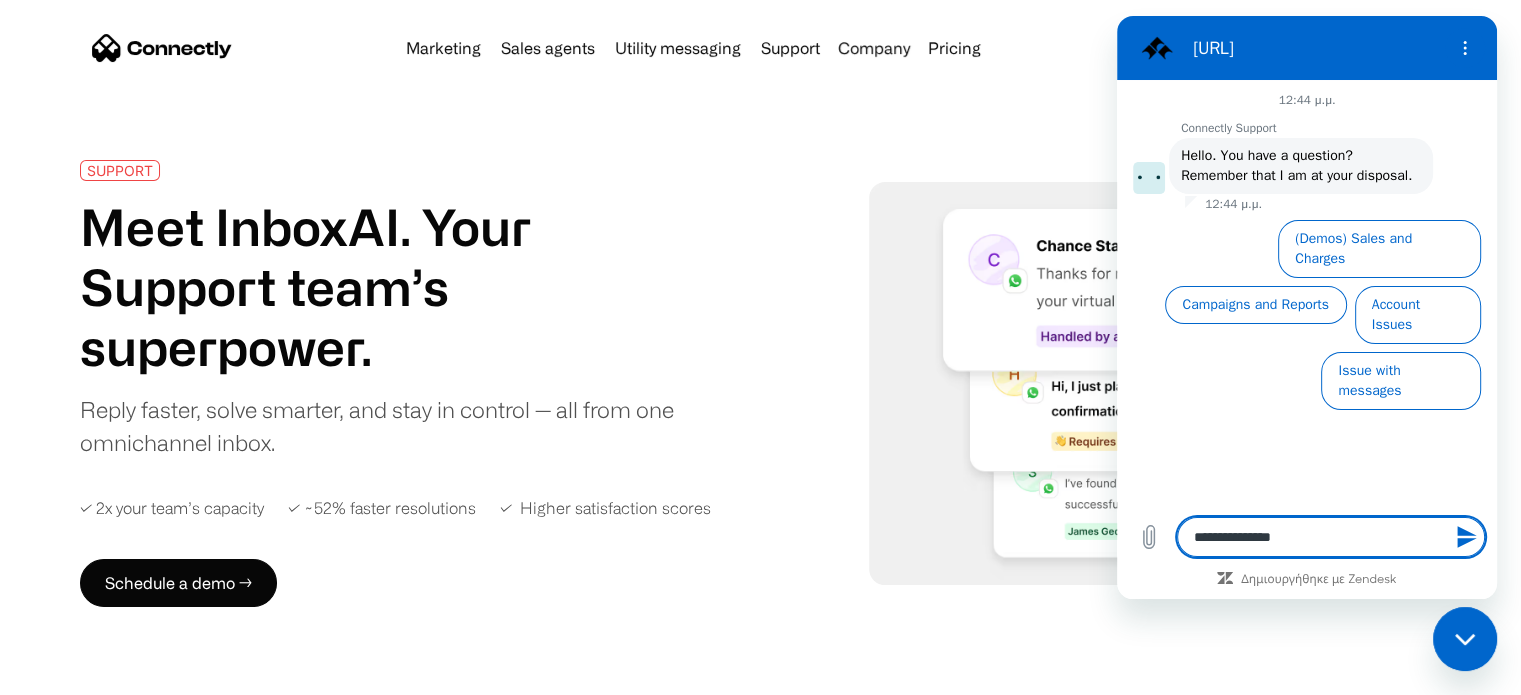 type on "**********" 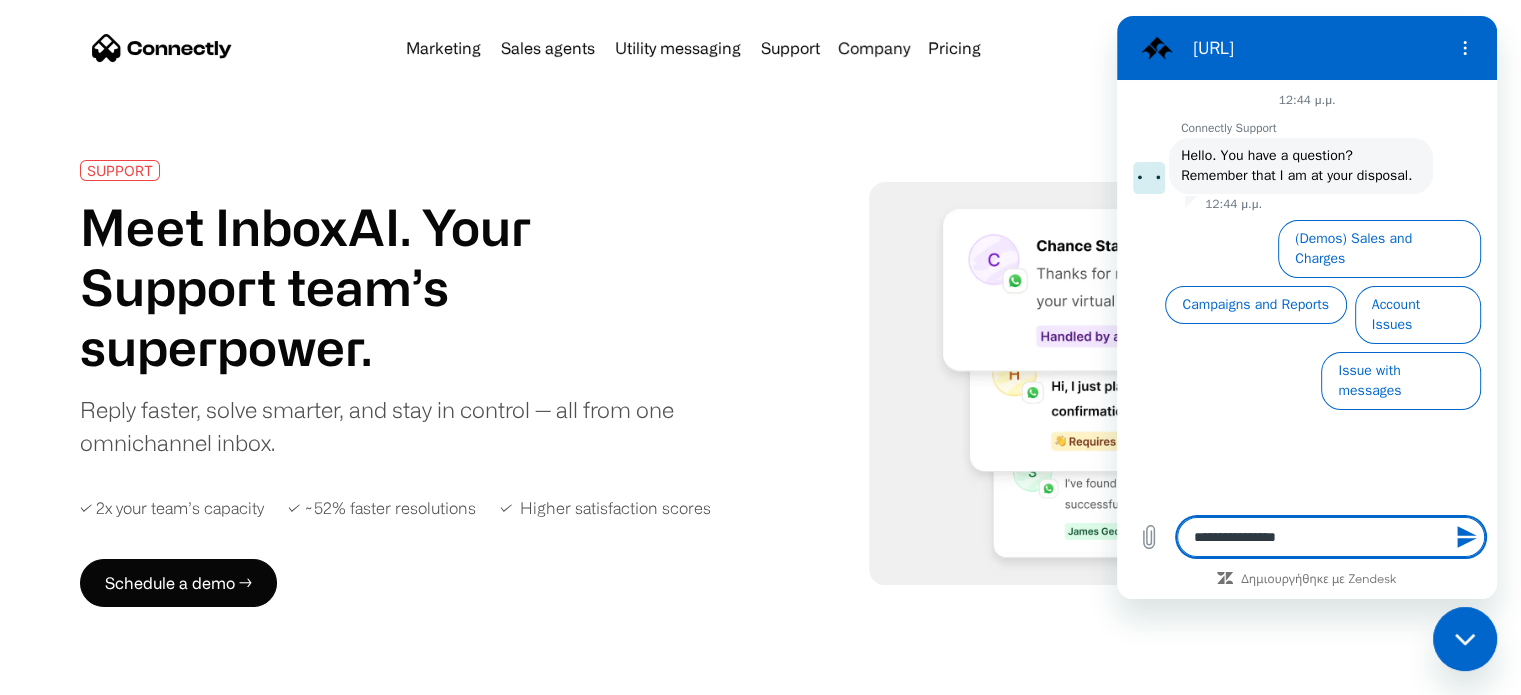 type on "**********" 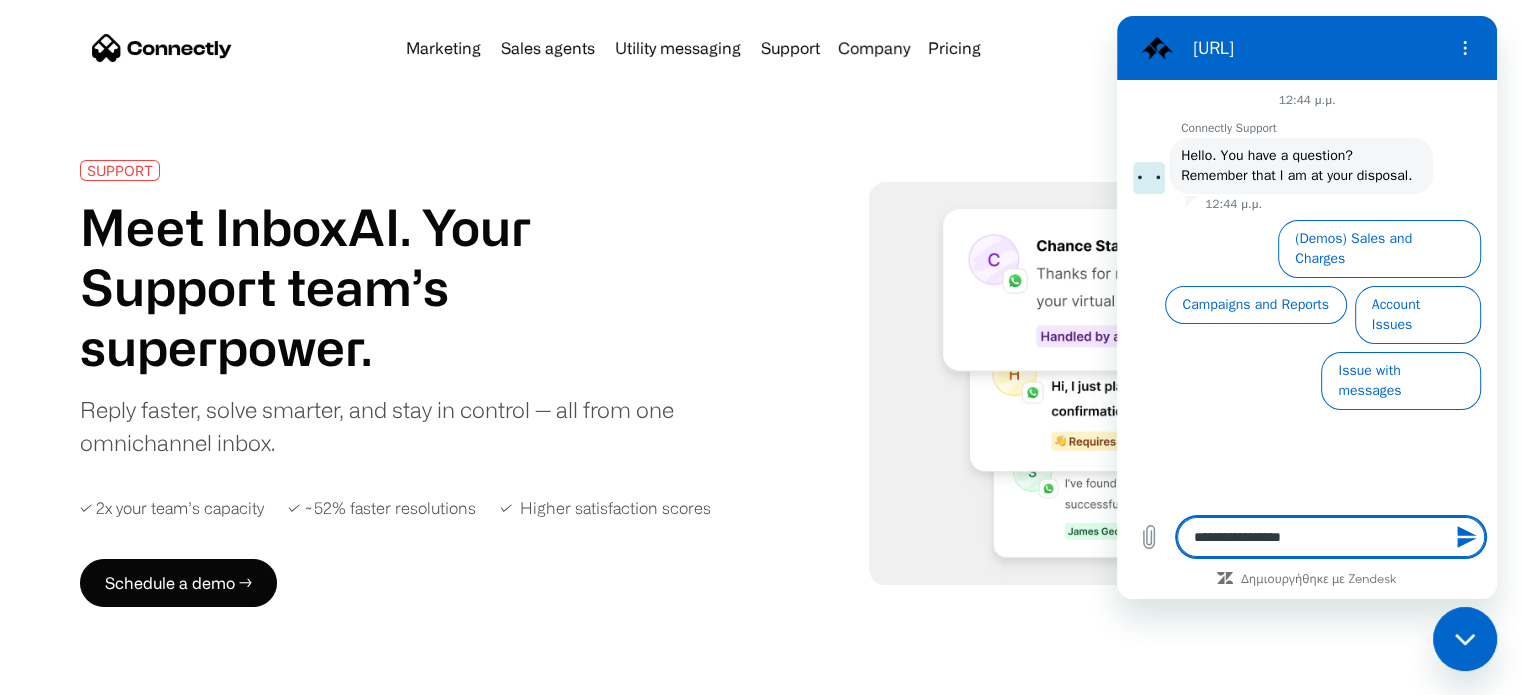 type on "**********" 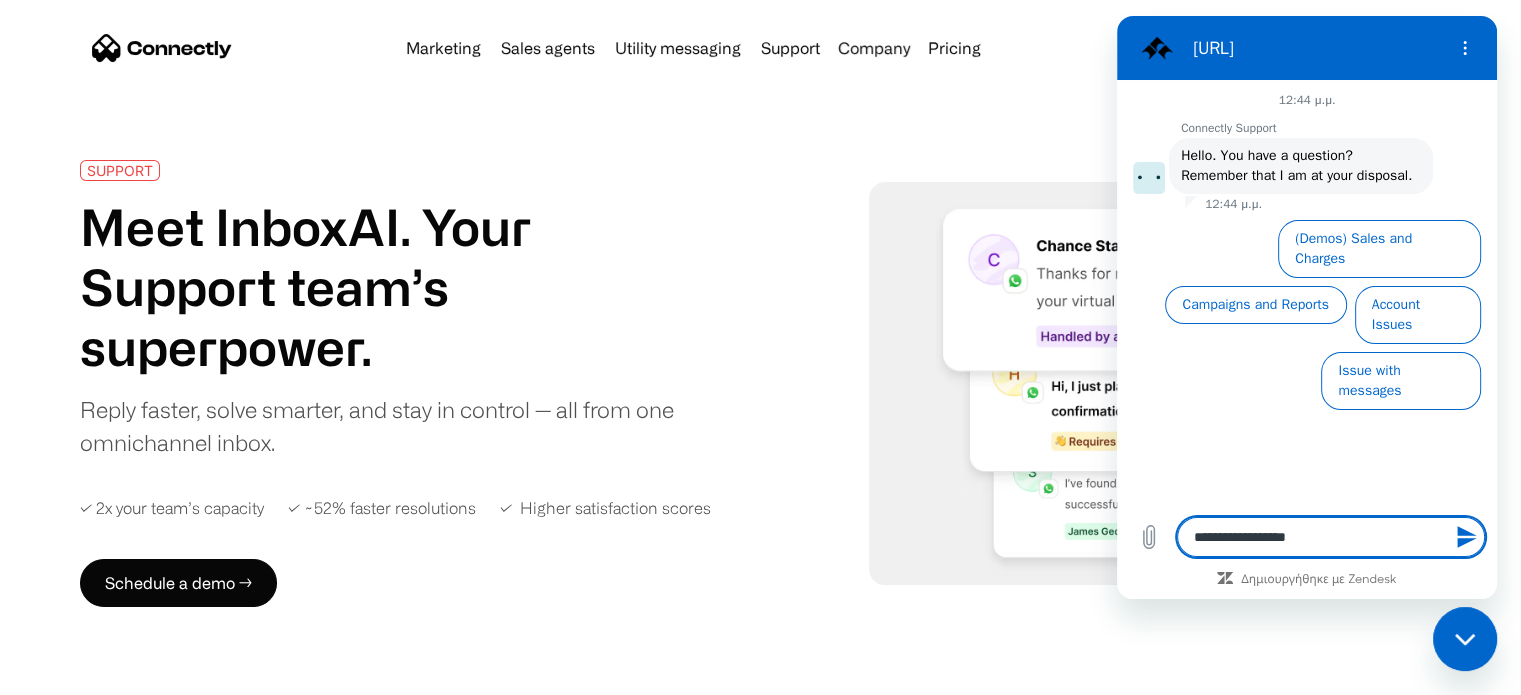 type on "**********" 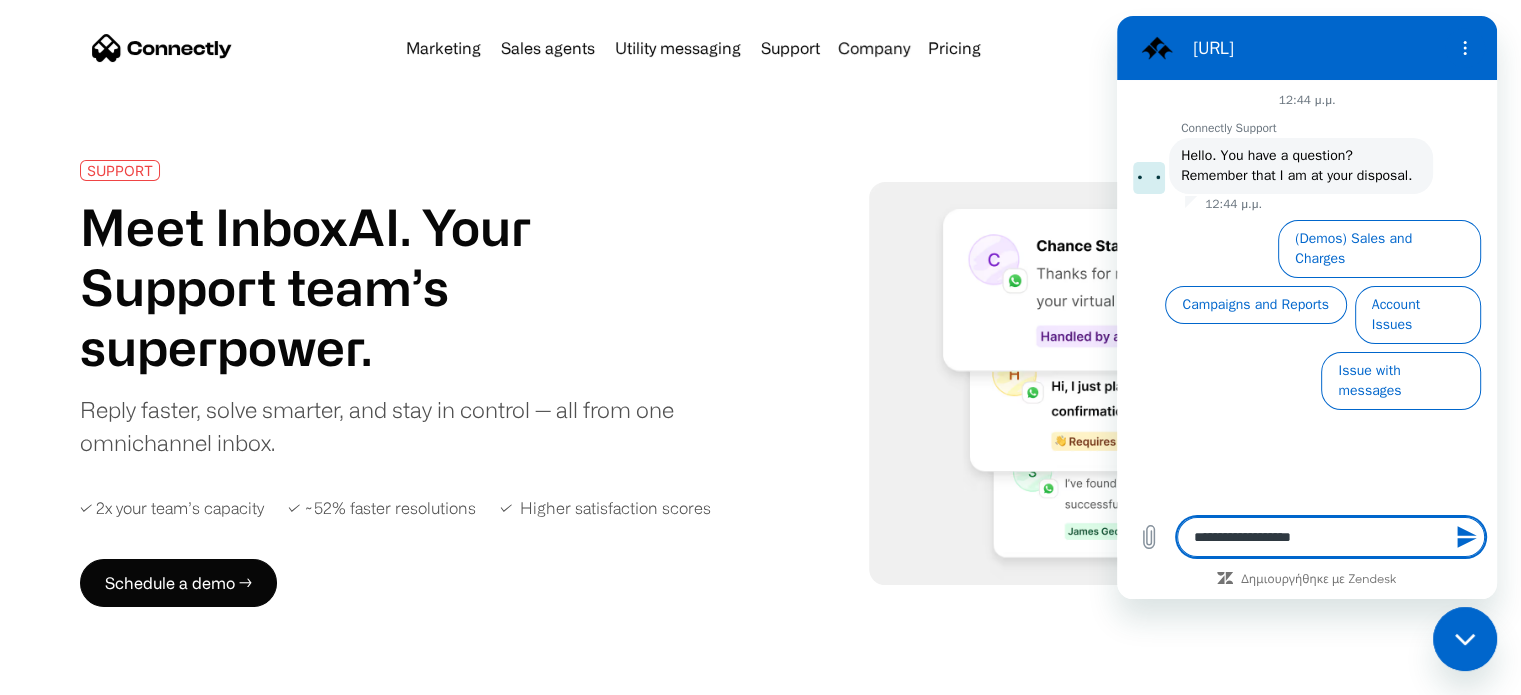 type on "**********" 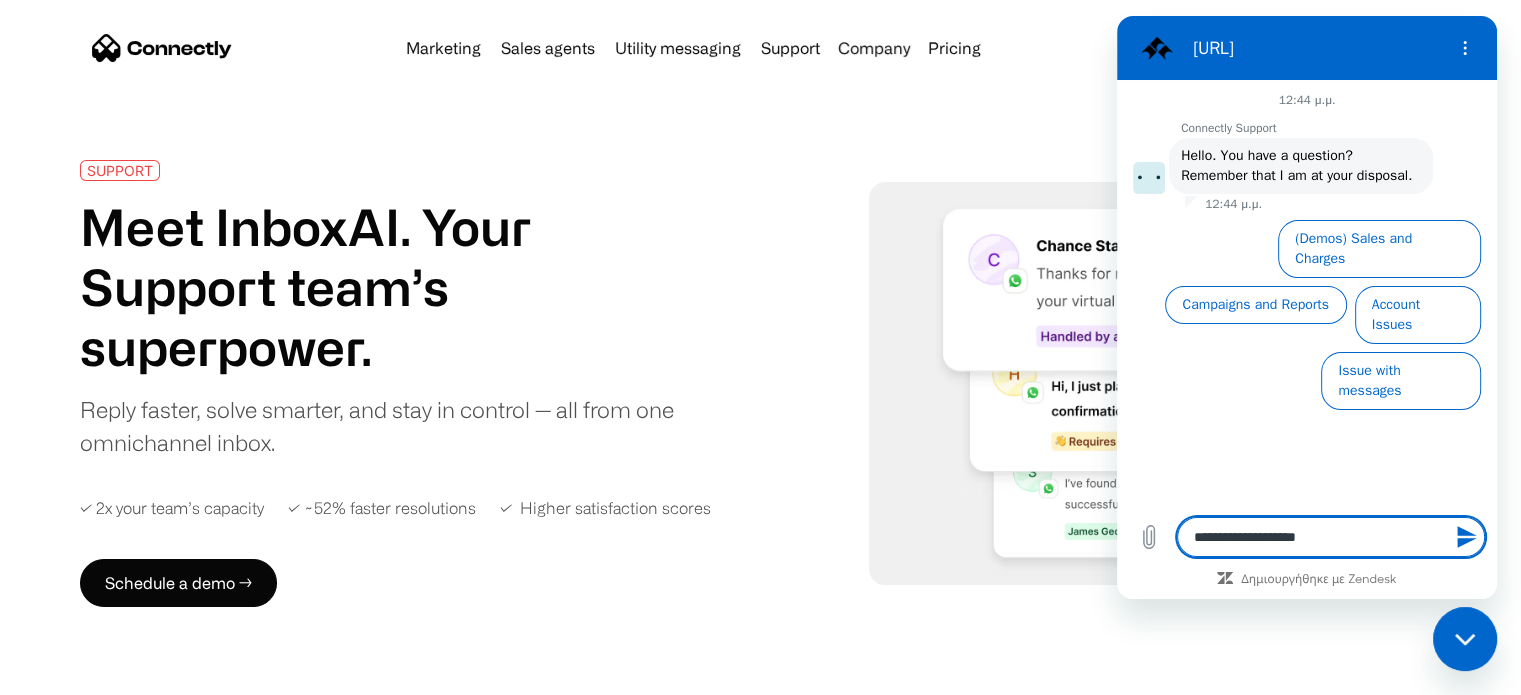type on "**********" 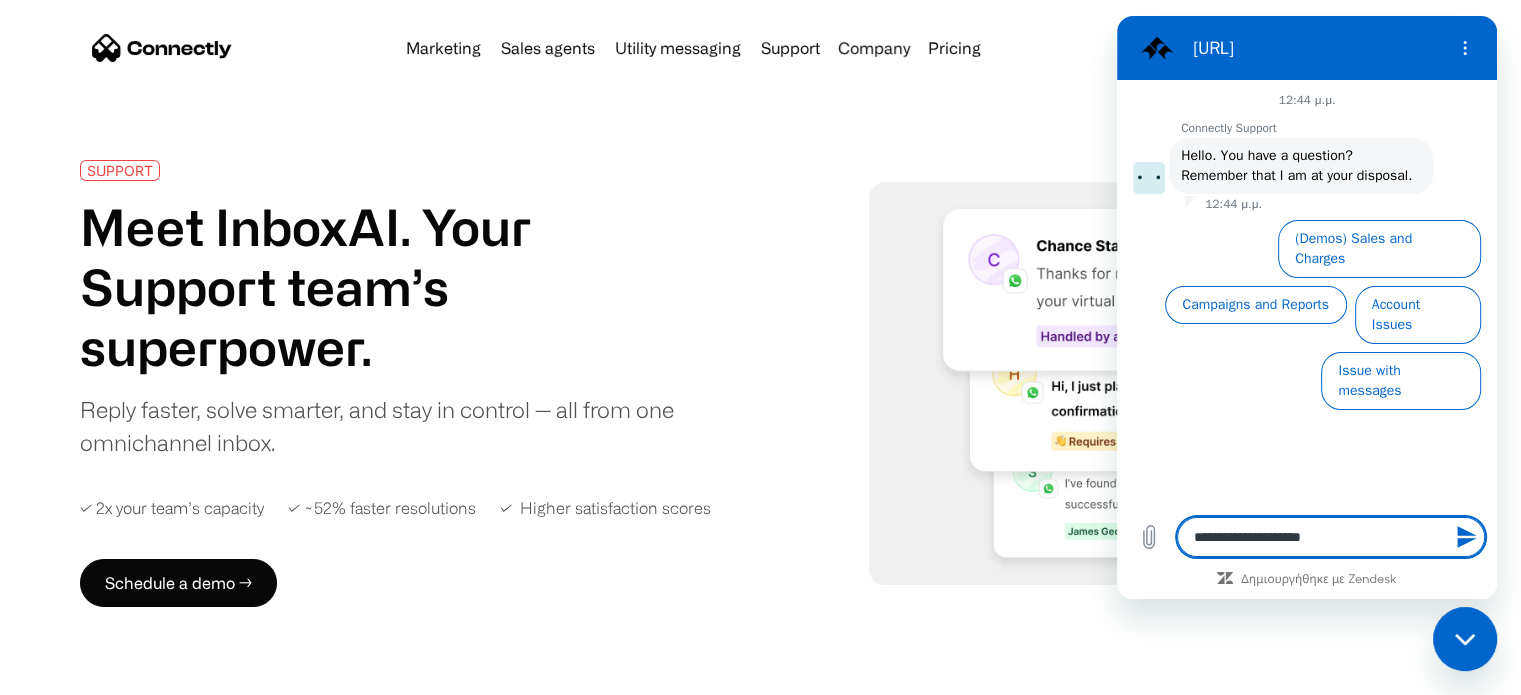 type on "**********" 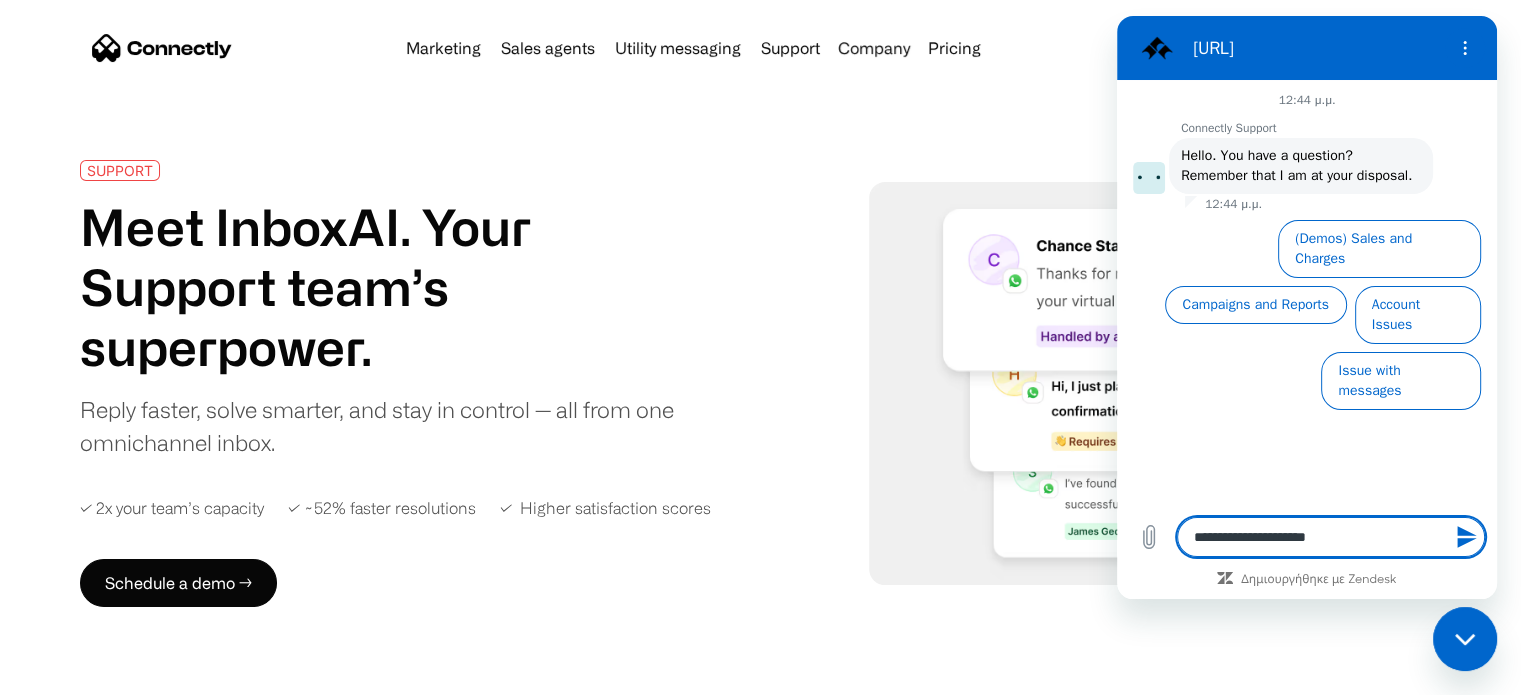 type on "**********" 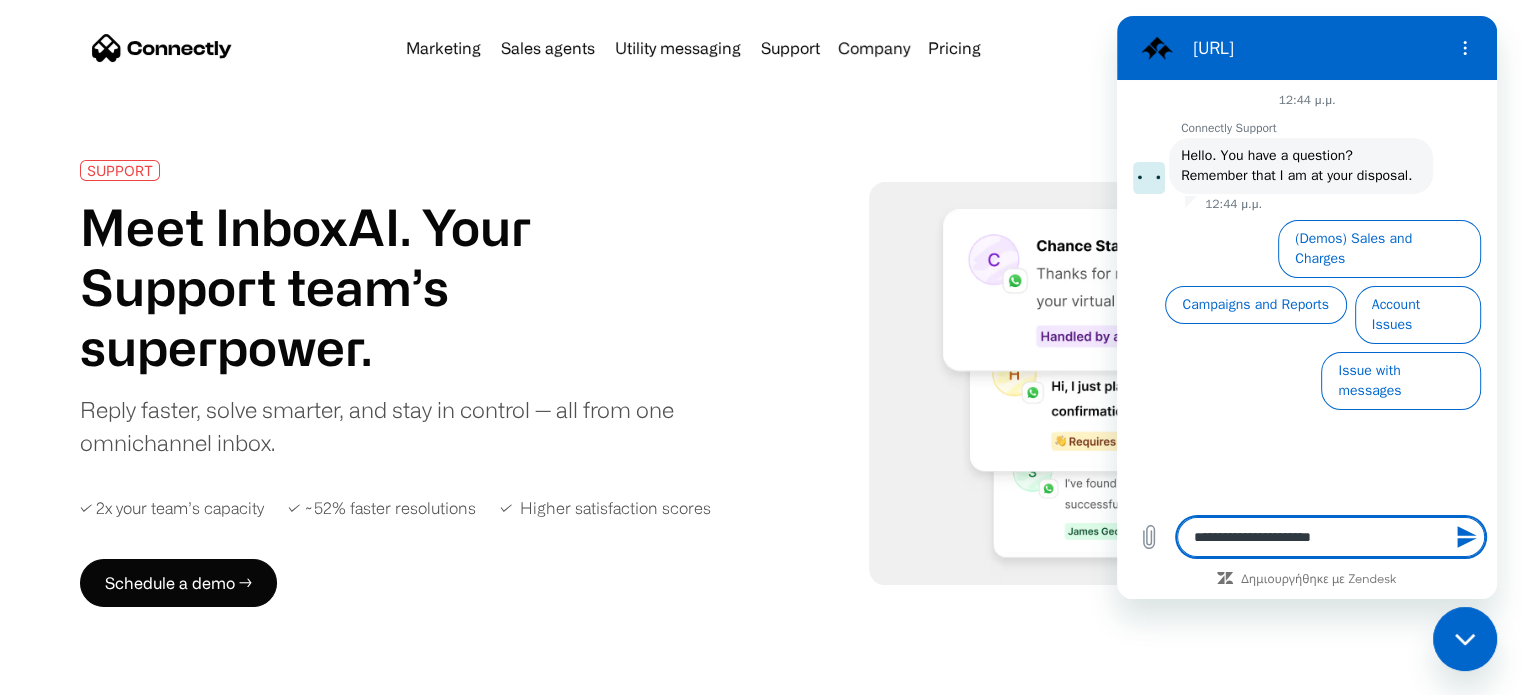 type on "**********" 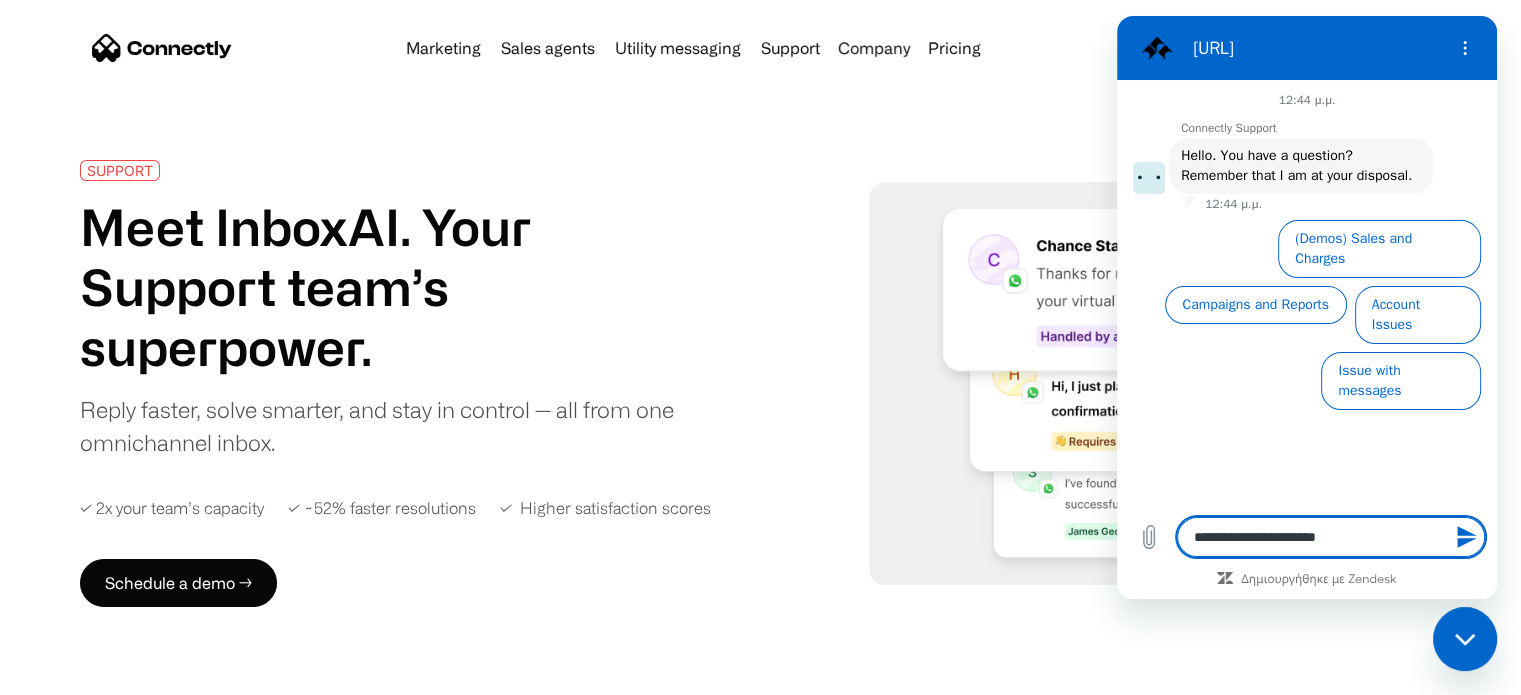 type on "**********" 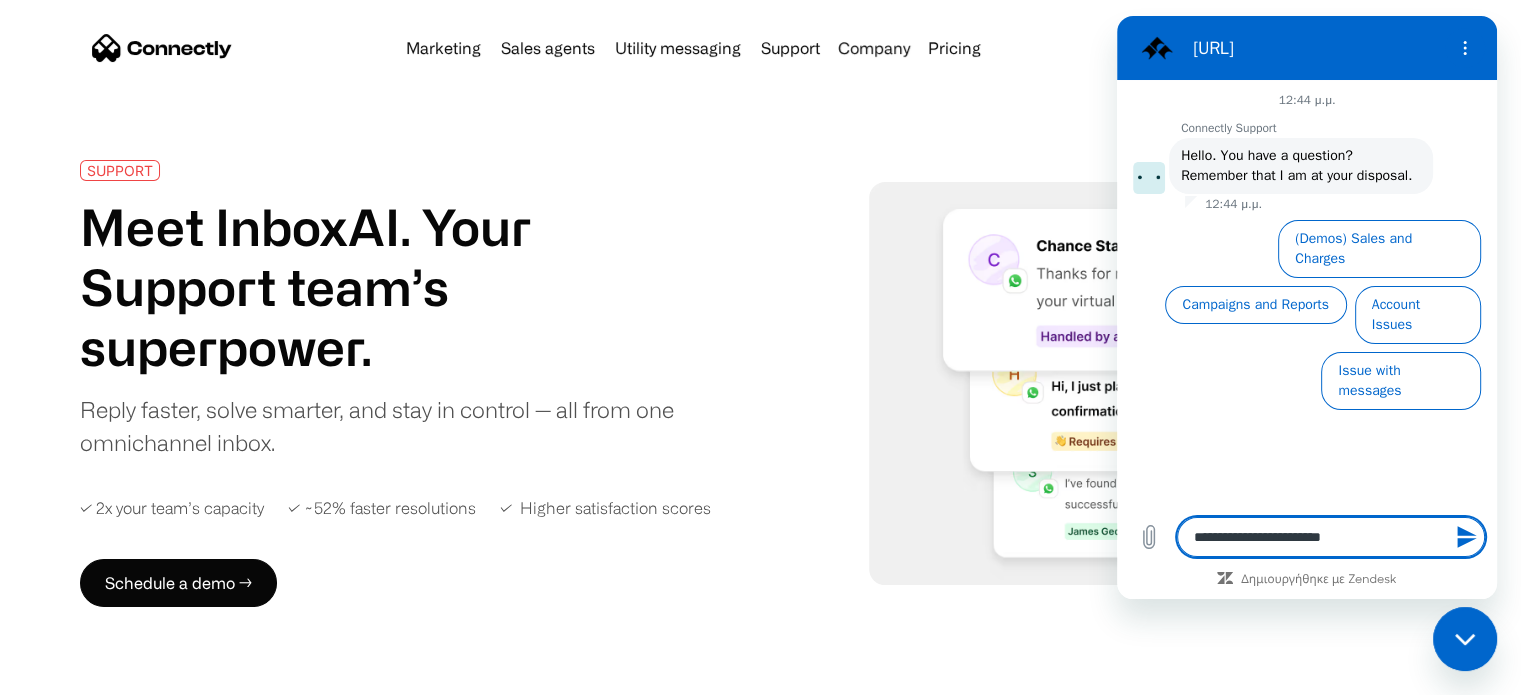 type on "**********" 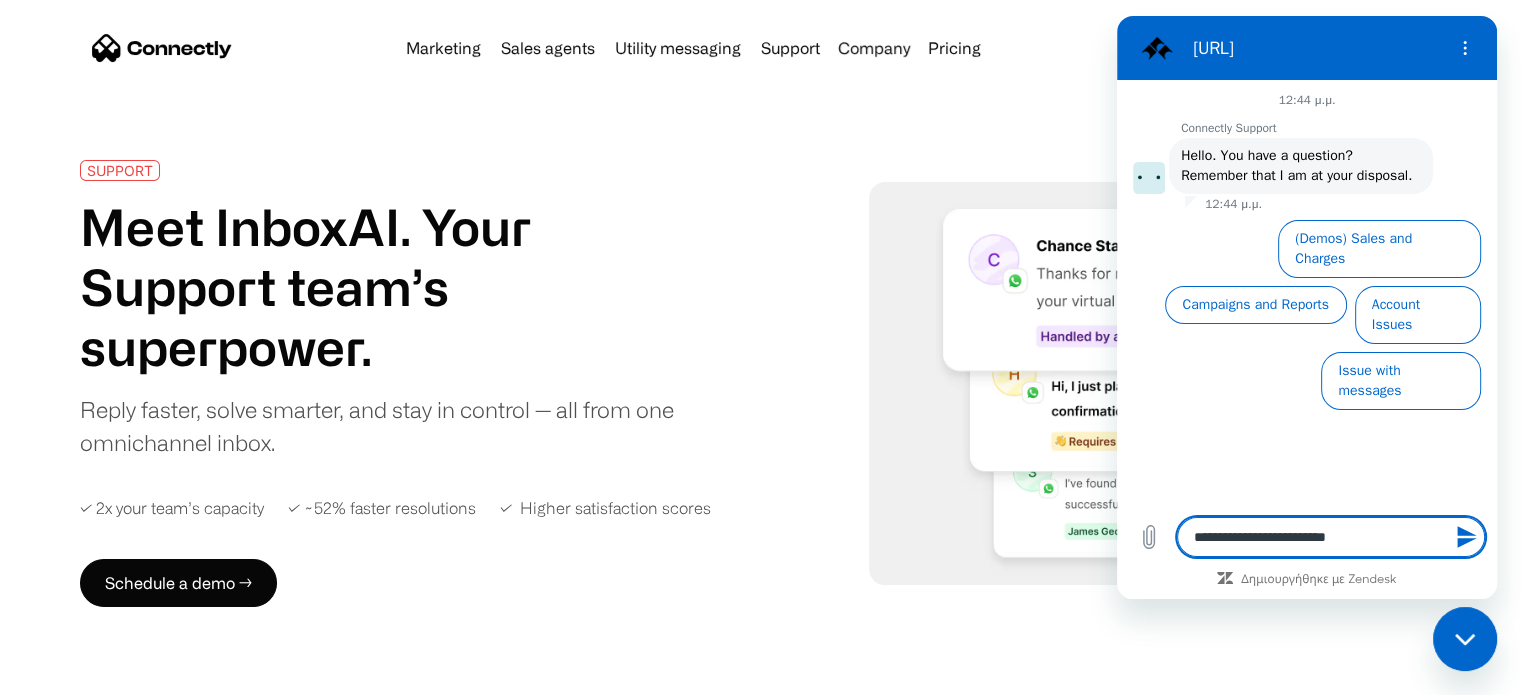 type on "**********" 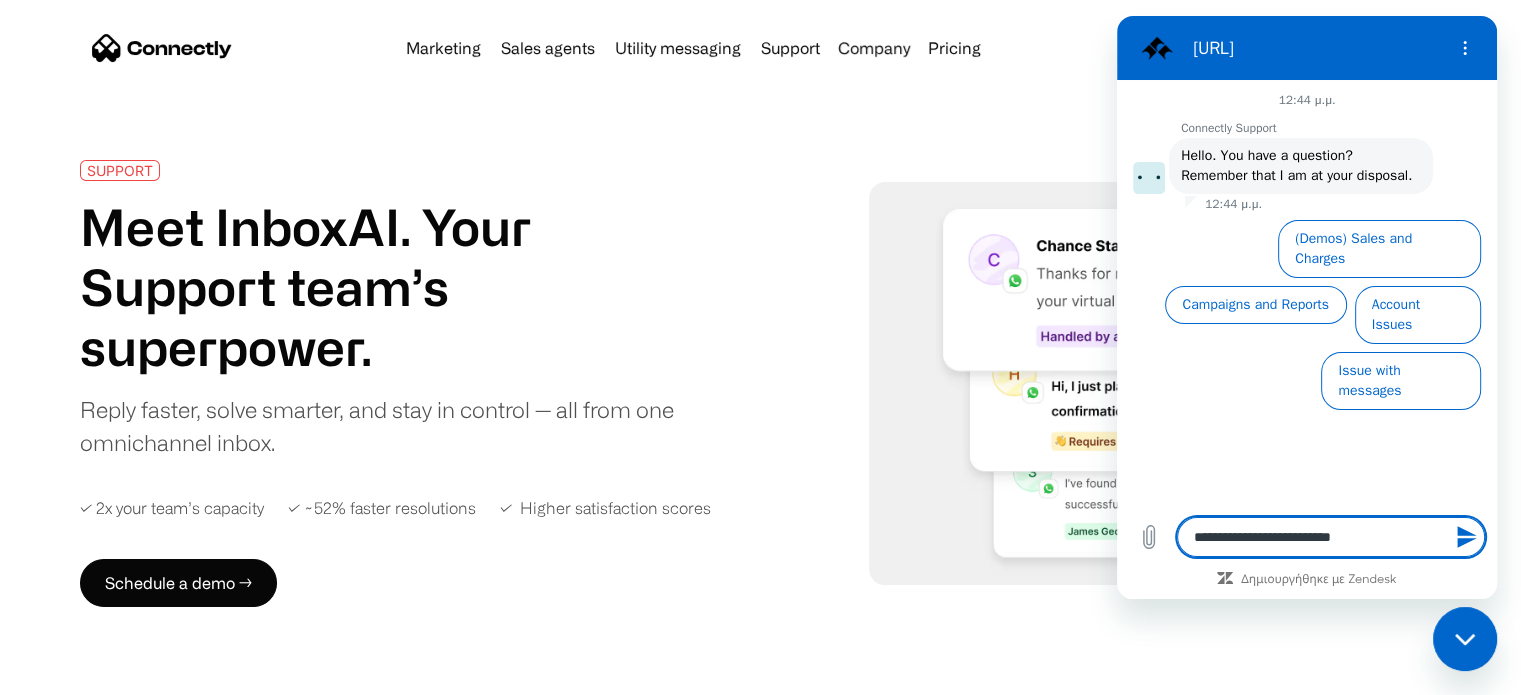 type on "**********" 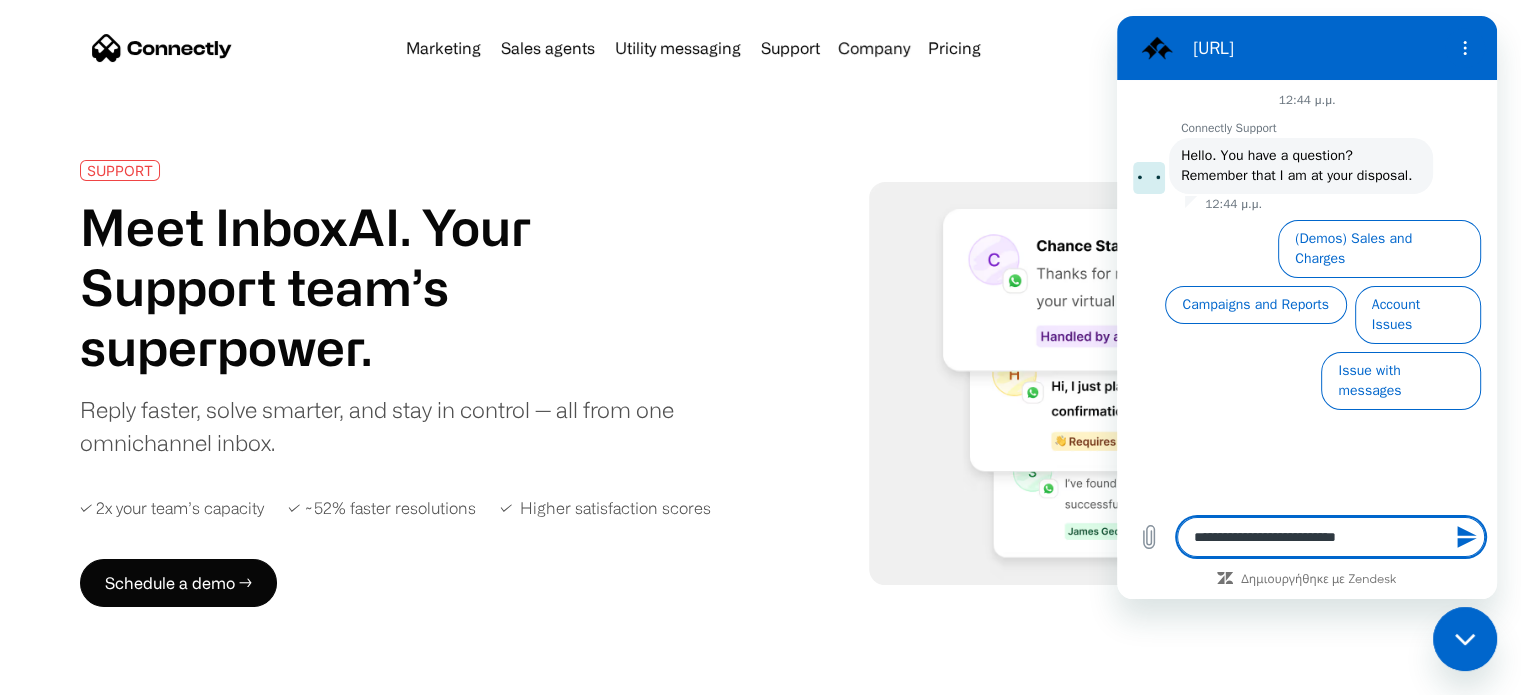 type on "**********" 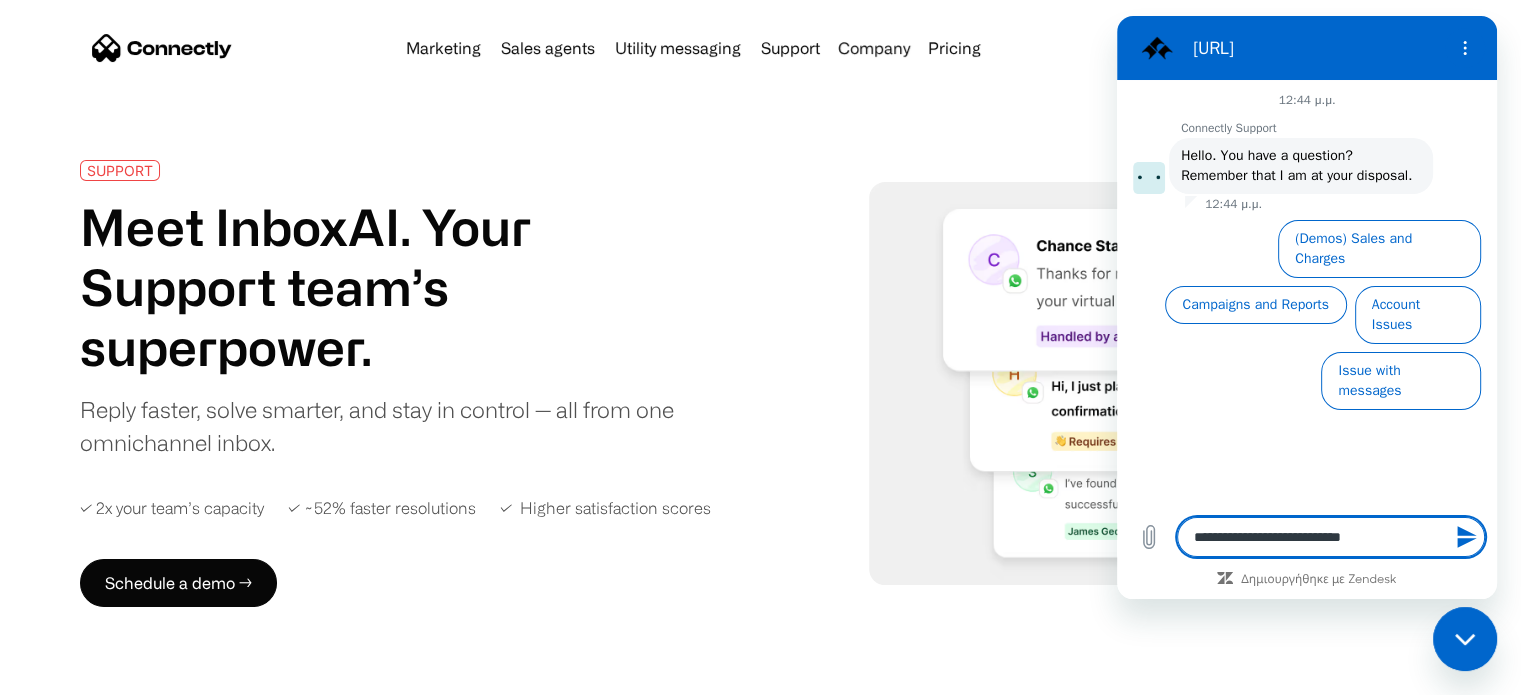 type on "**********" 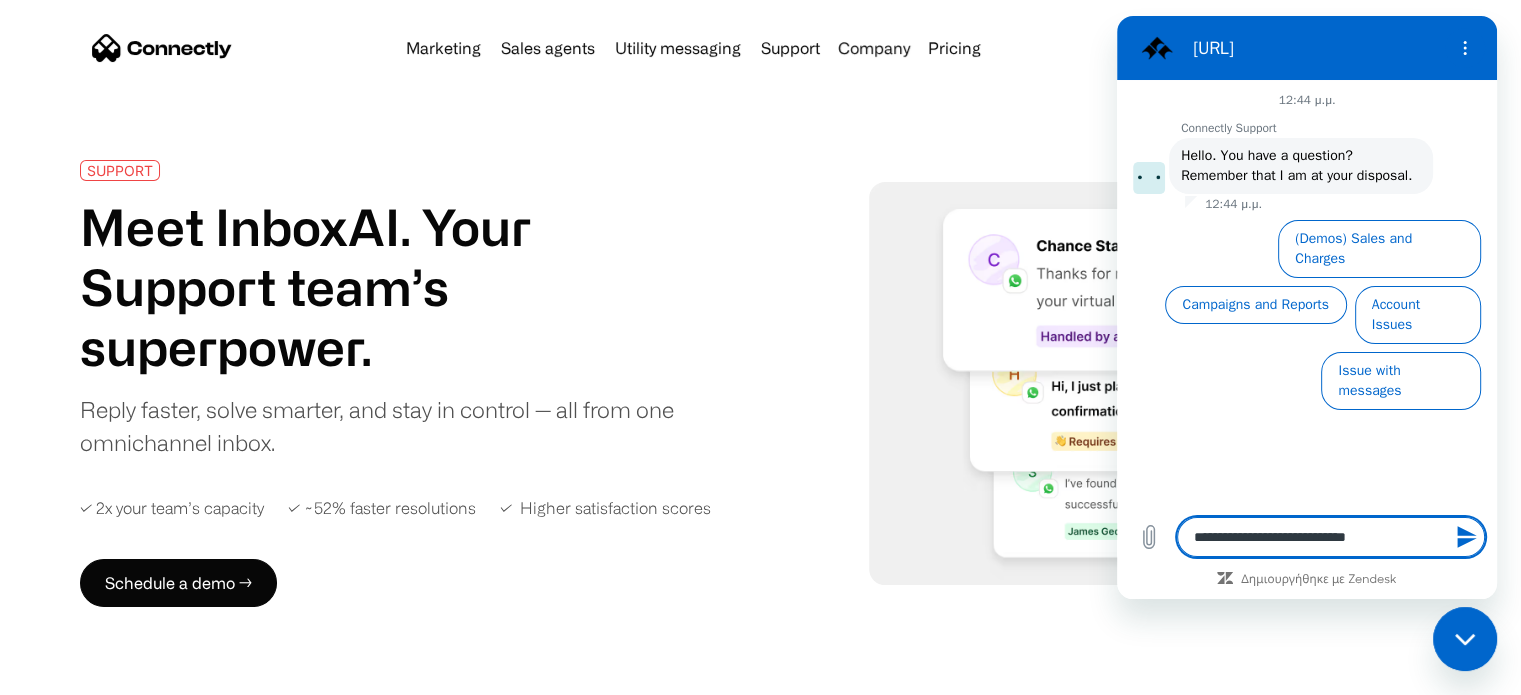 type on "**********" 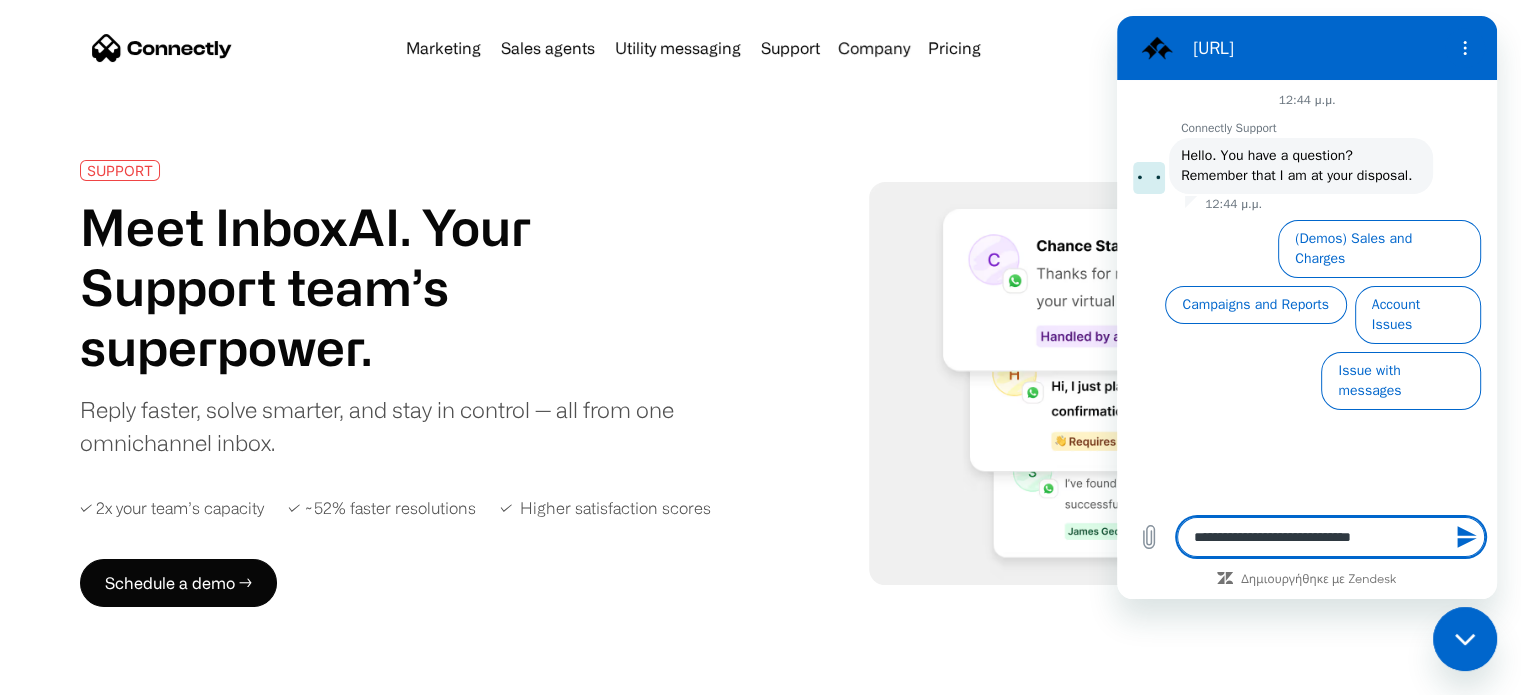 type on "**********" 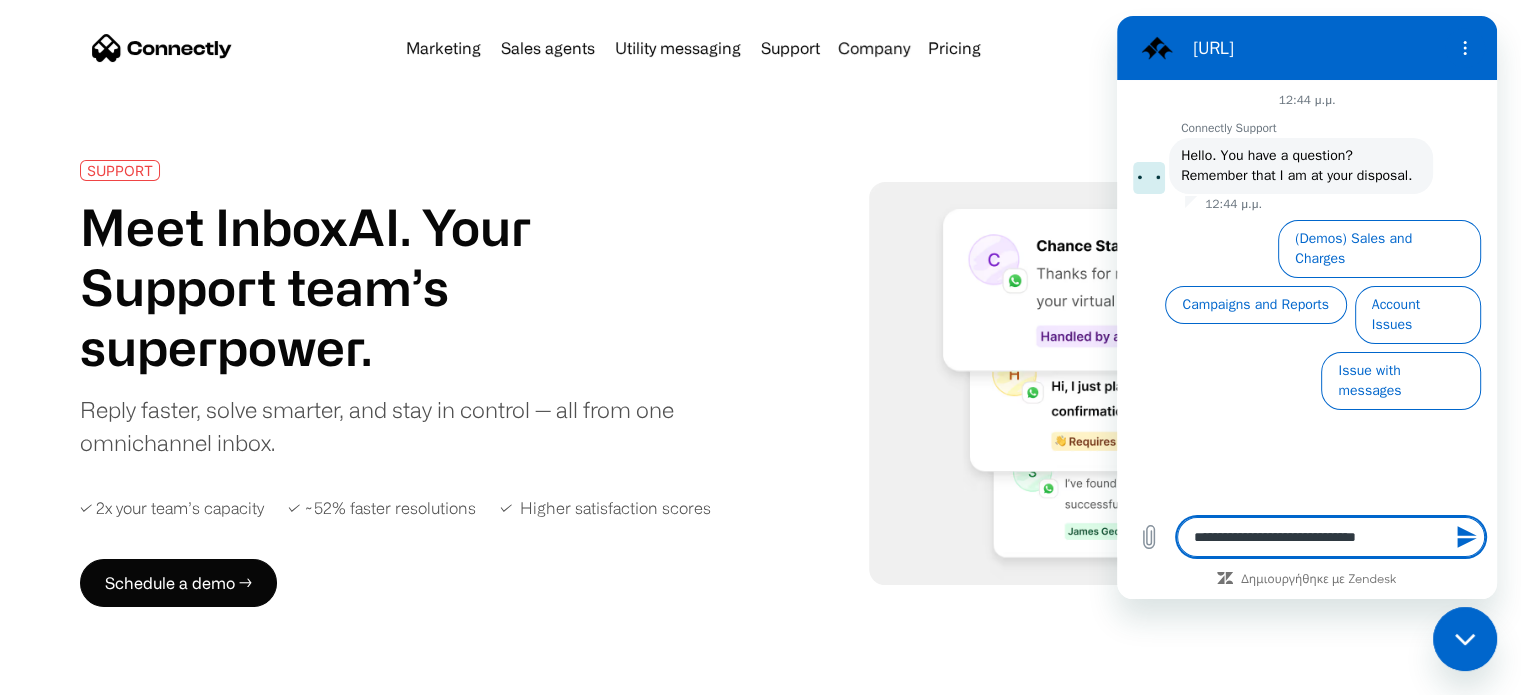 type on "**********" 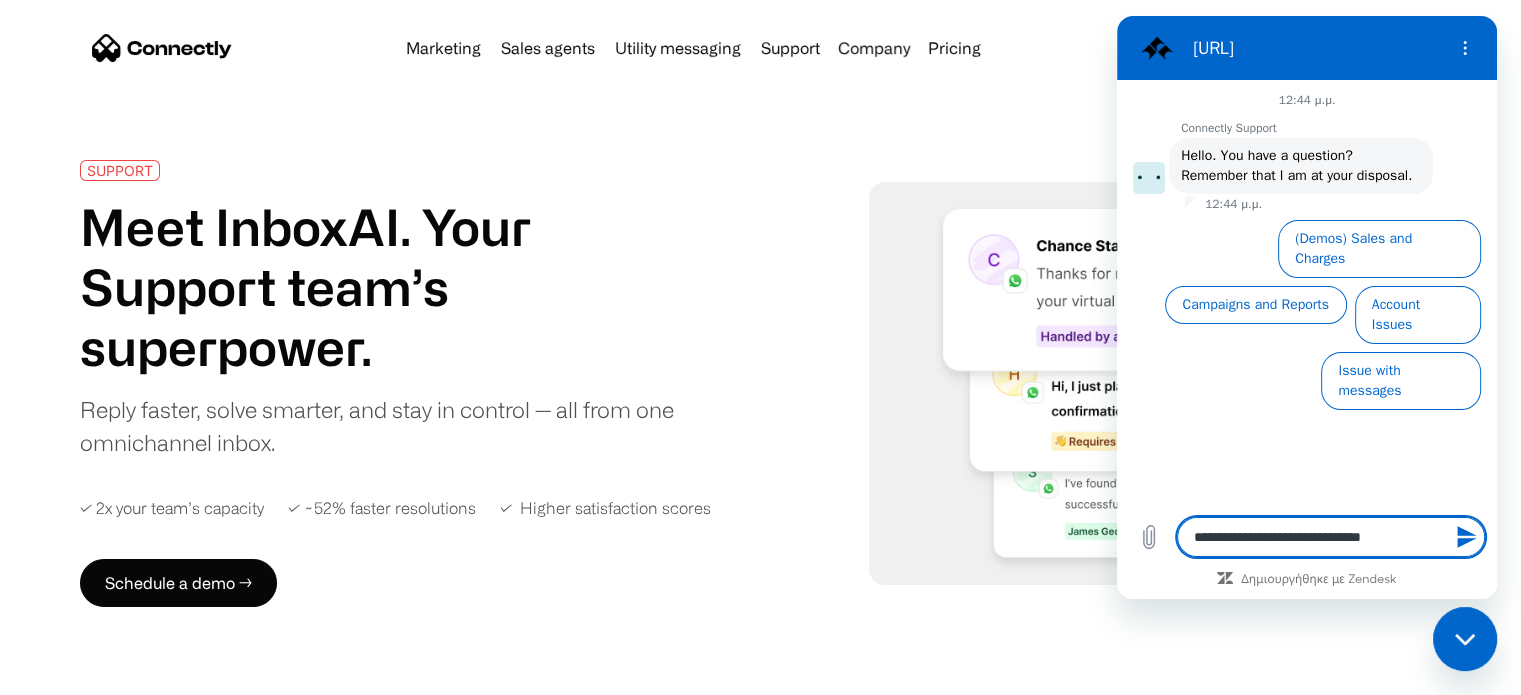 type on "**********" 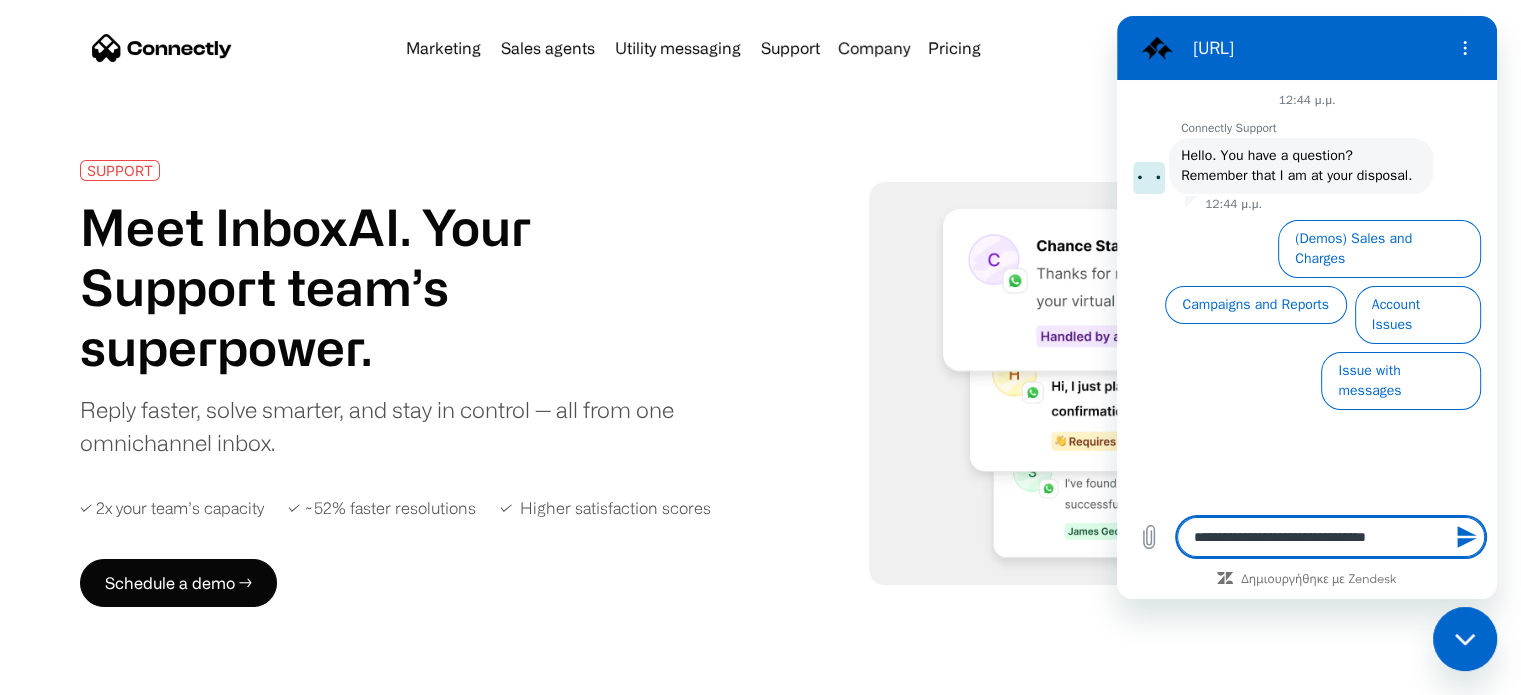 type on "**********" 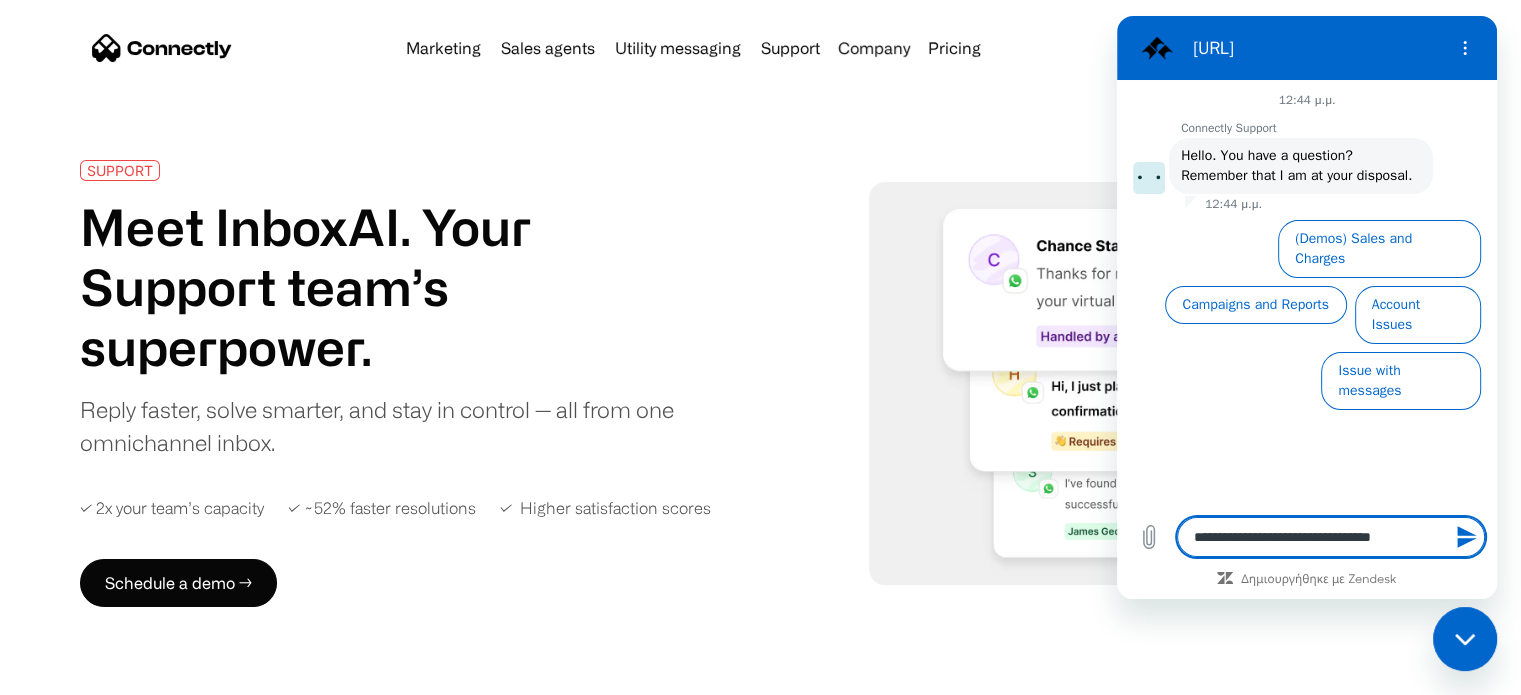 type on "**********" 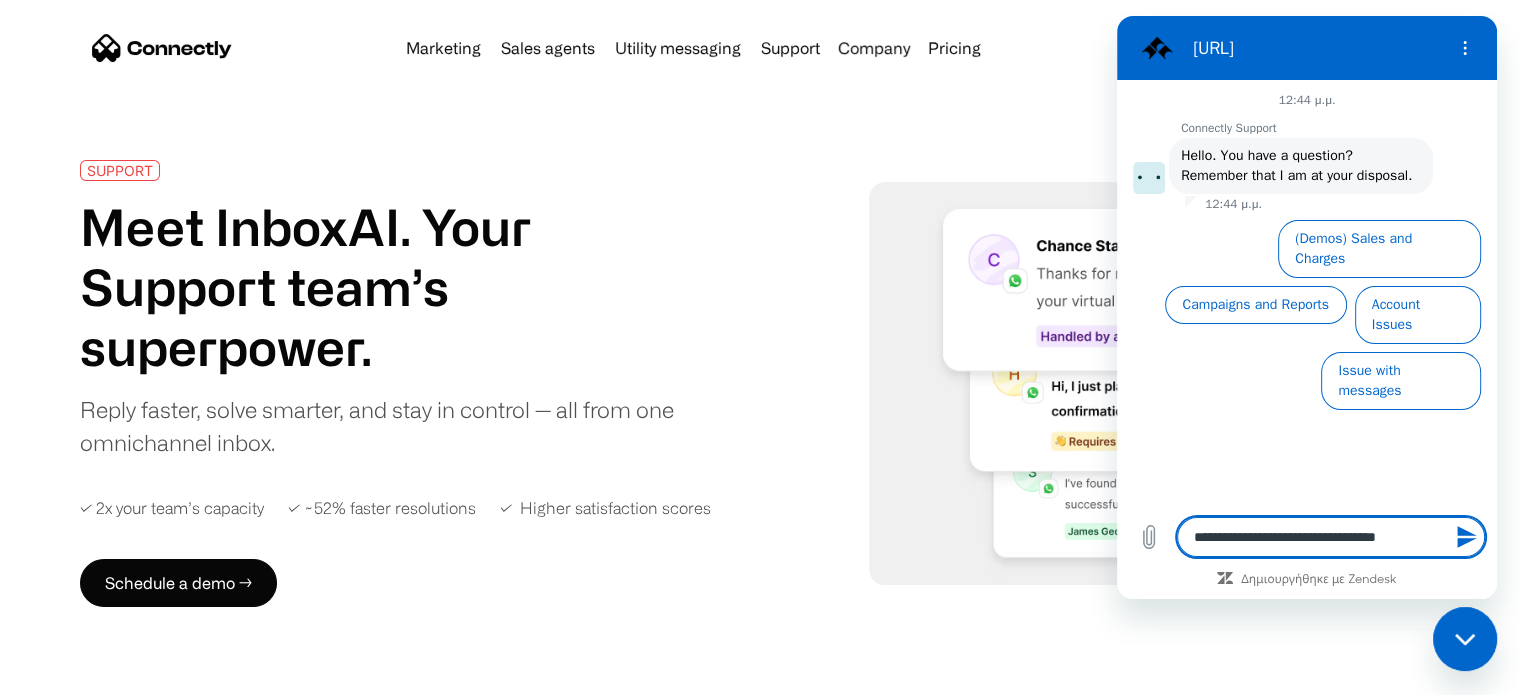 type on "**********" 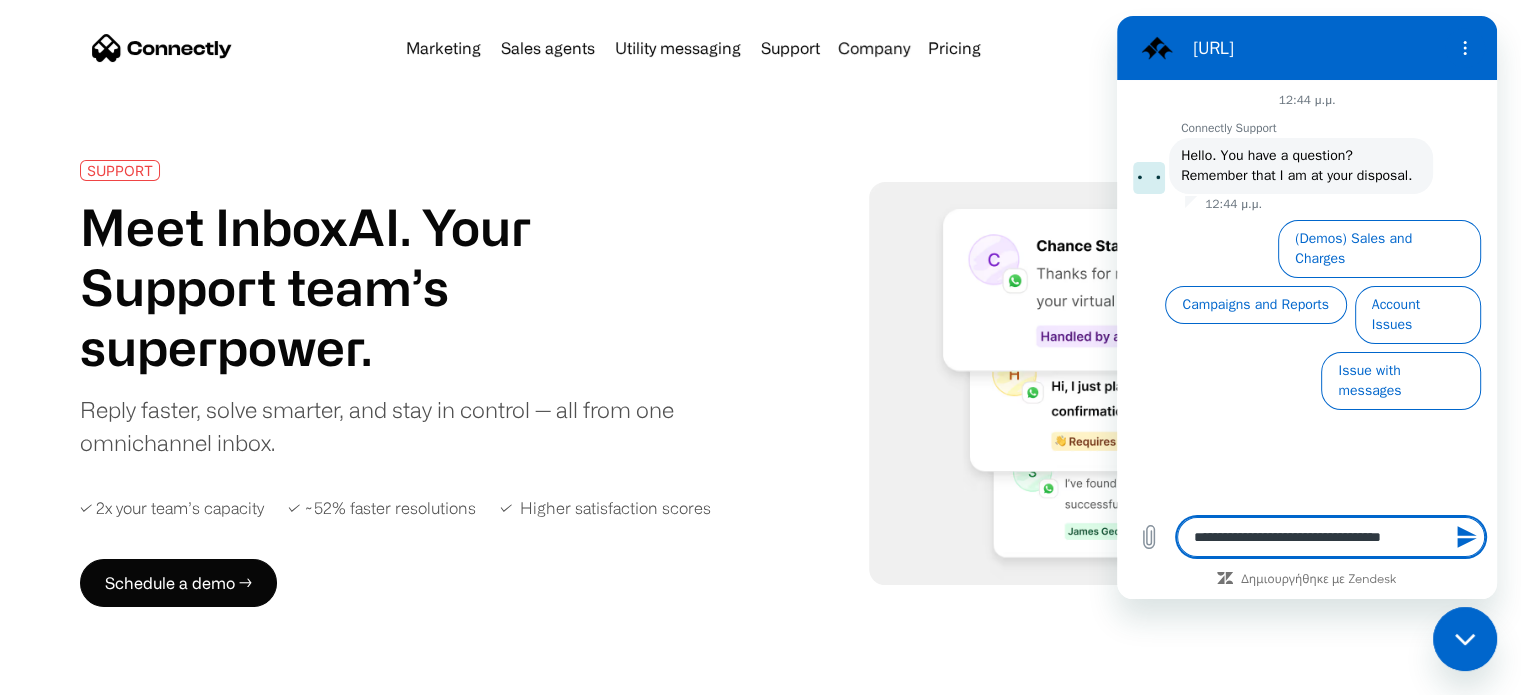 type on "**********" 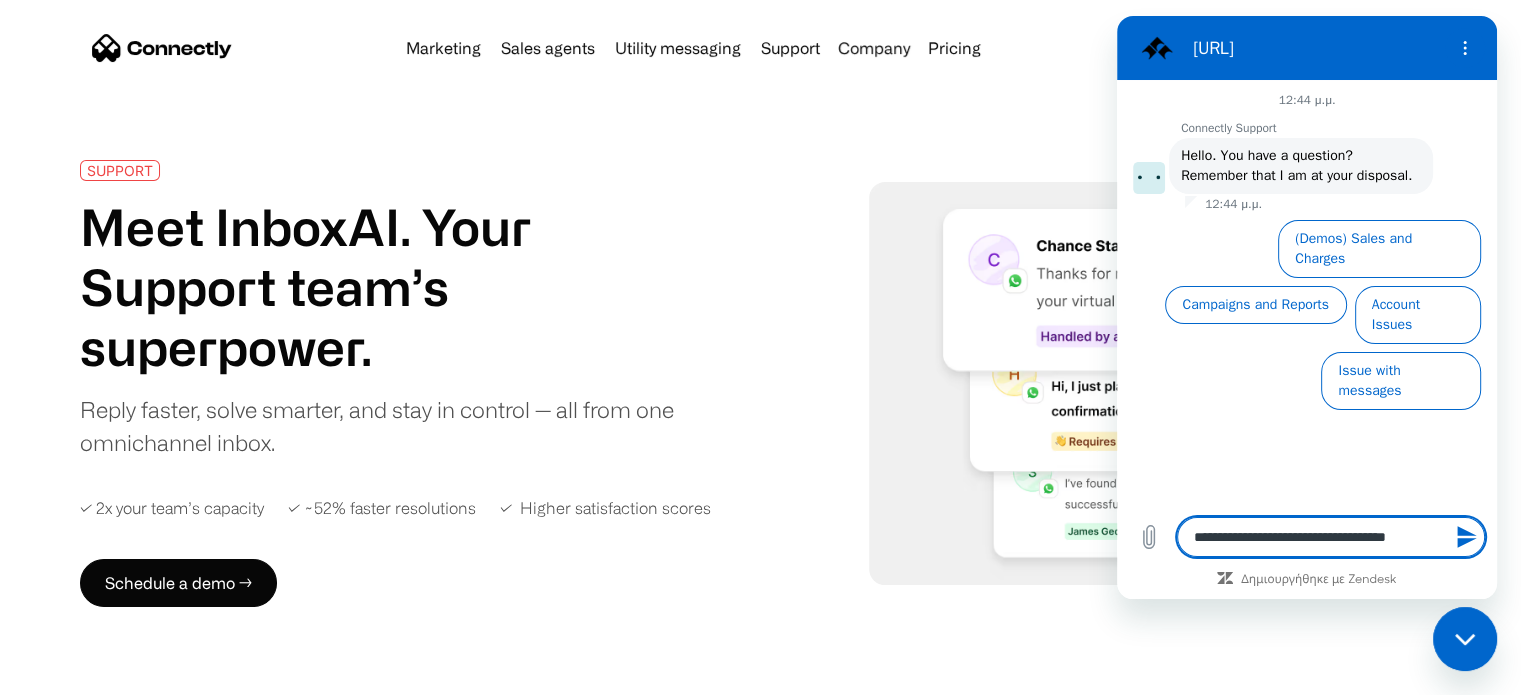 type on "**********" 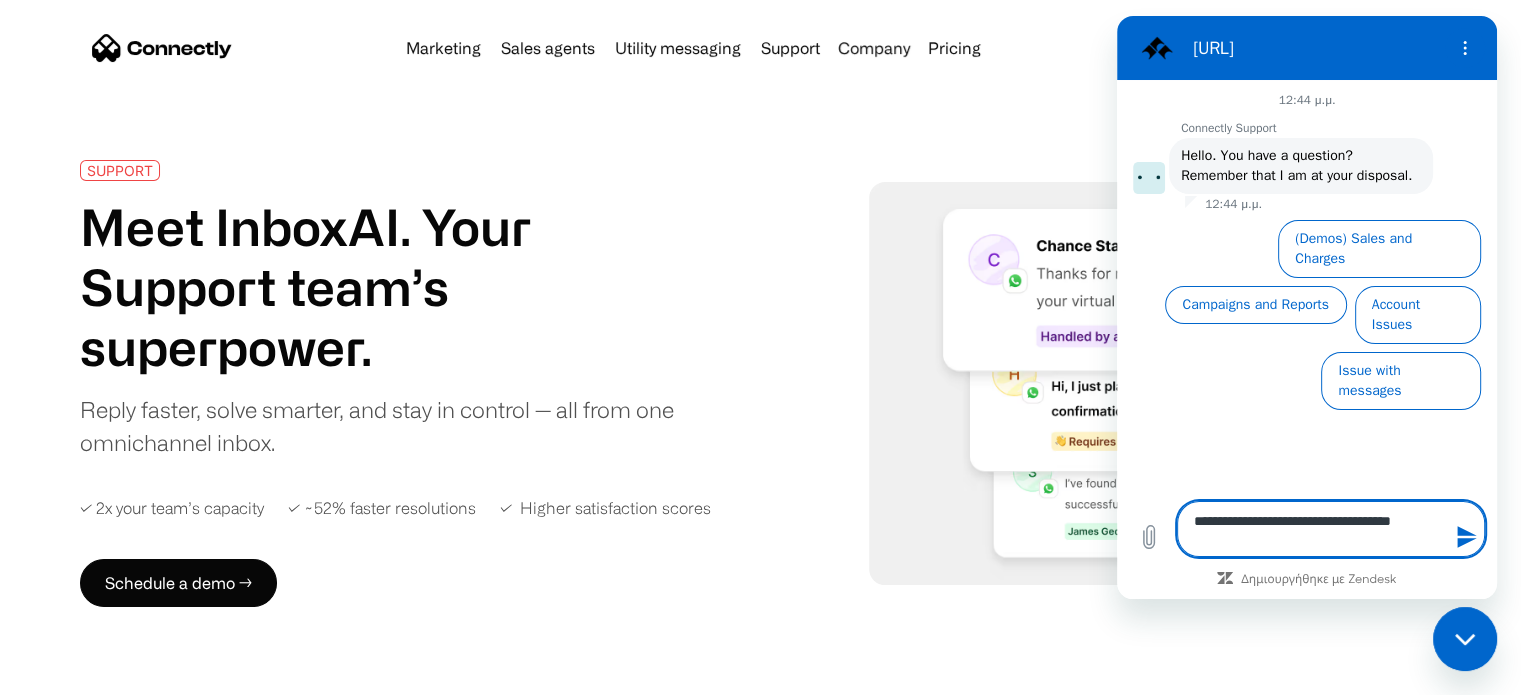 type on "**********" 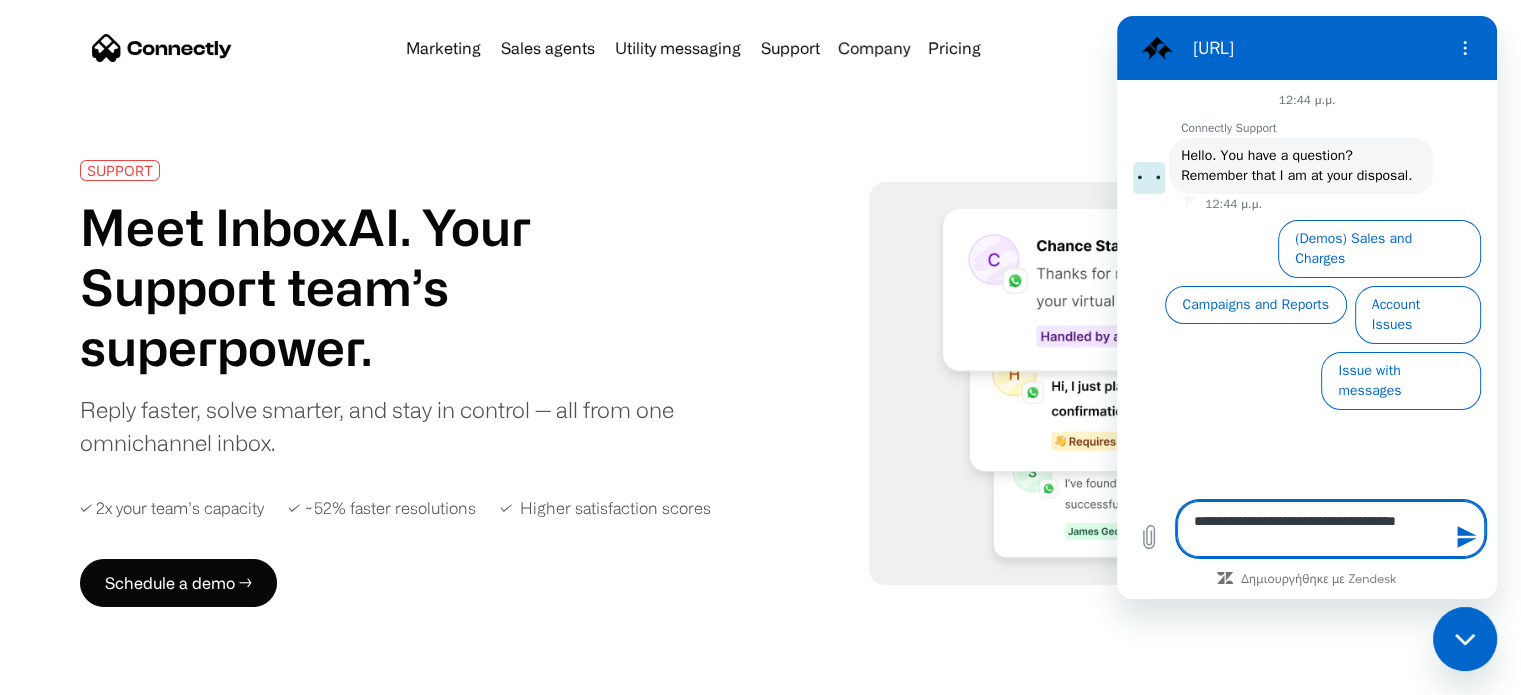type on "*" 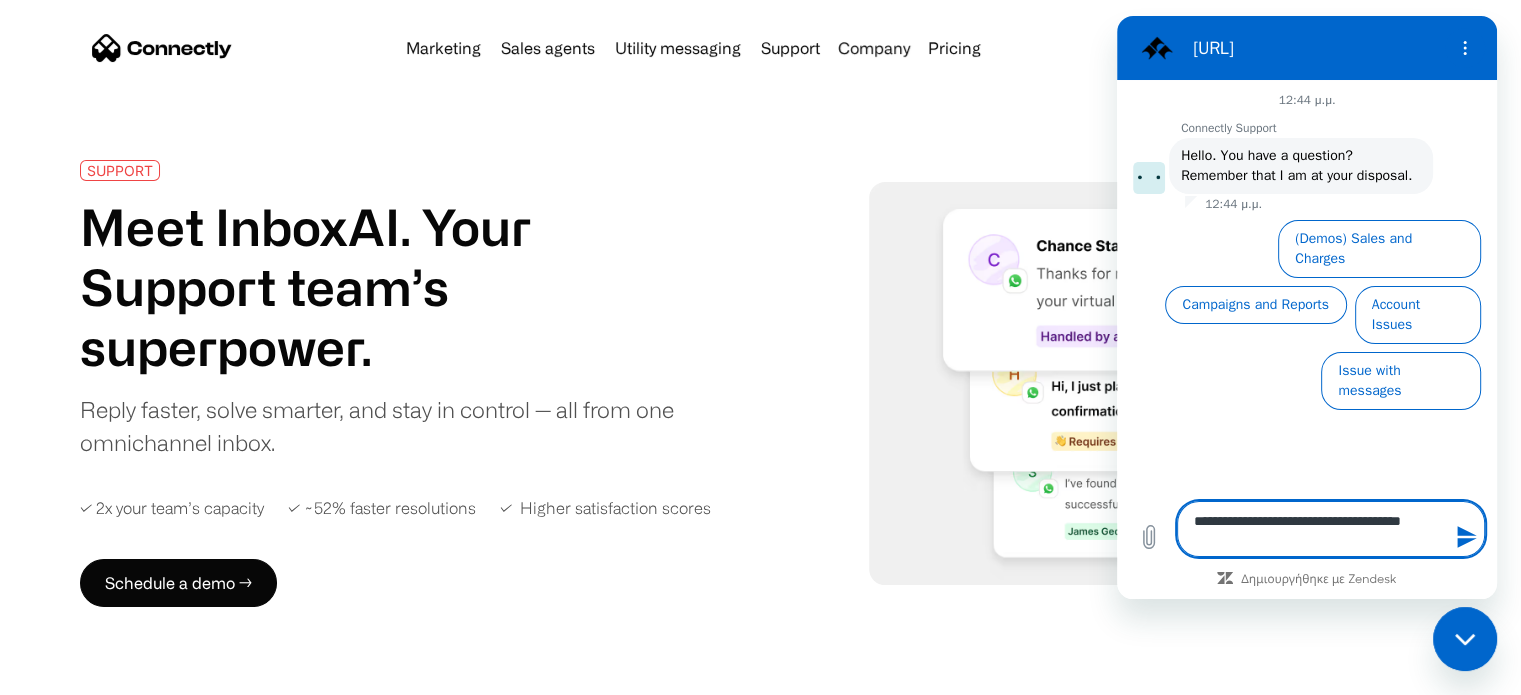 type on "**********" 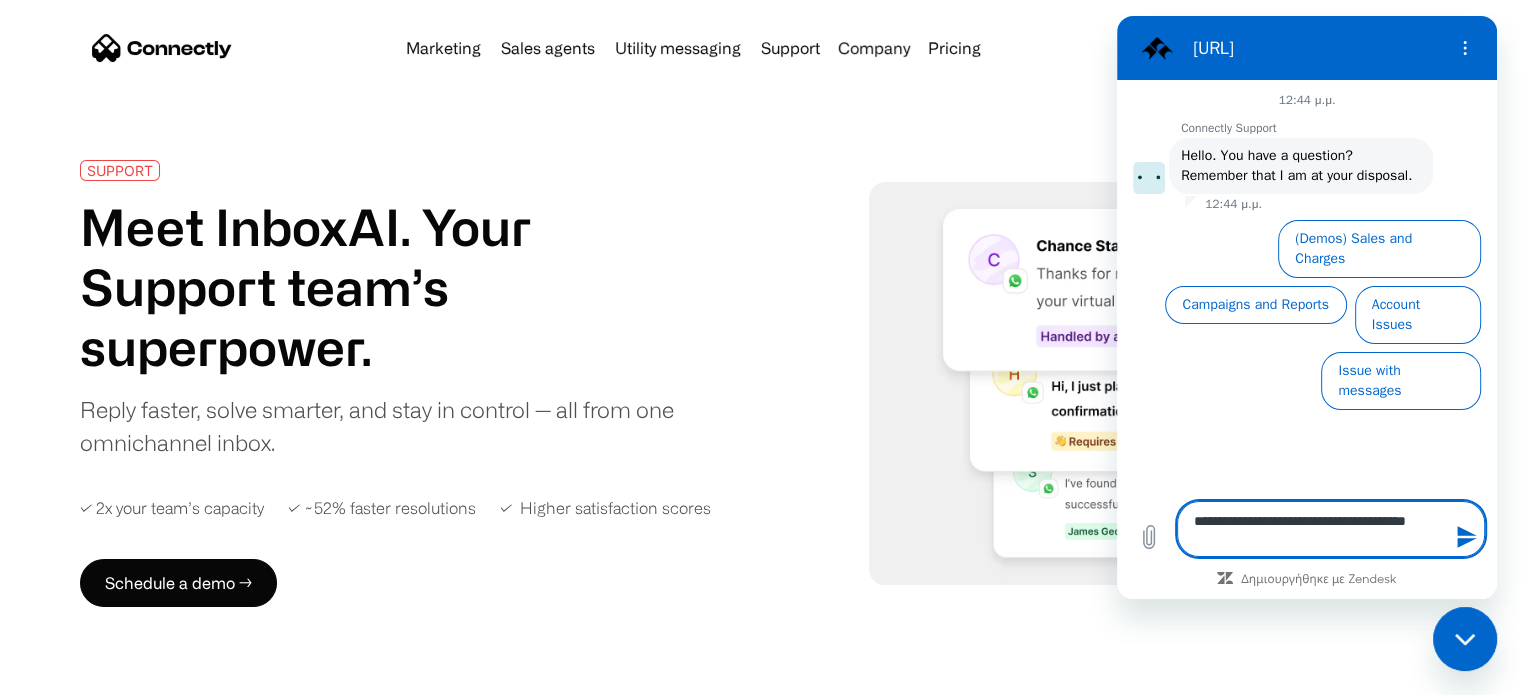 type on "**********" 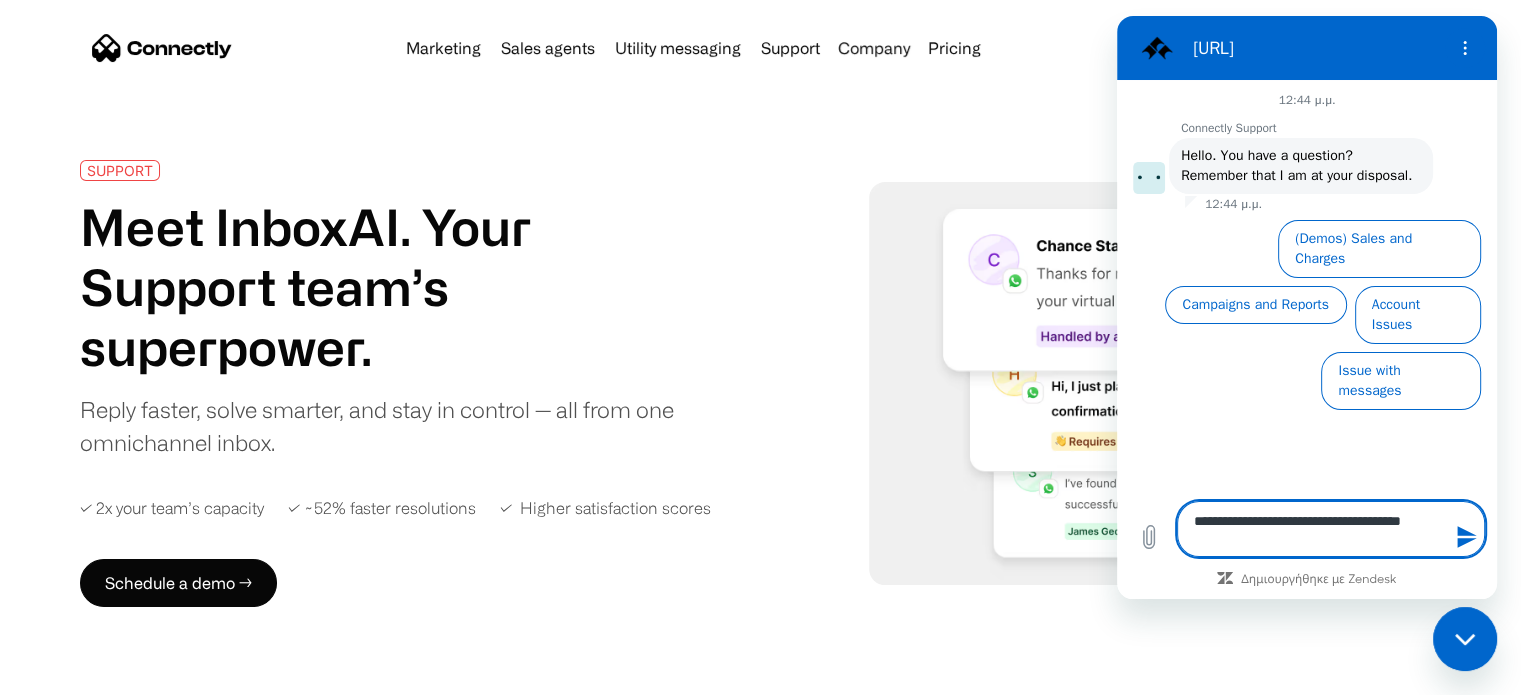 type on "**********" 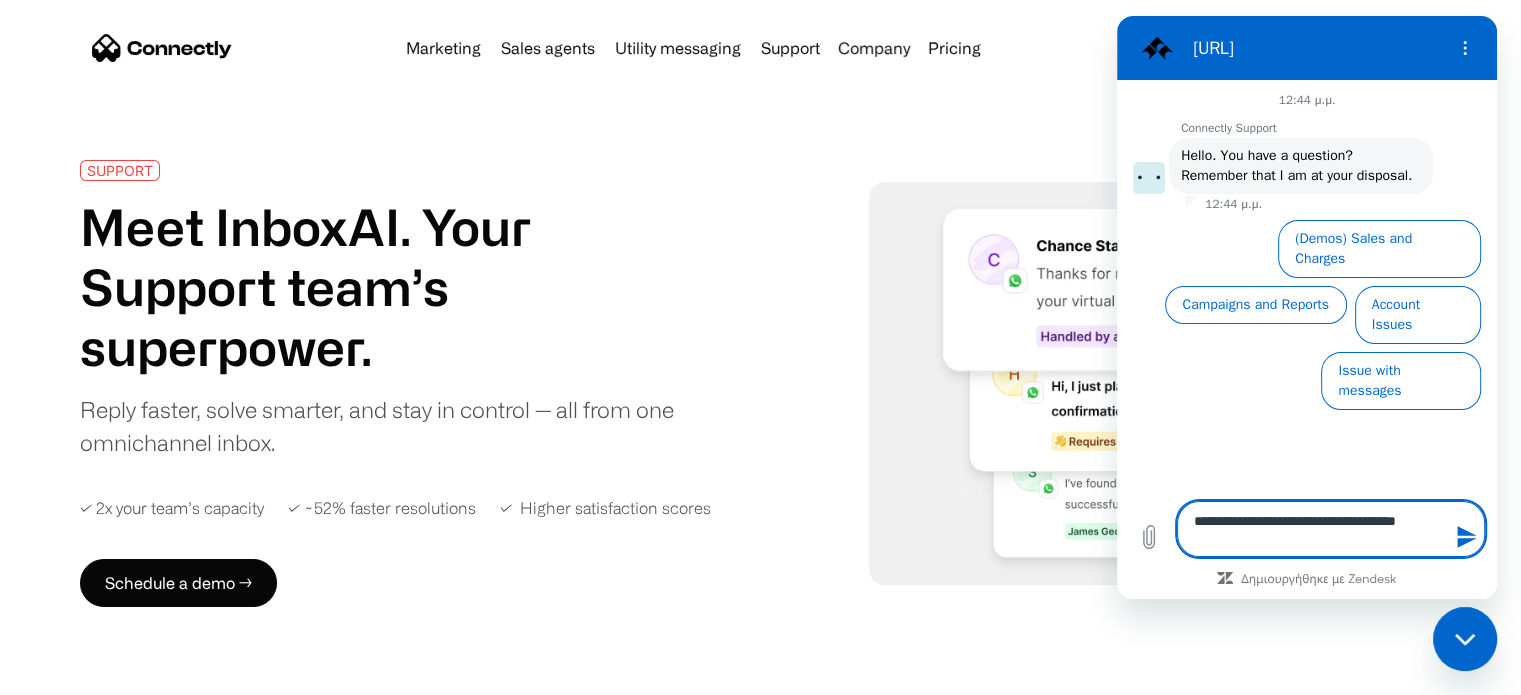 type on "**********" 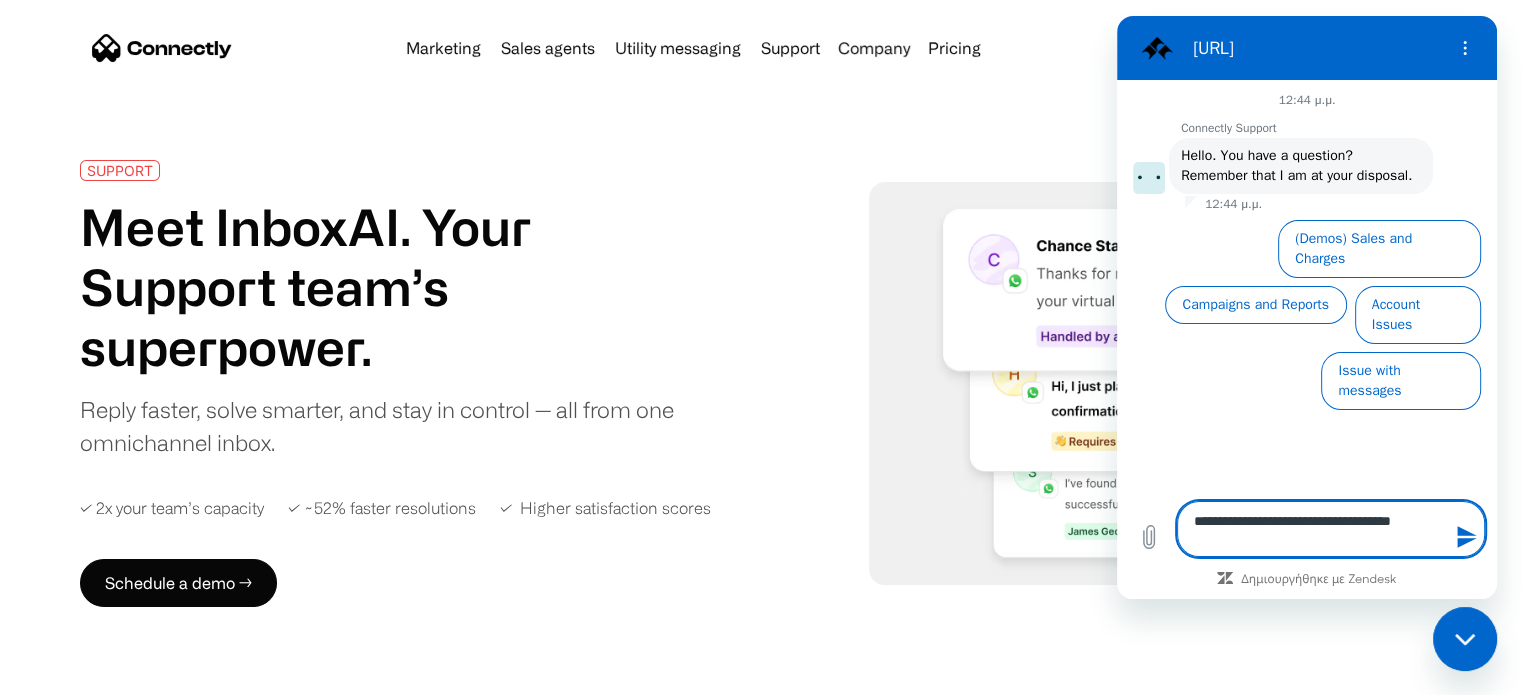 type on "**********" 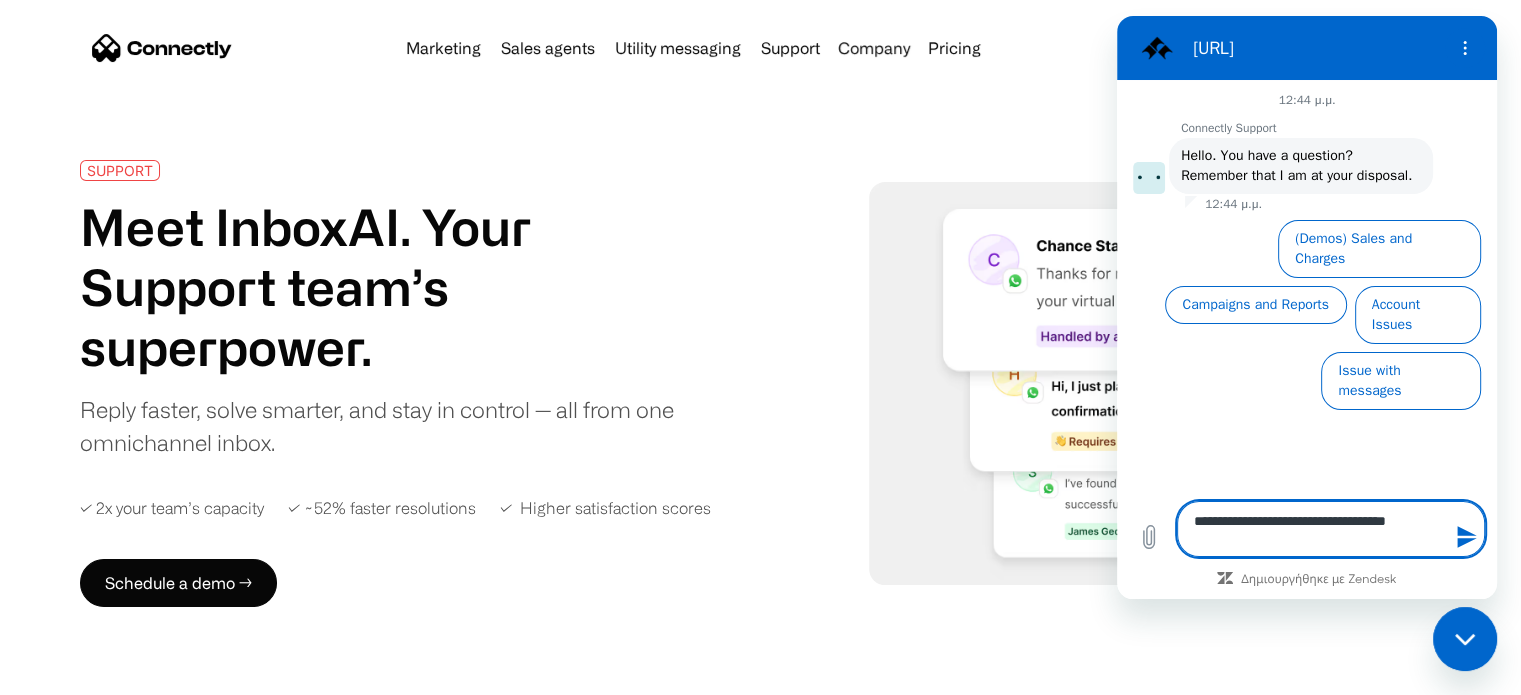 type on "**********" 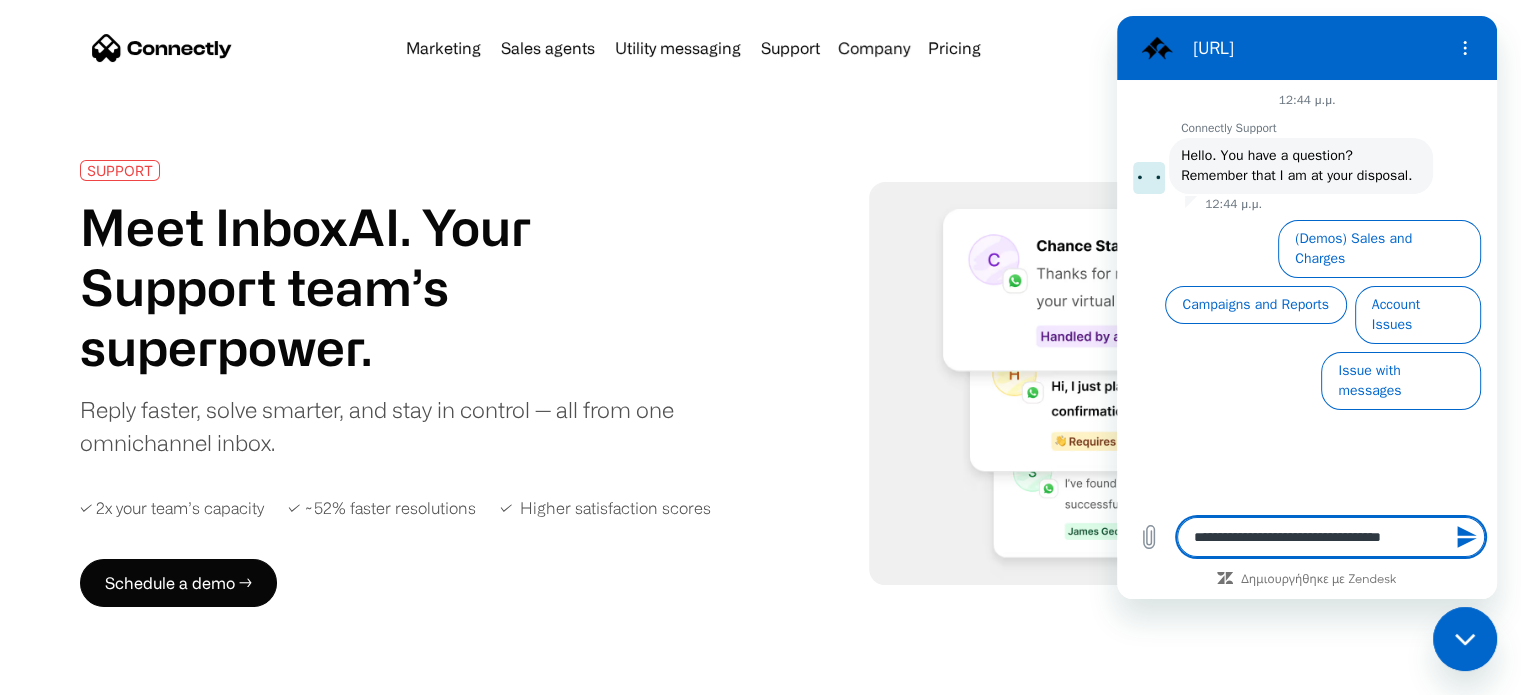 type on "**********" 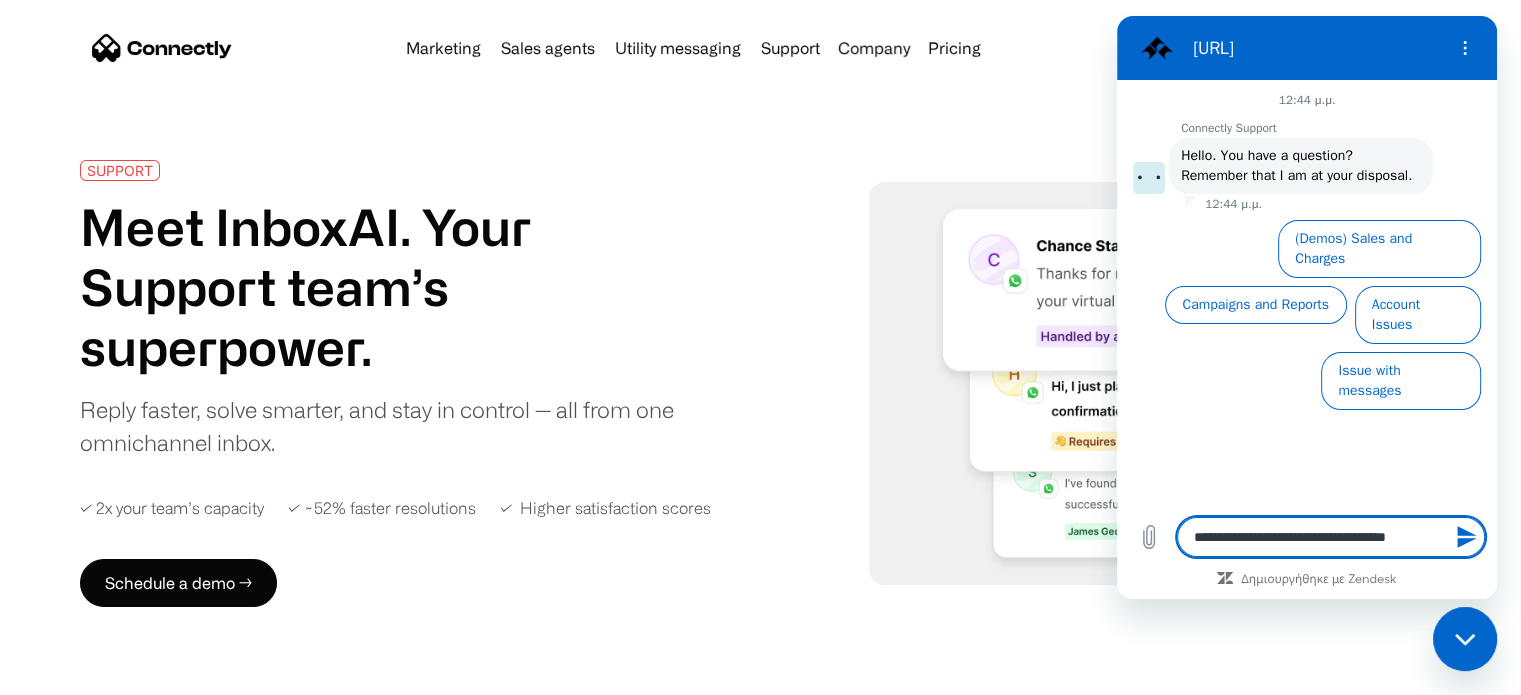type on "**********" 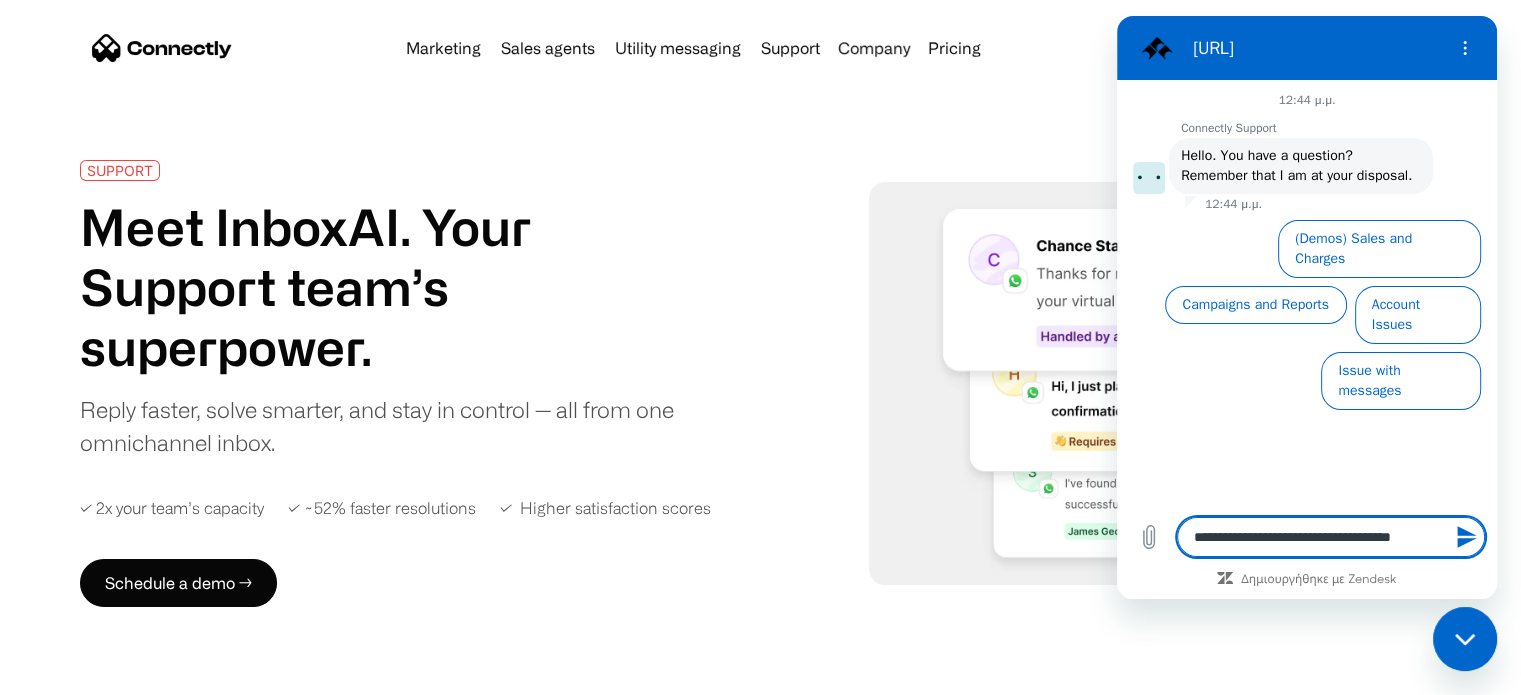 type on "**********" 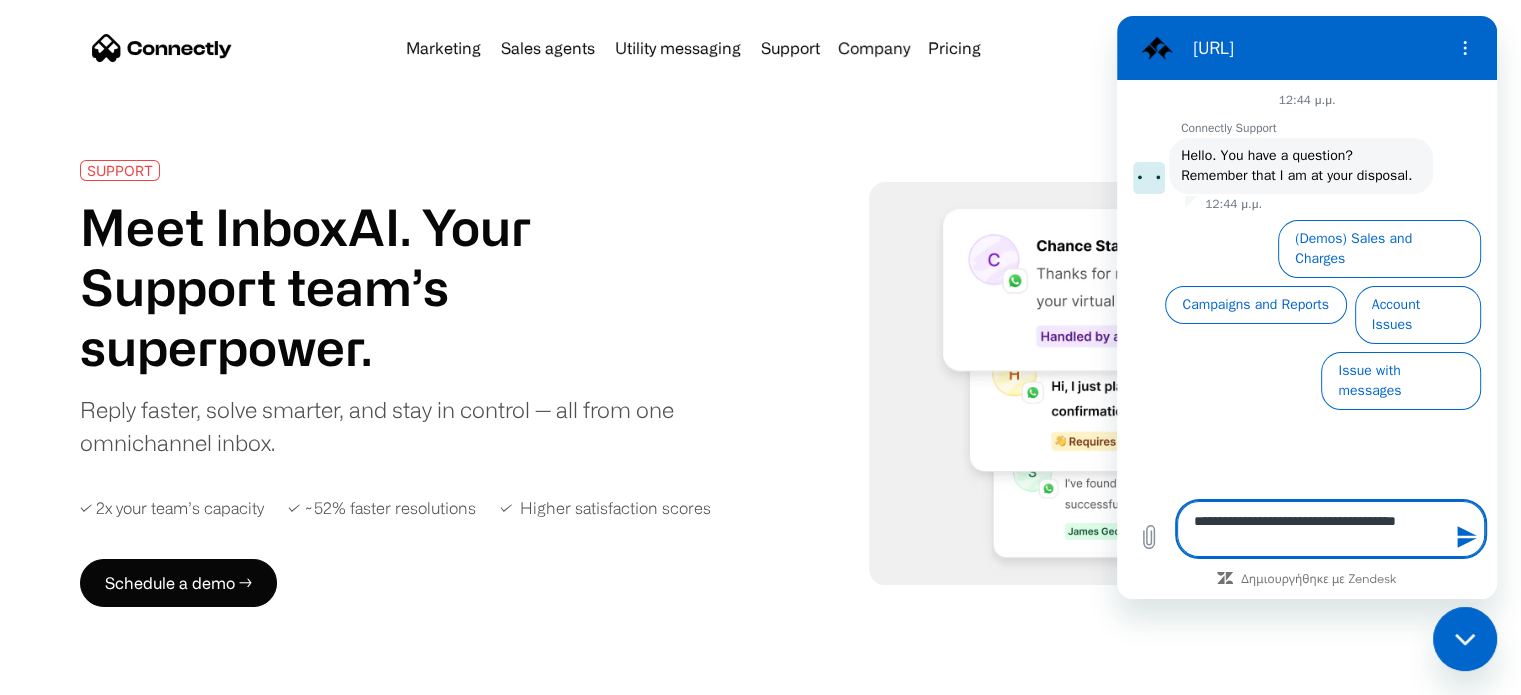 type on "**********" 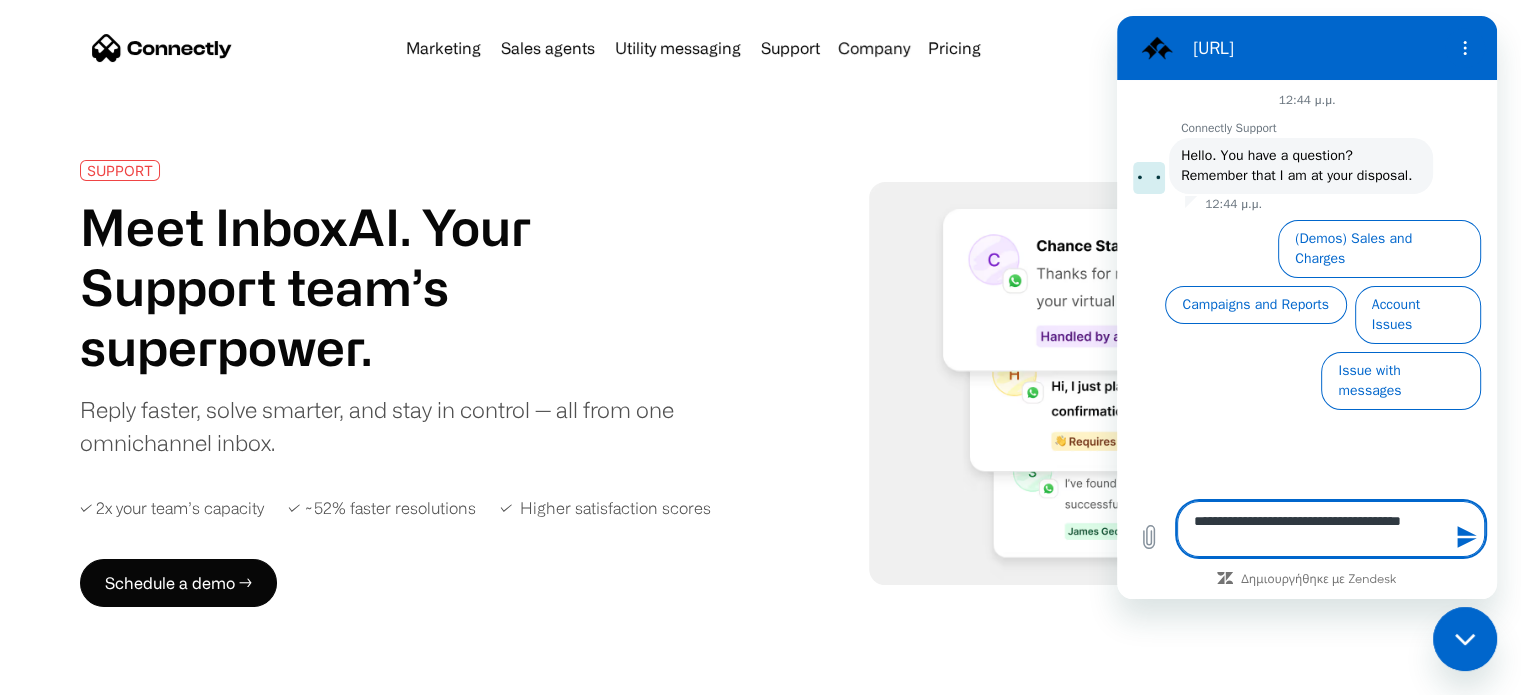 type on "**********" 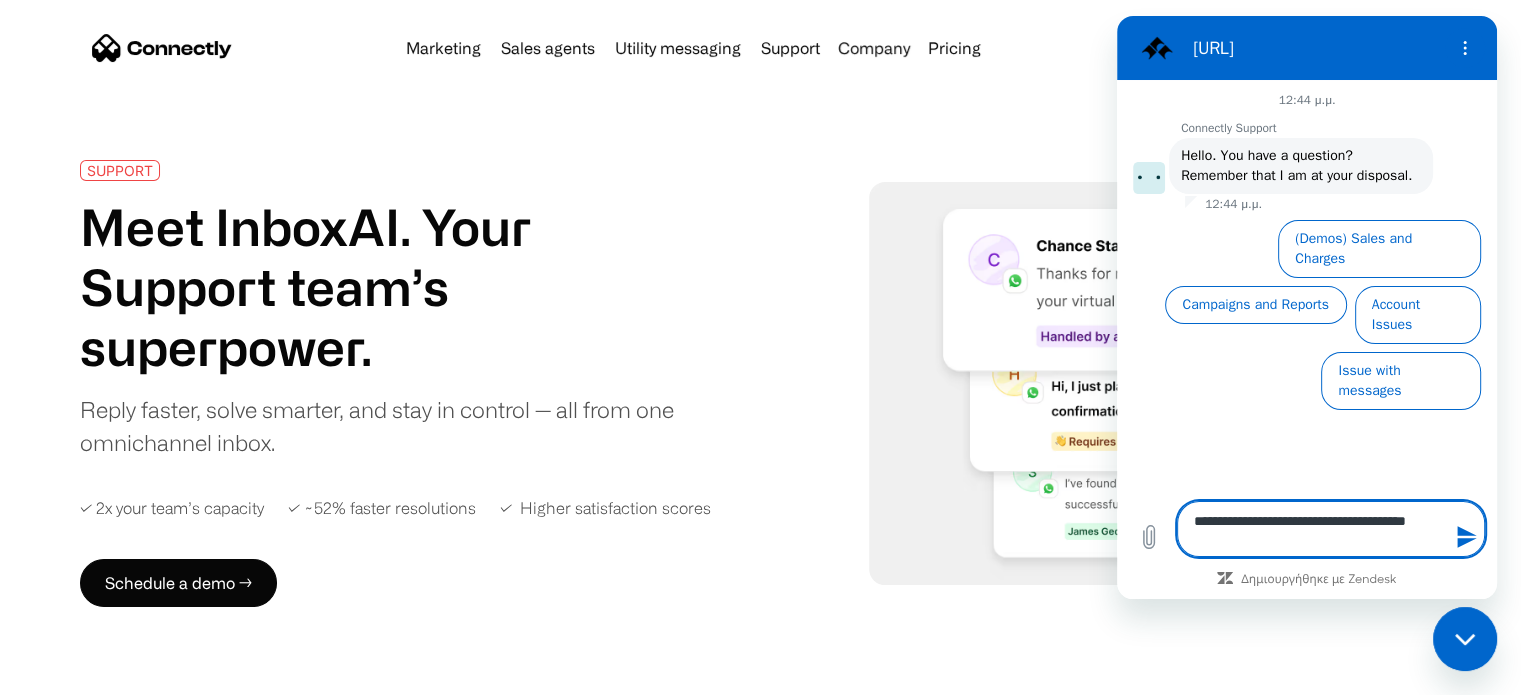 type on "**********" 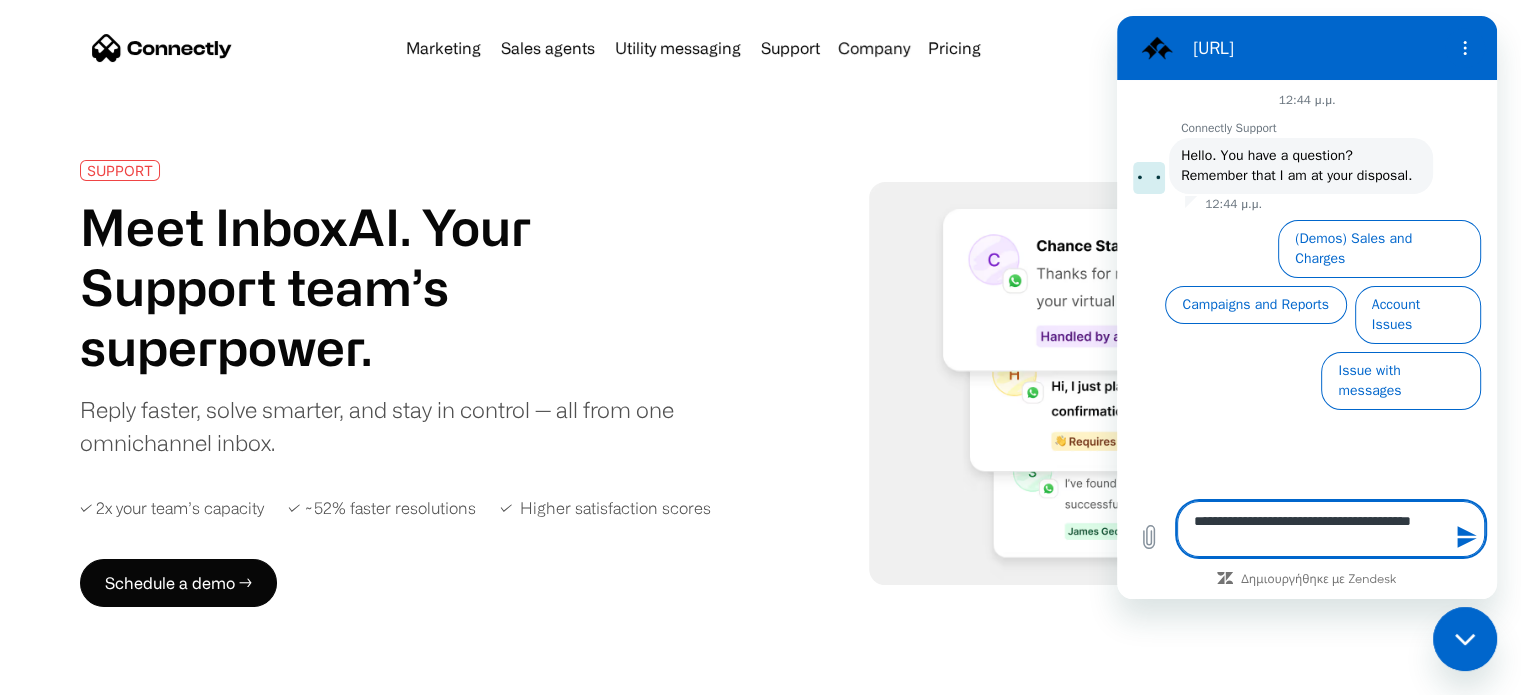 type on "**********" 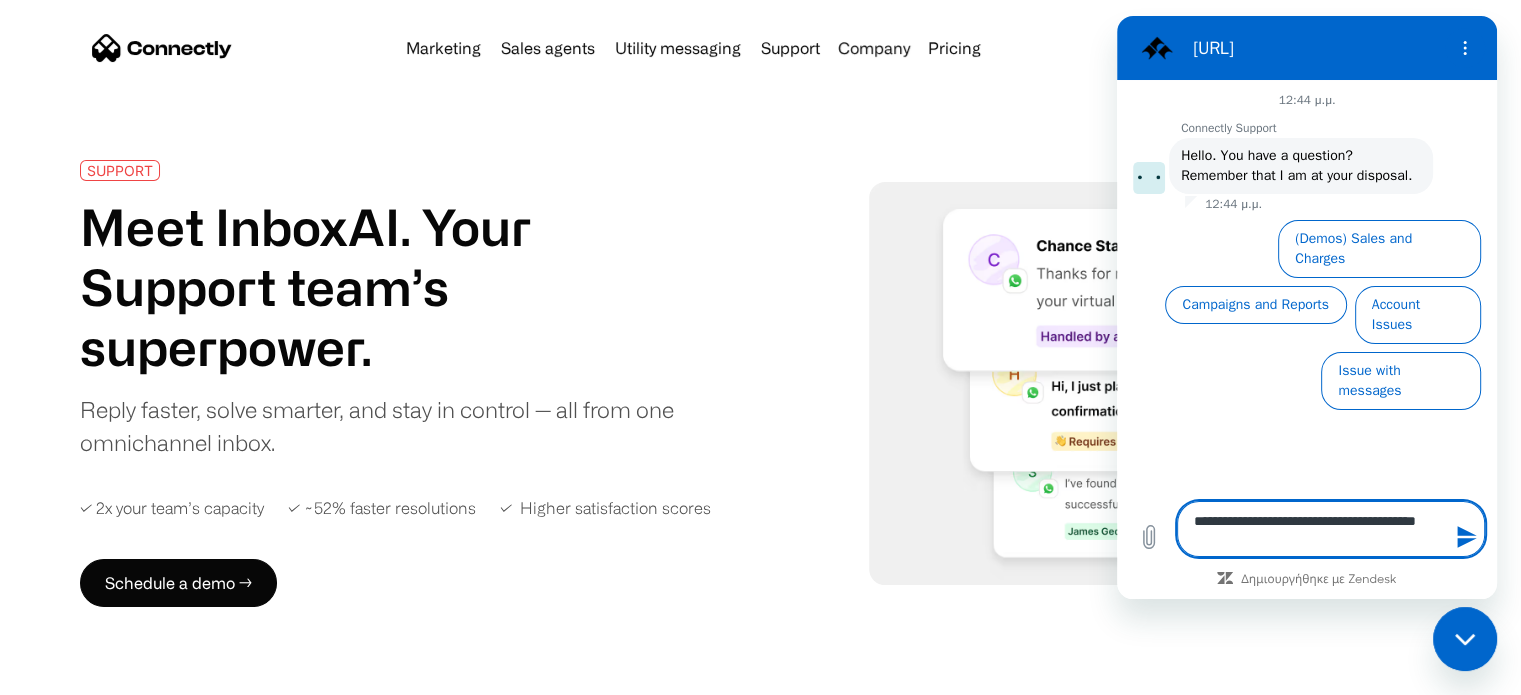type on "**********" 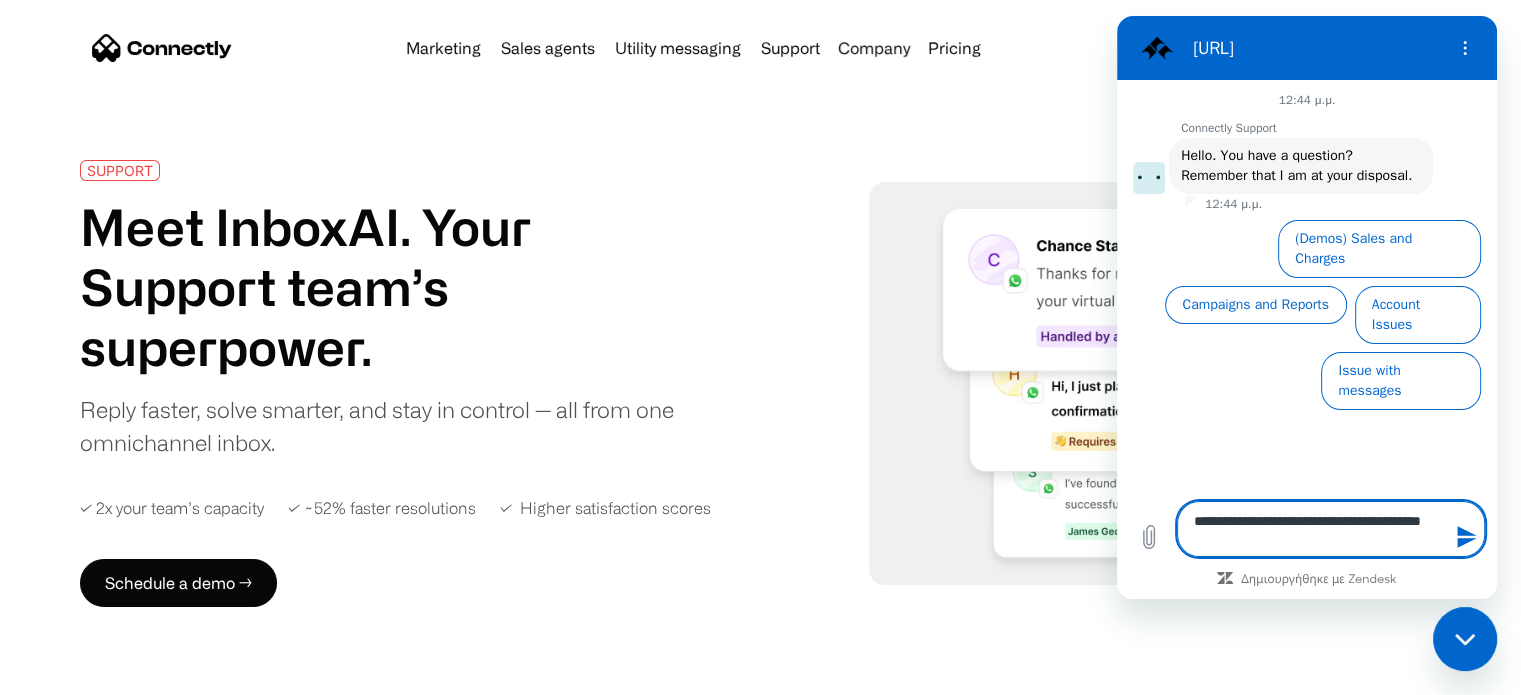 type on "**********" 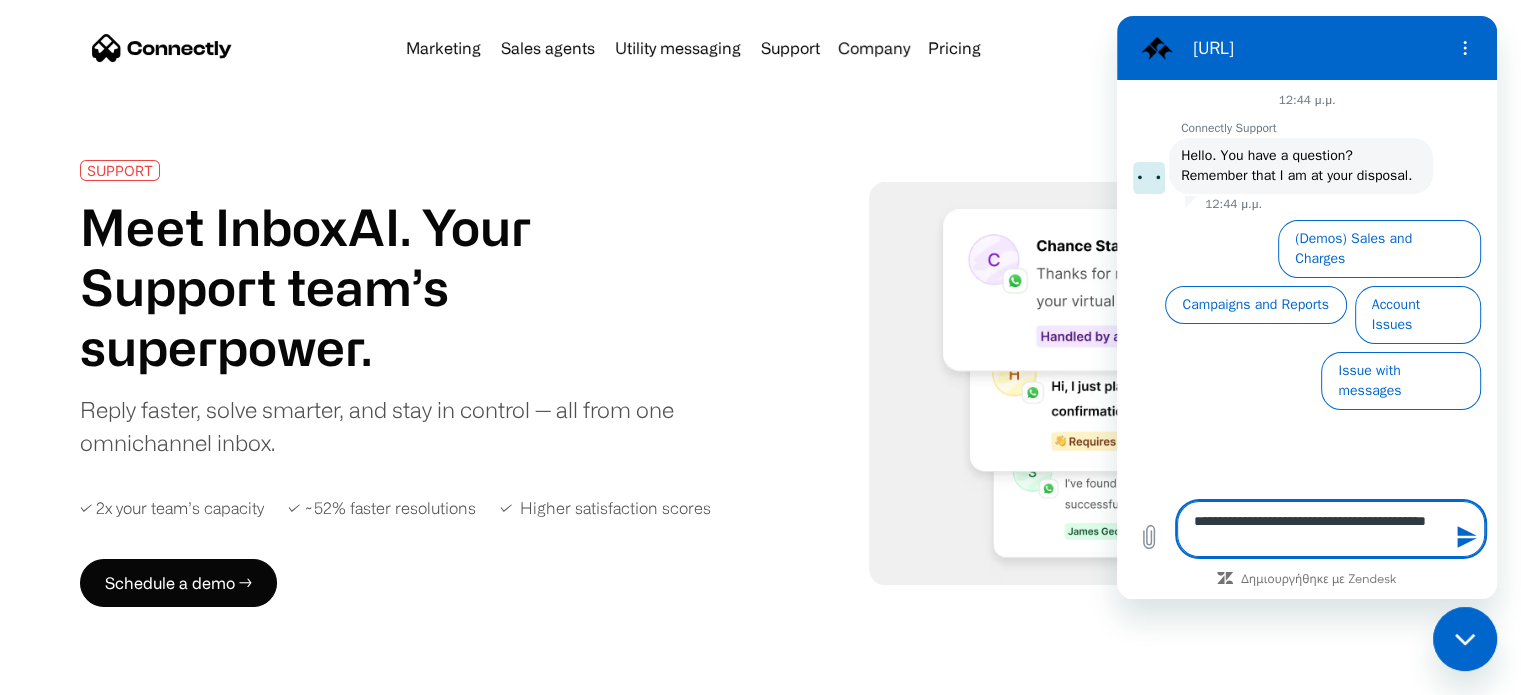 type on "**********" 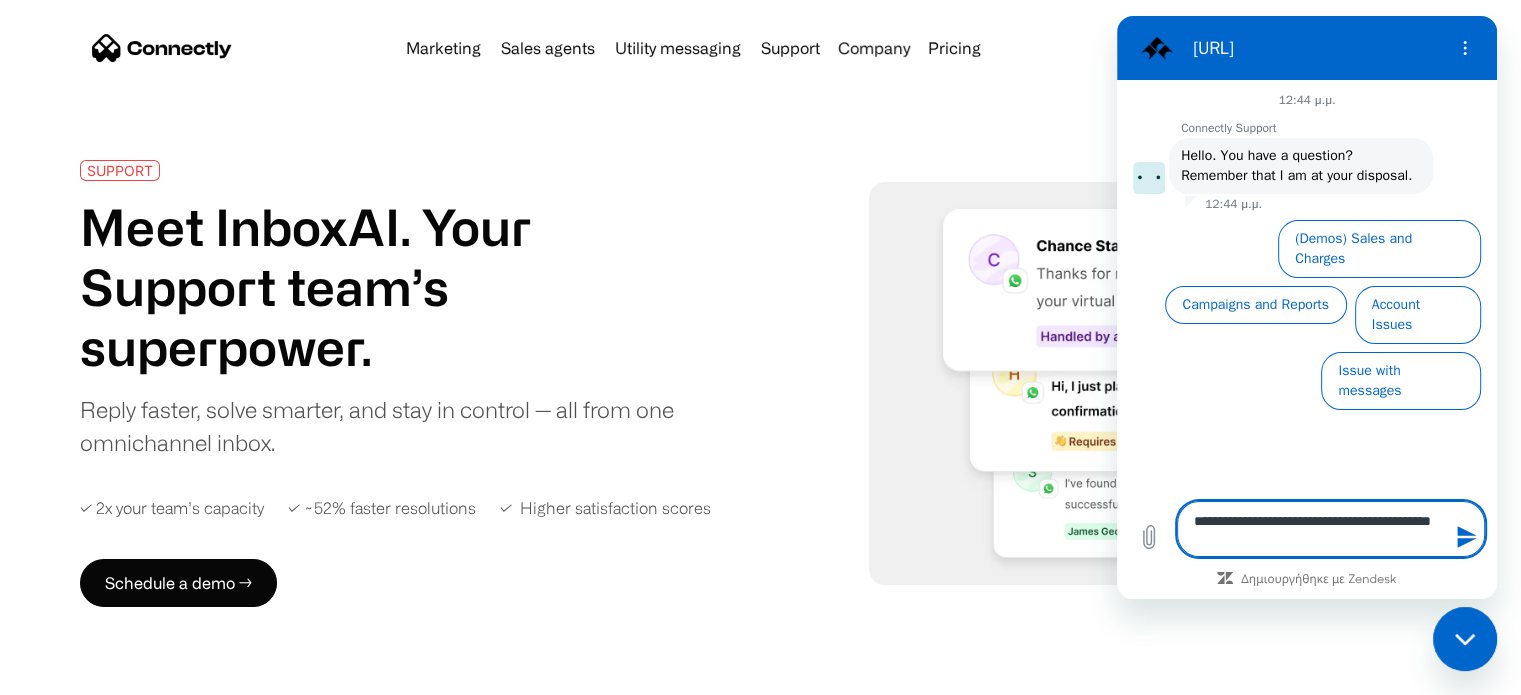 type on "**********" 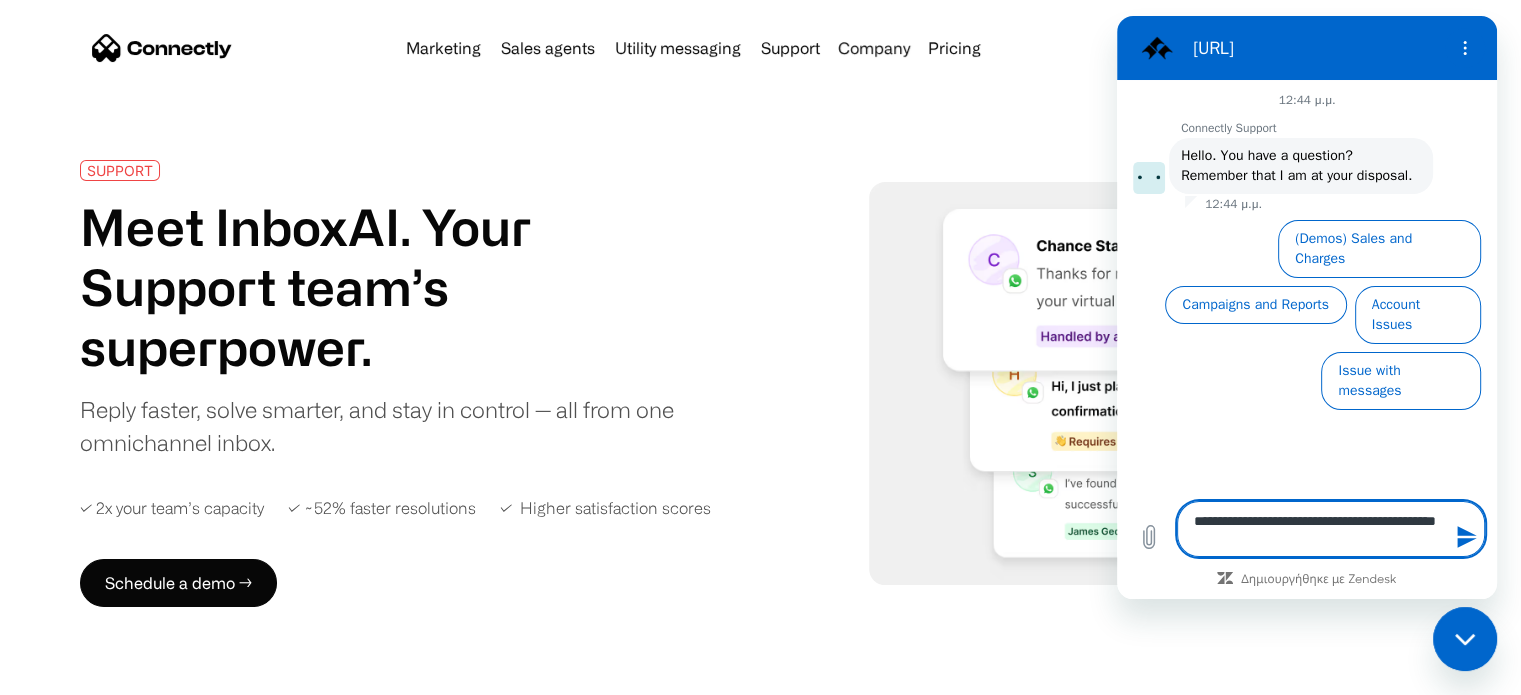 type on "**********" 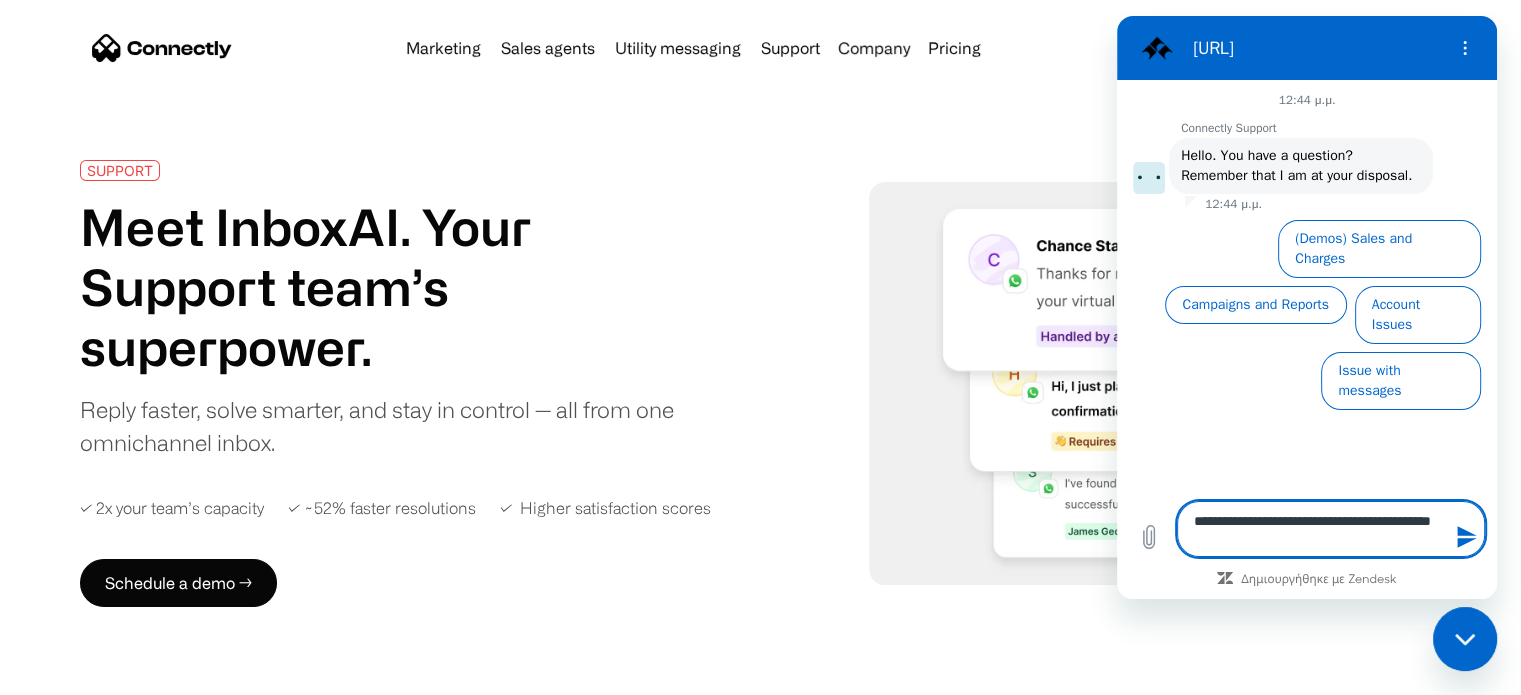 type on "**********" 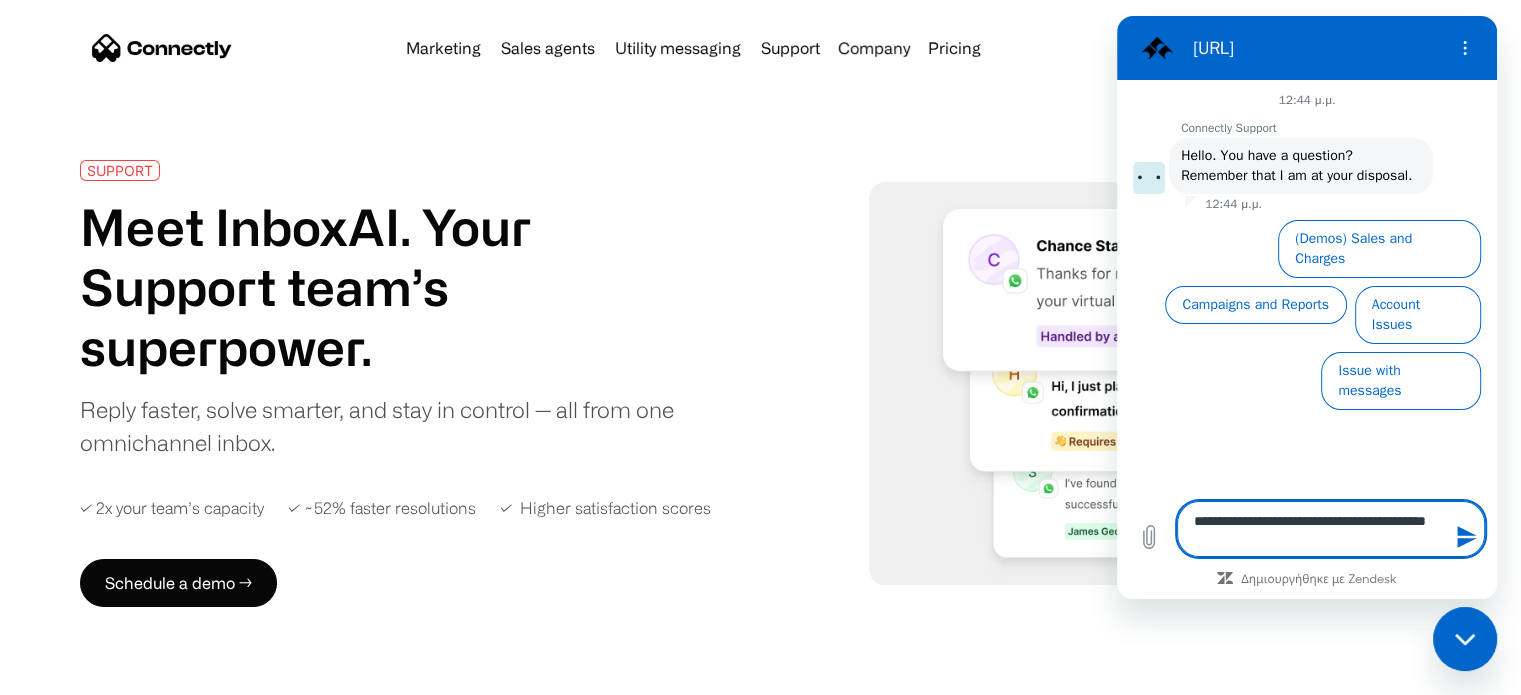 type on "**********" 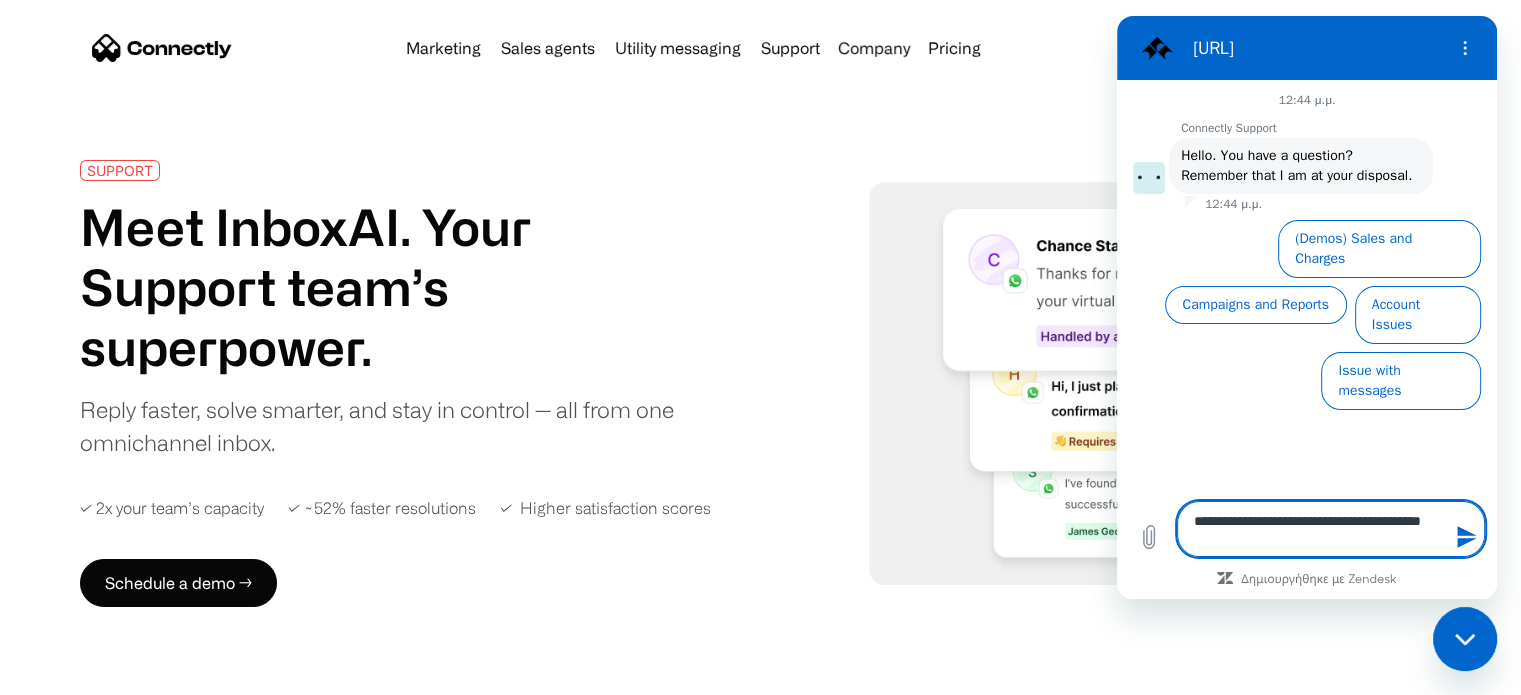 type on "**********" 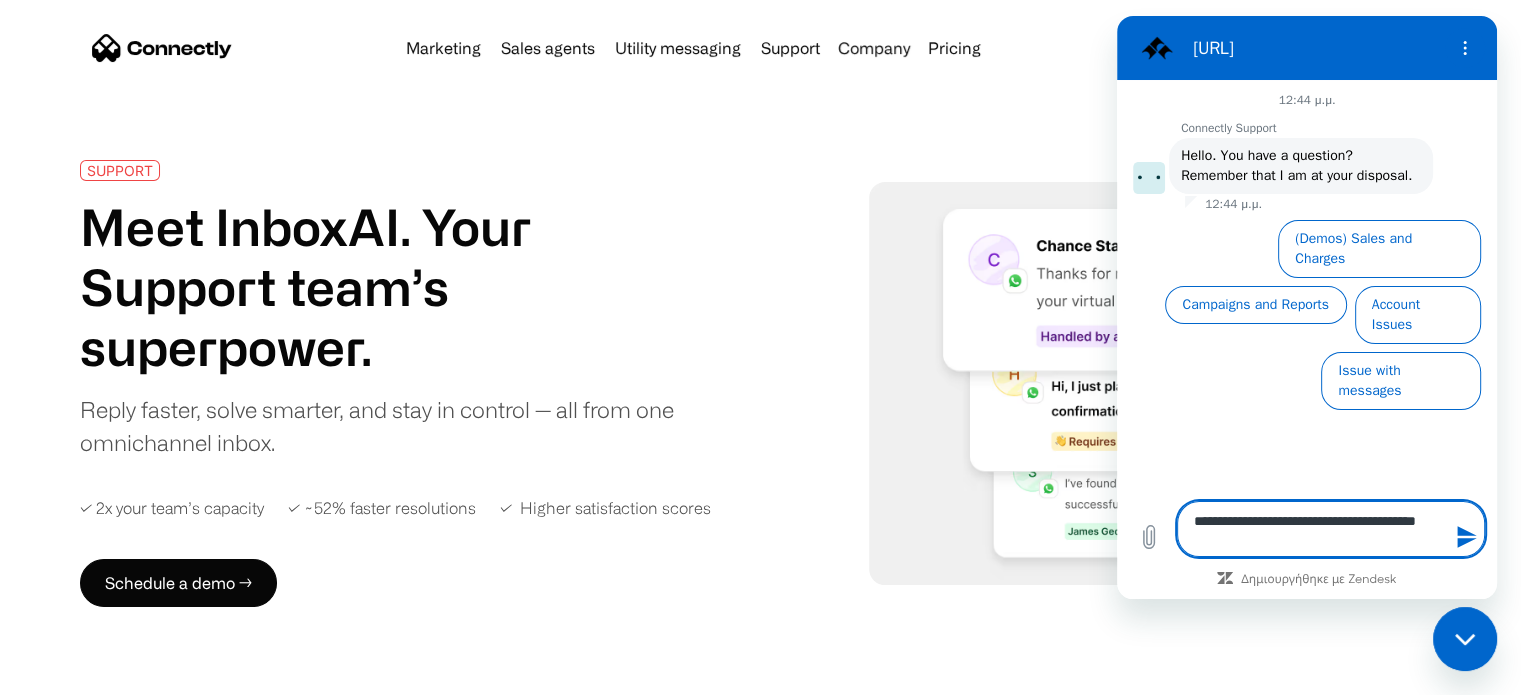type on "**********" 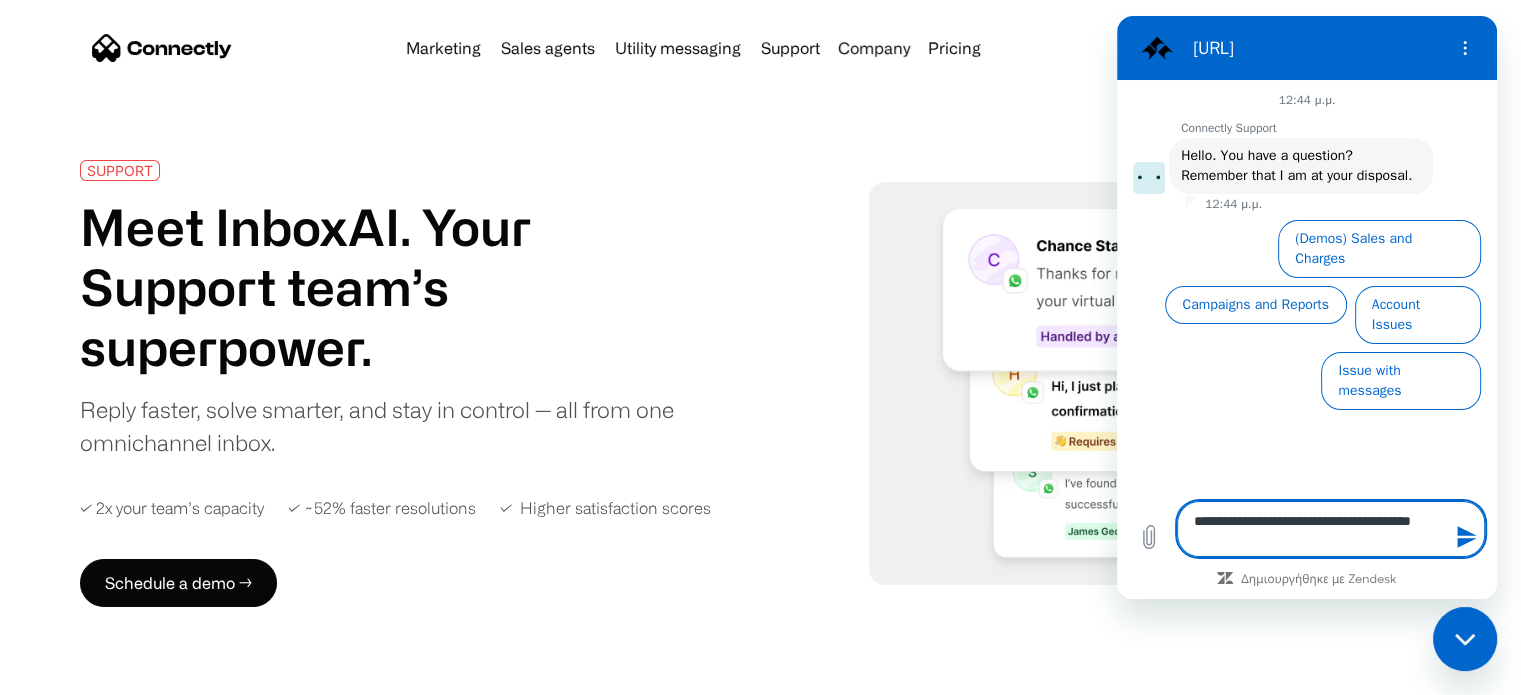 type on "**********" 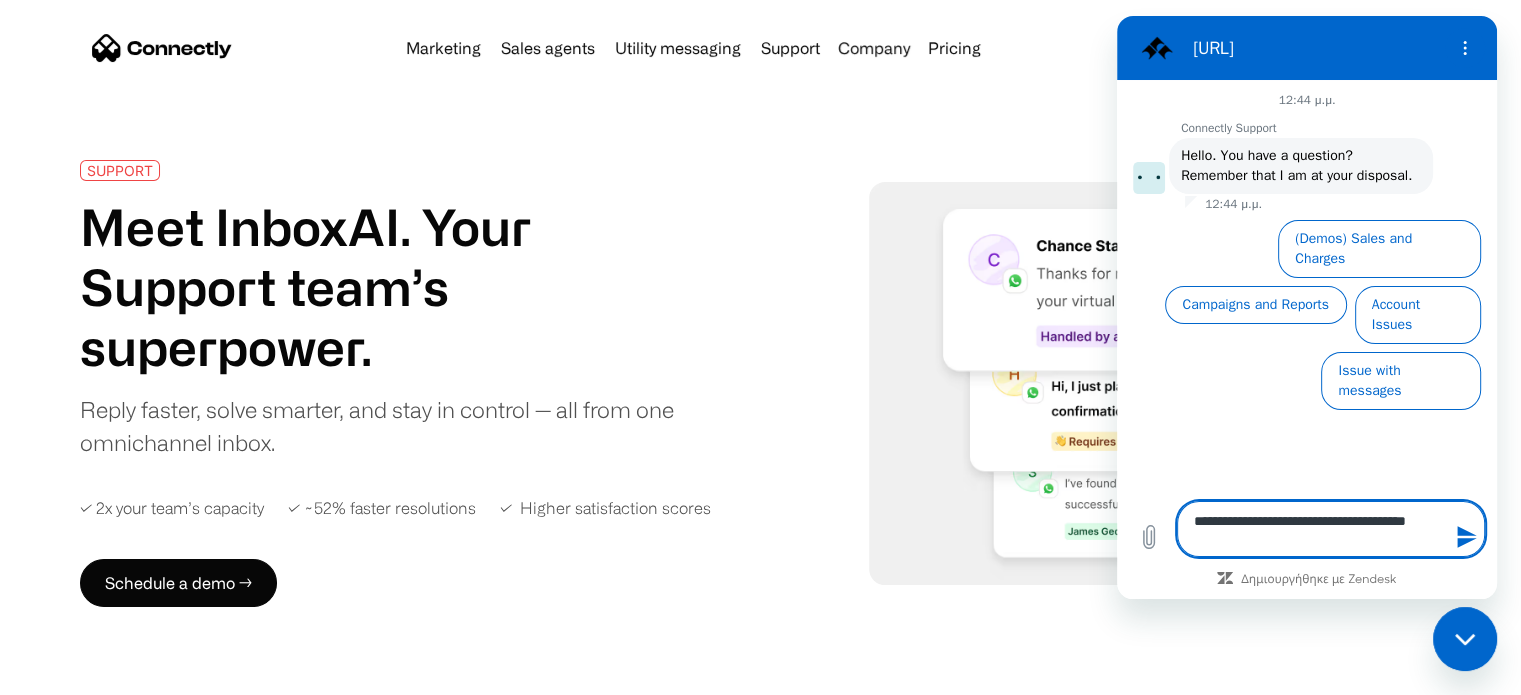type on "**********" 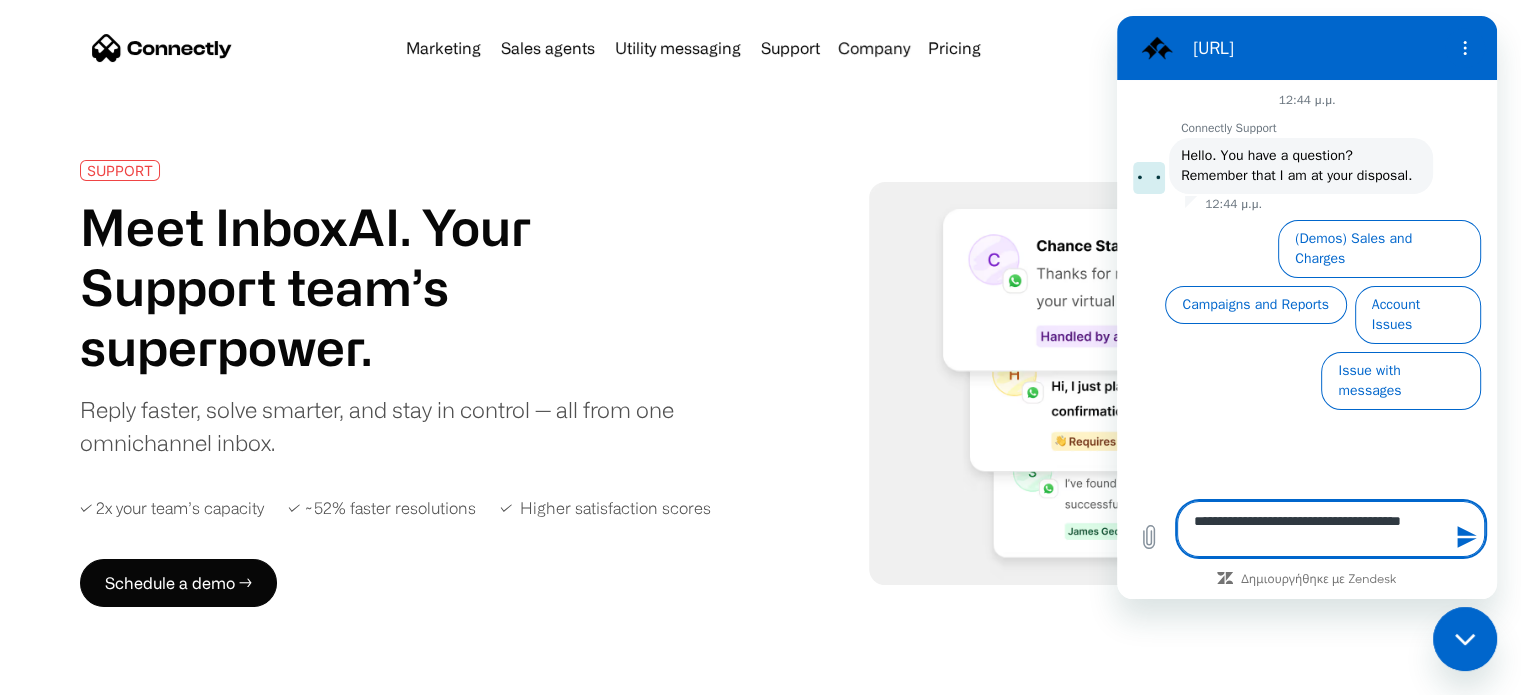 type on "**********" 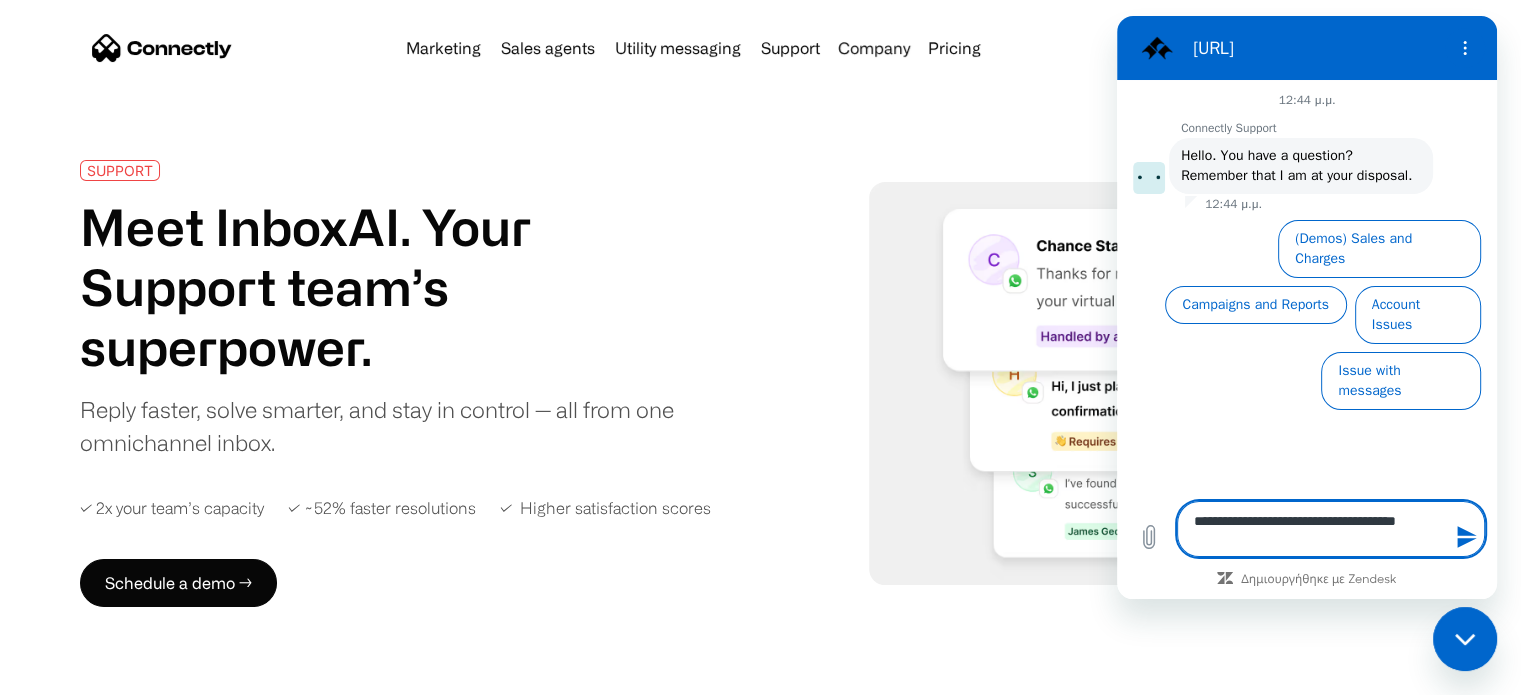 type on "**********" 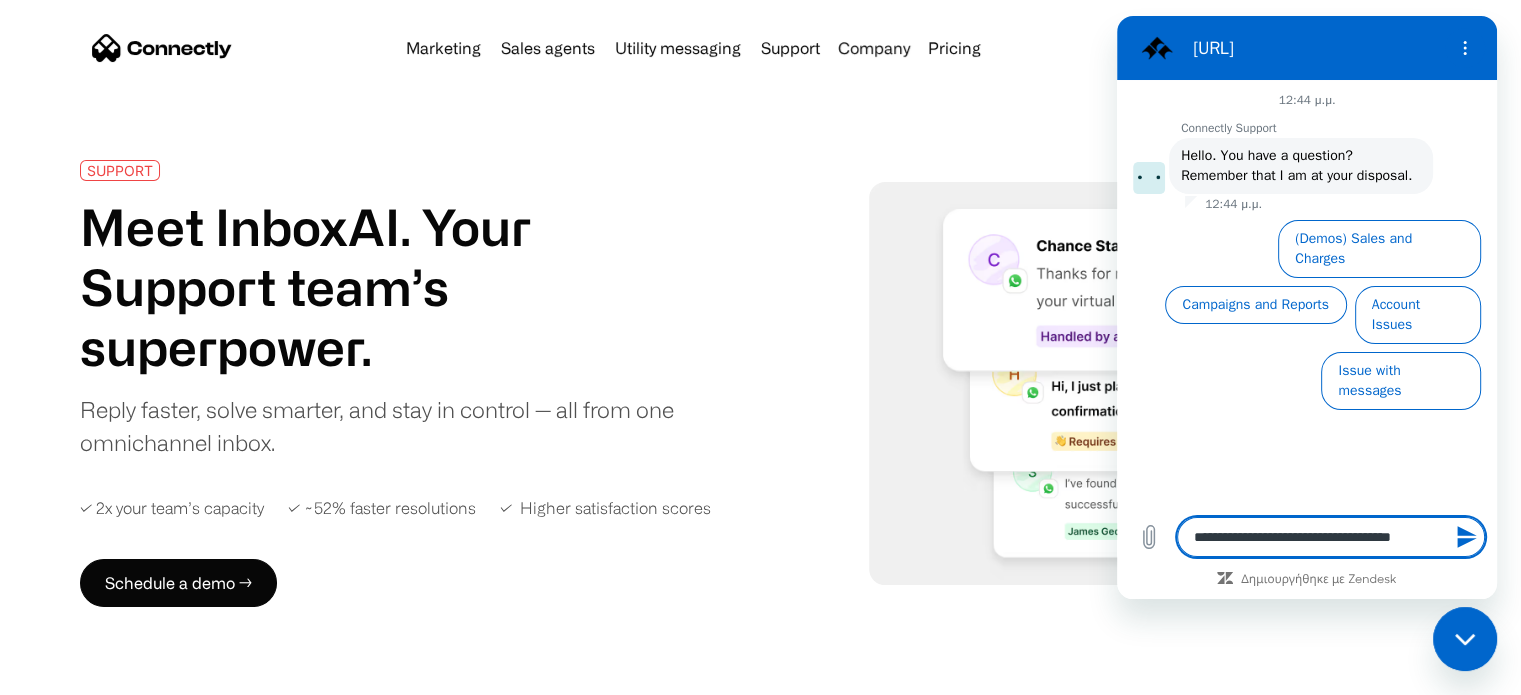 type on "**********" 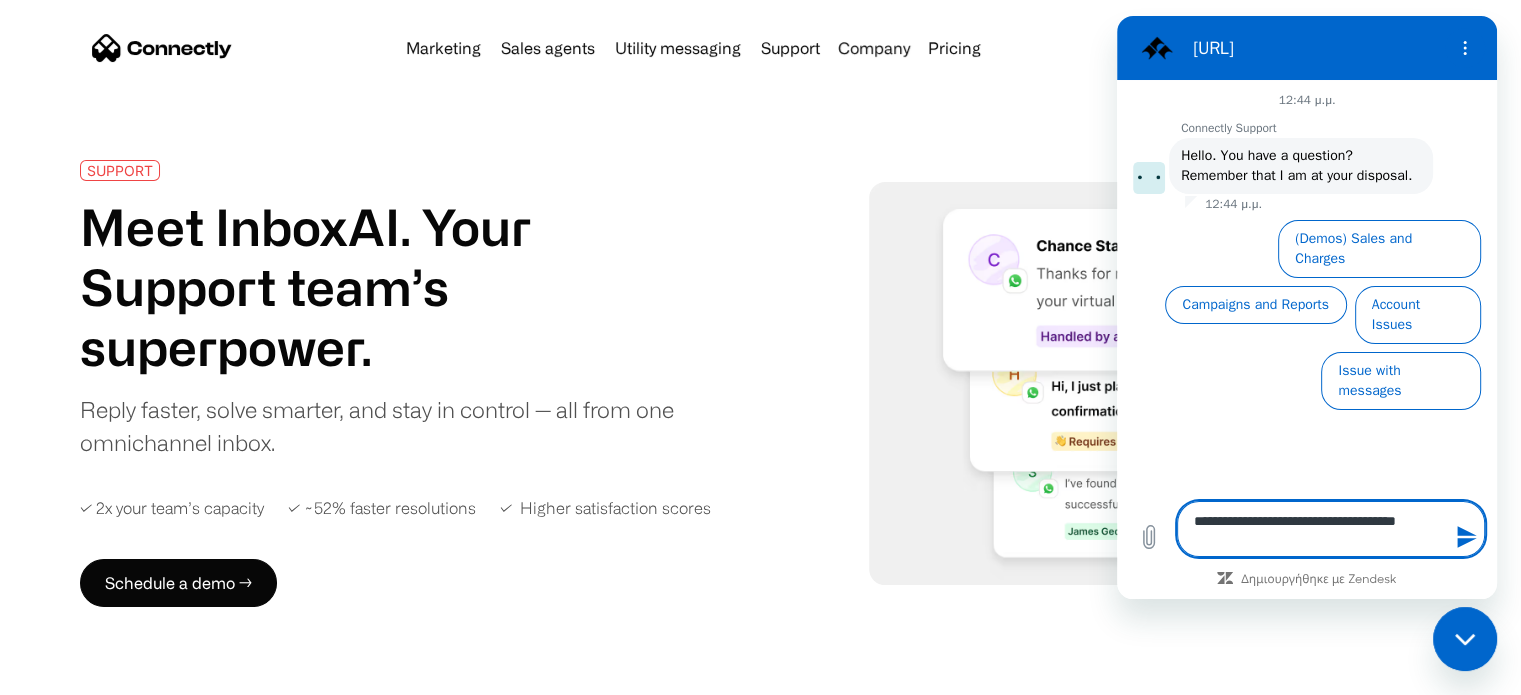 type on "**********" 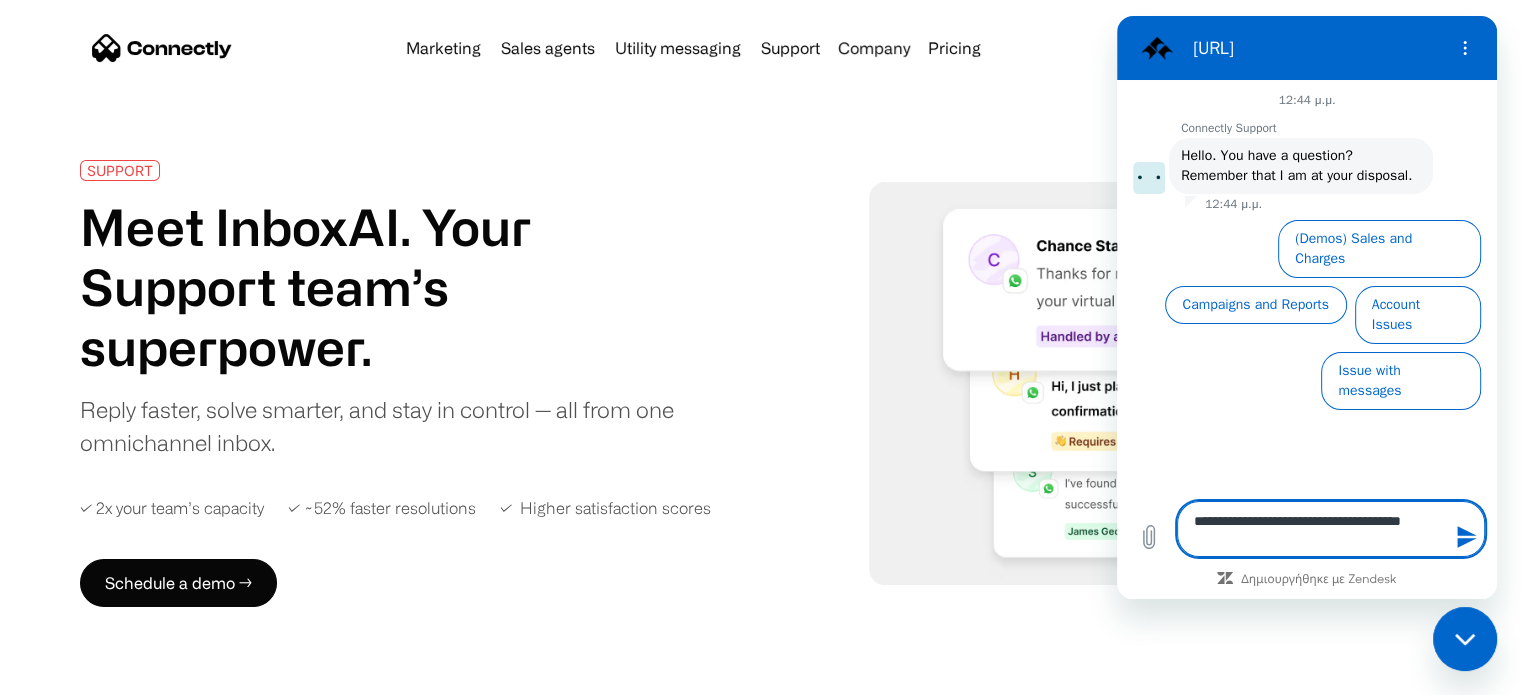 type on "**********" 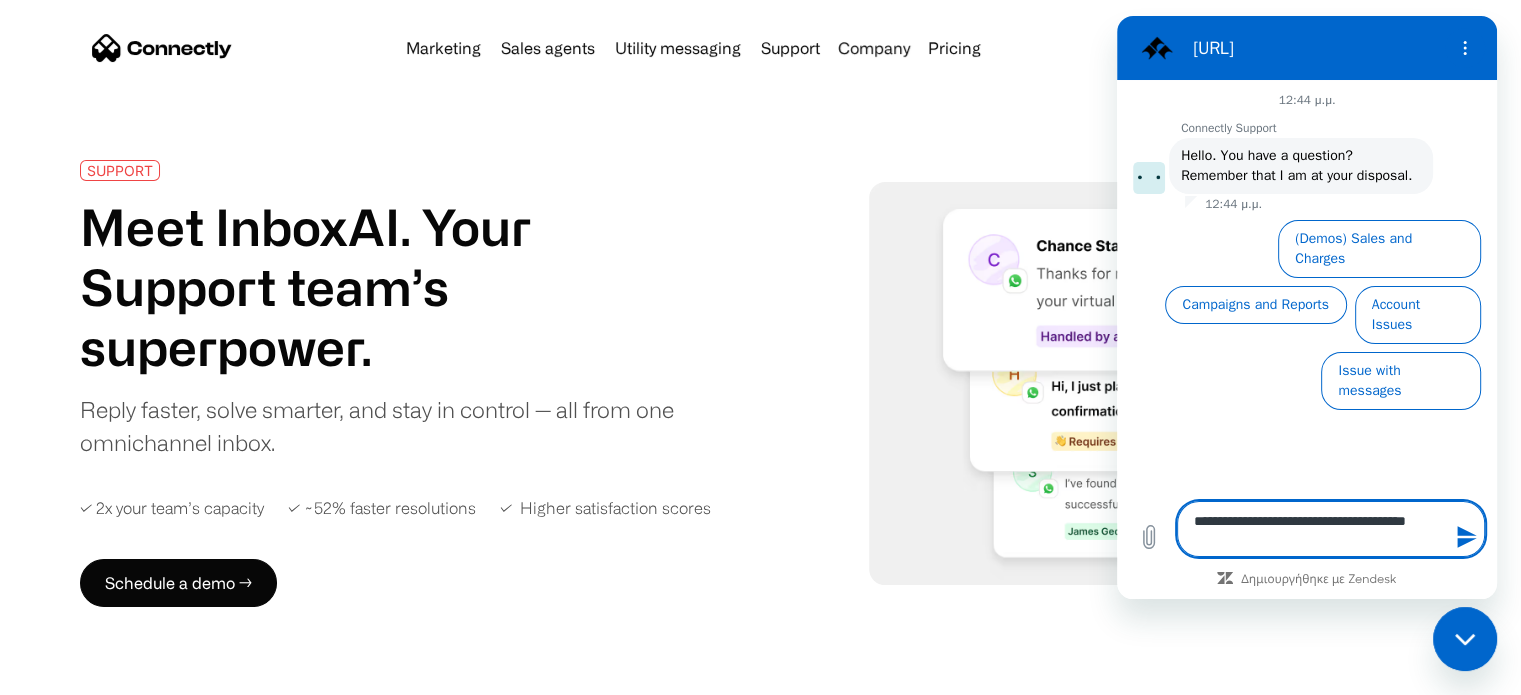 type on "**********" 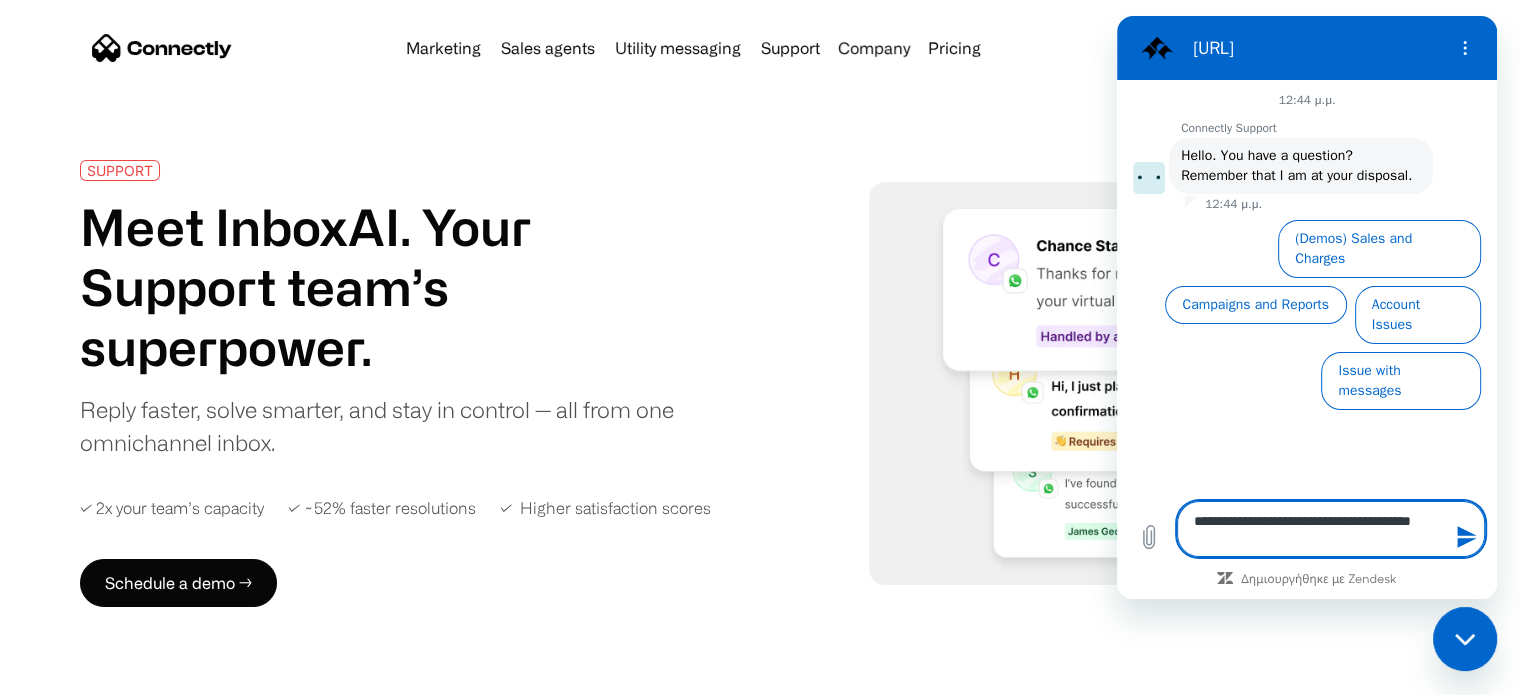 type on "**********" 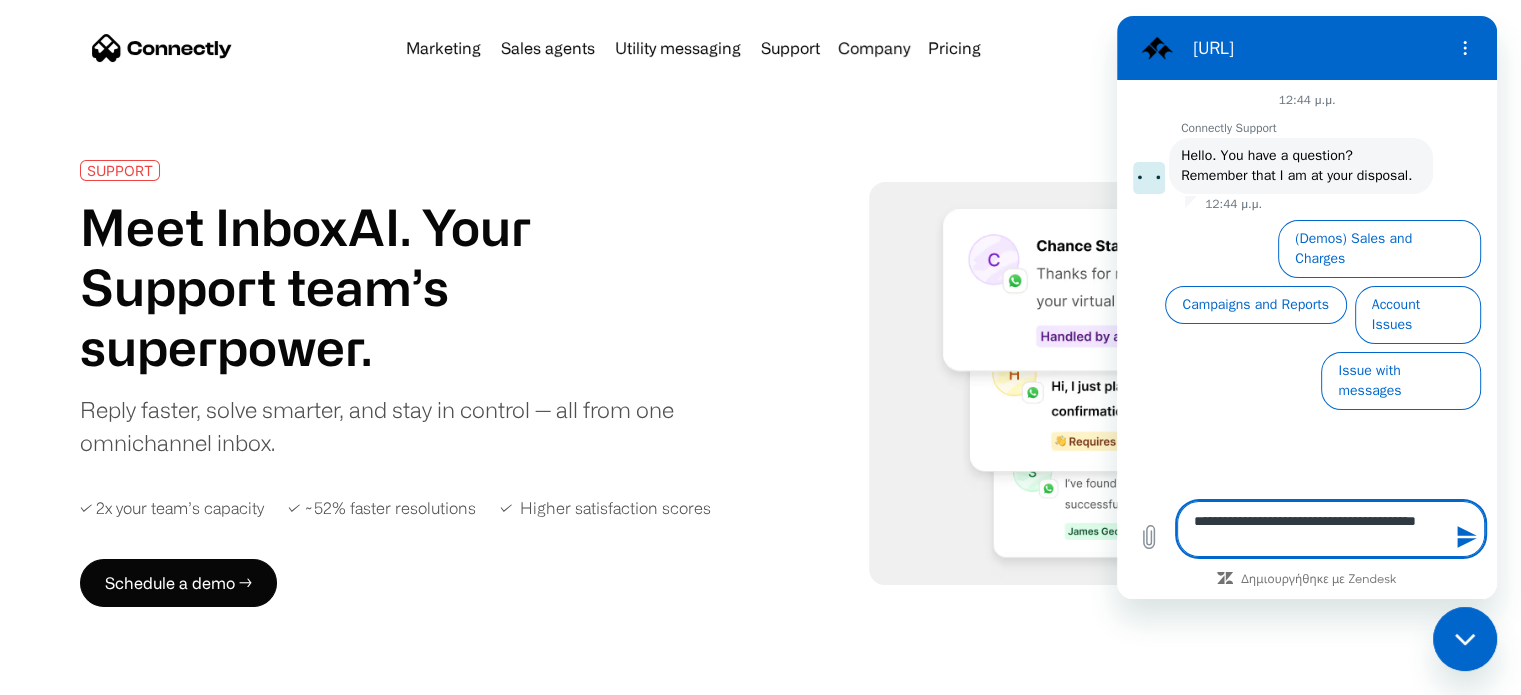 type on "**********" 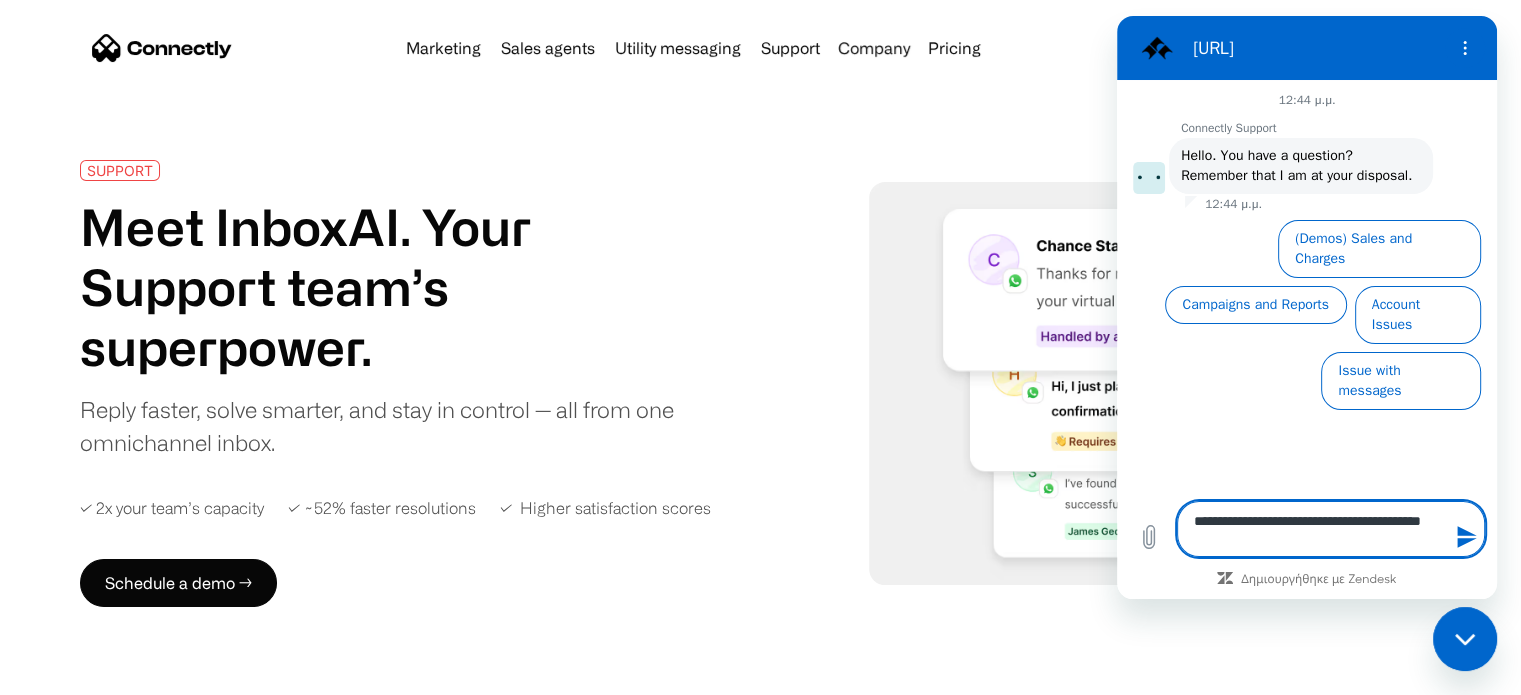 type on "**********" 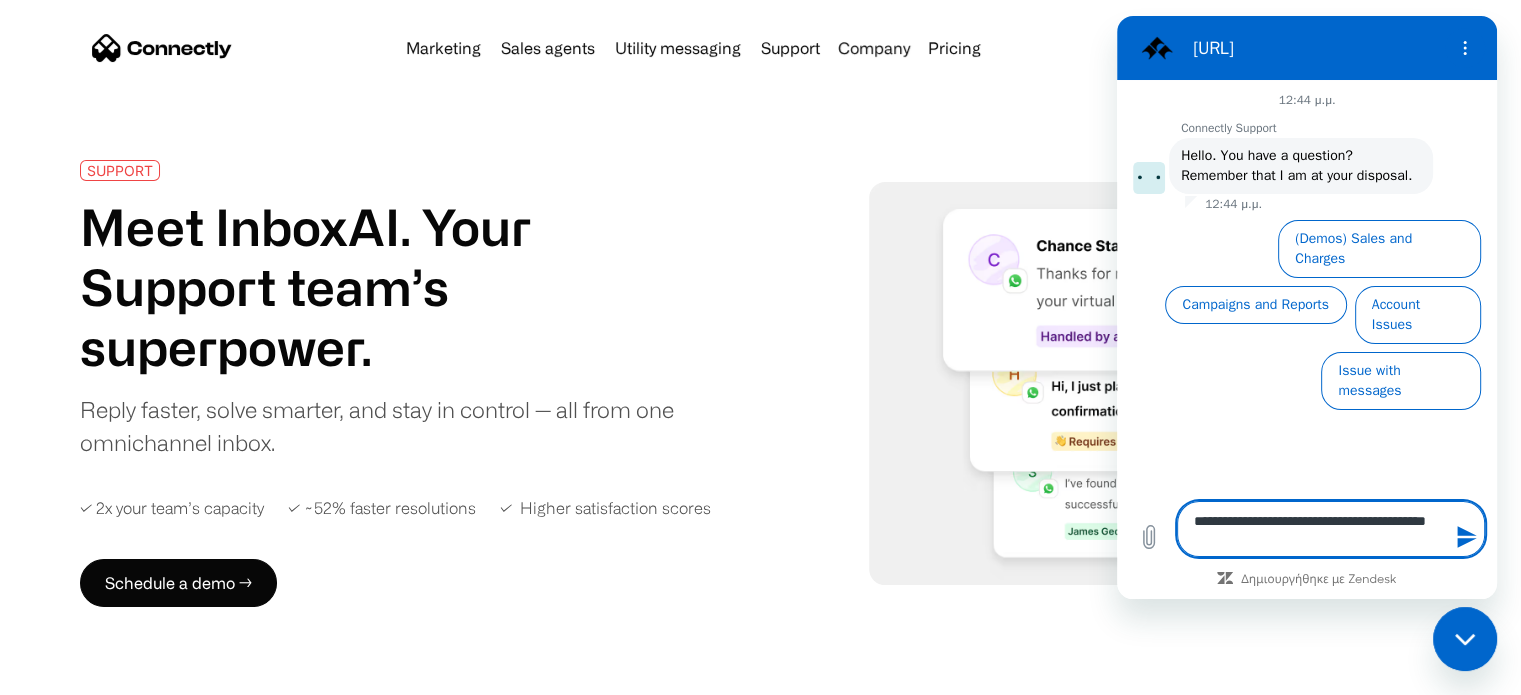type on "**********" 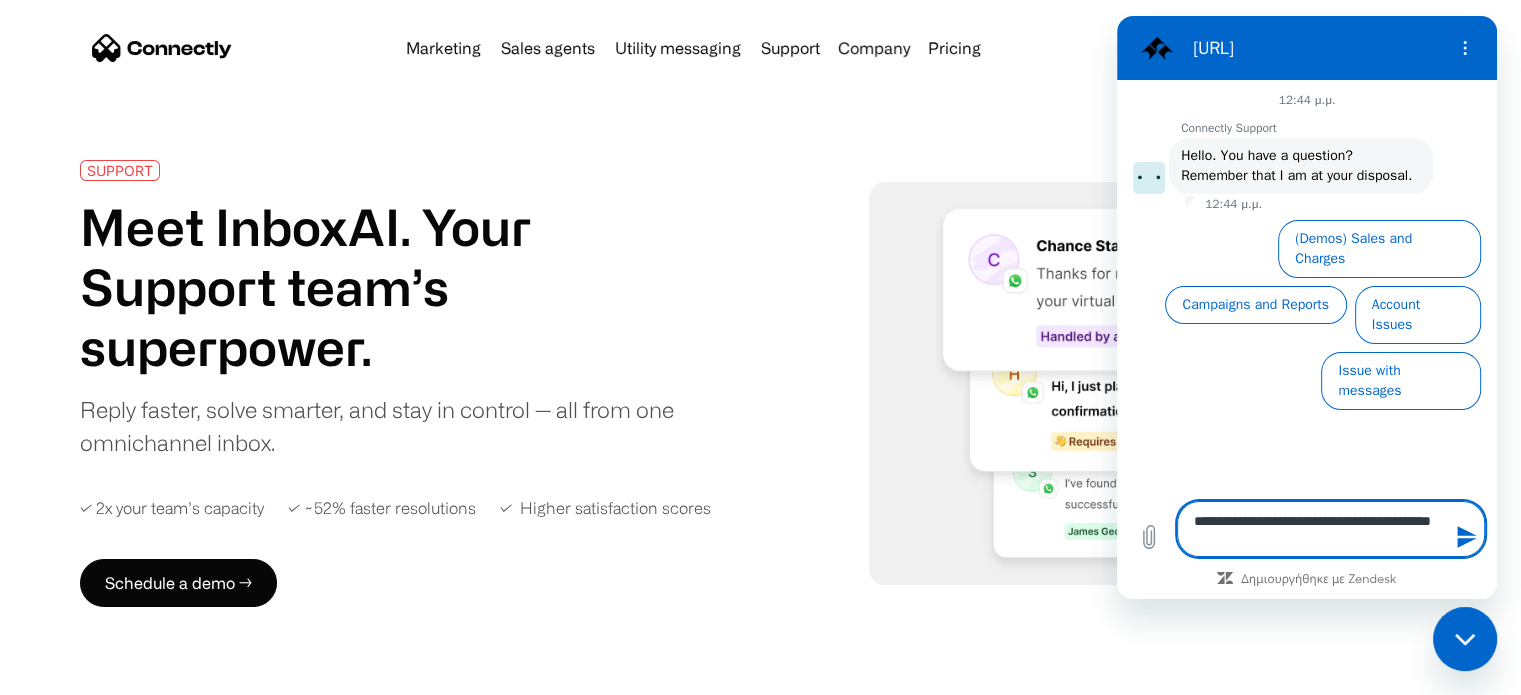 type on "**********" 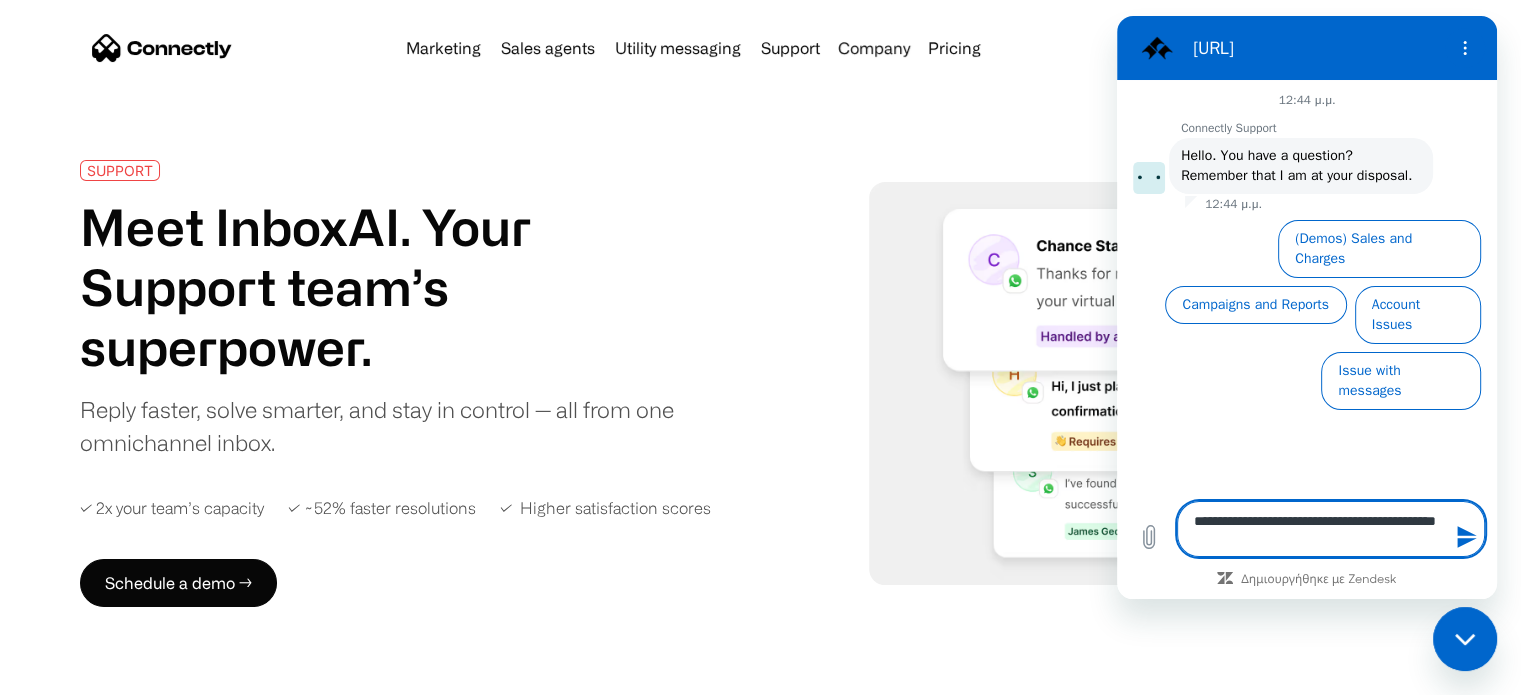 type on "**********" 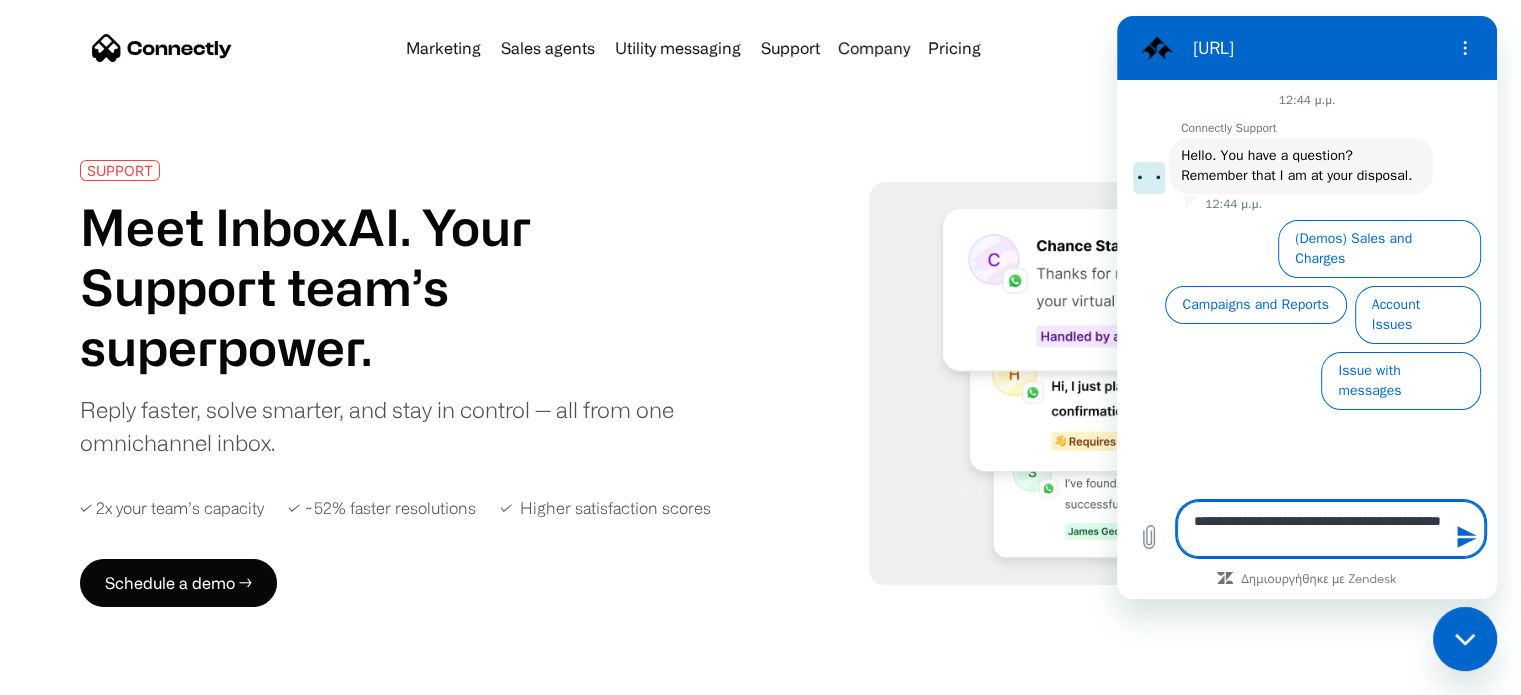 type on "**********" 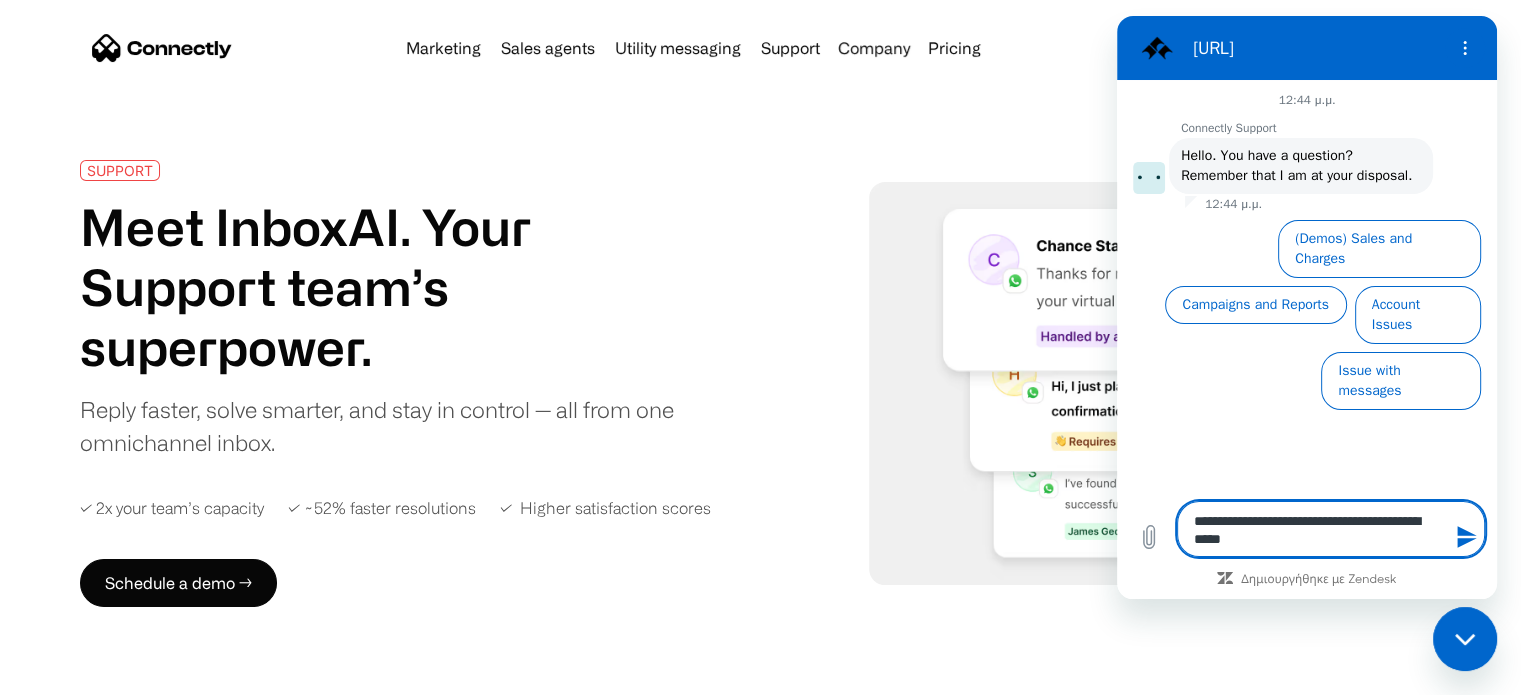 type on "**********" 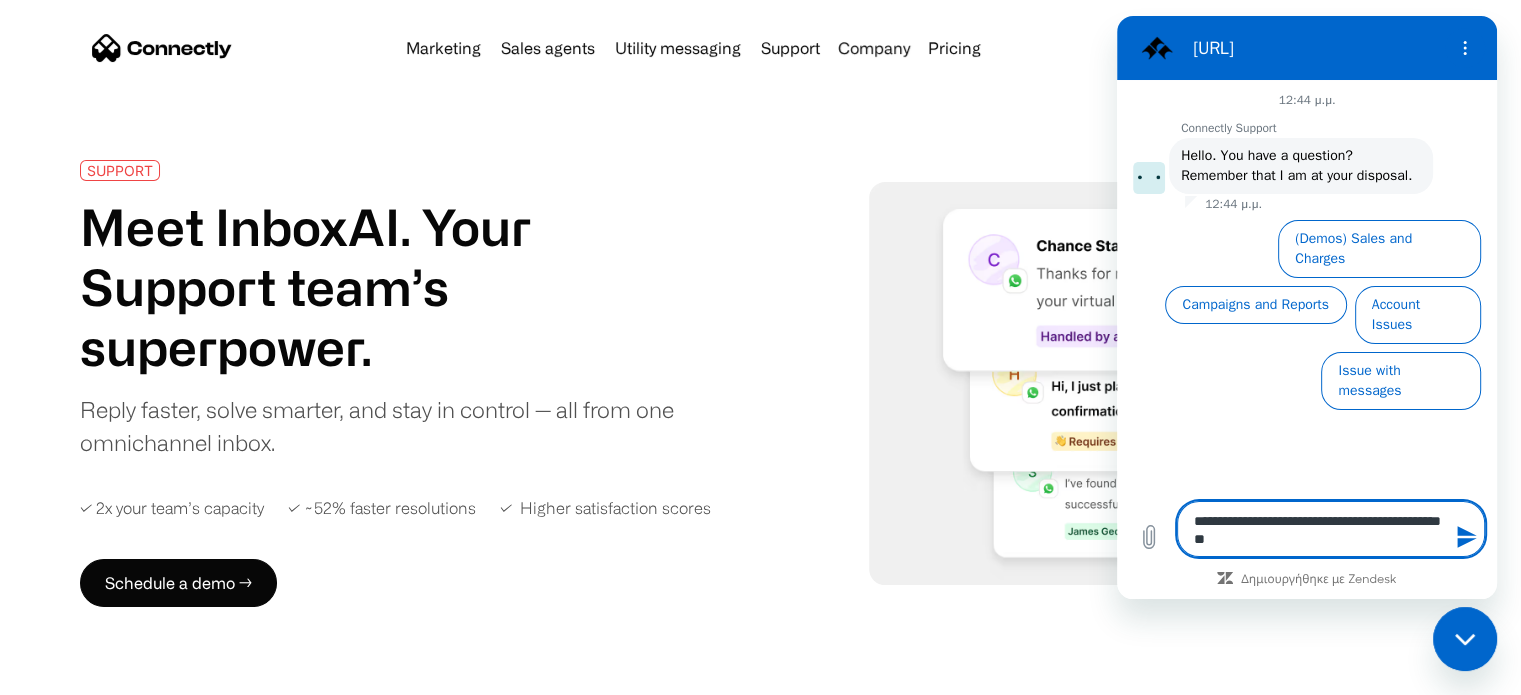 type on "**********" 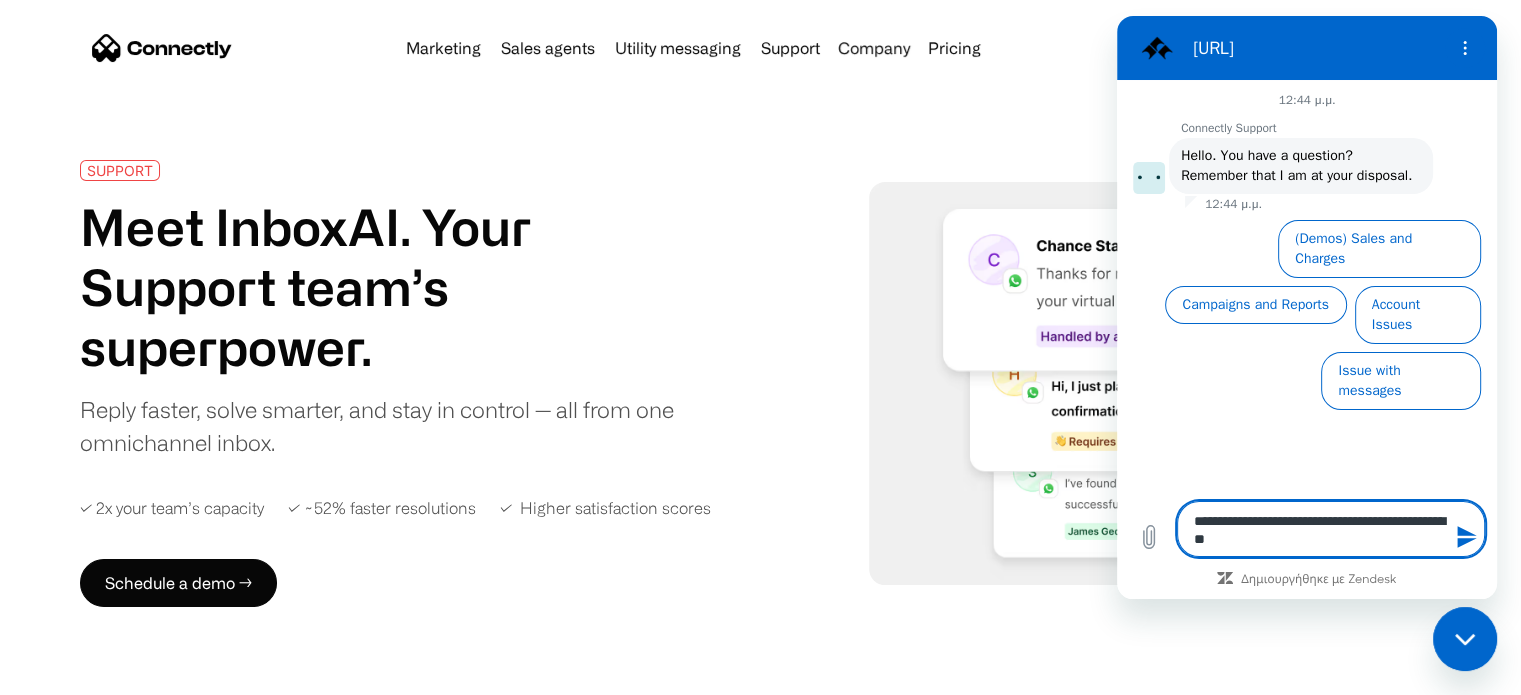 type on "**********" 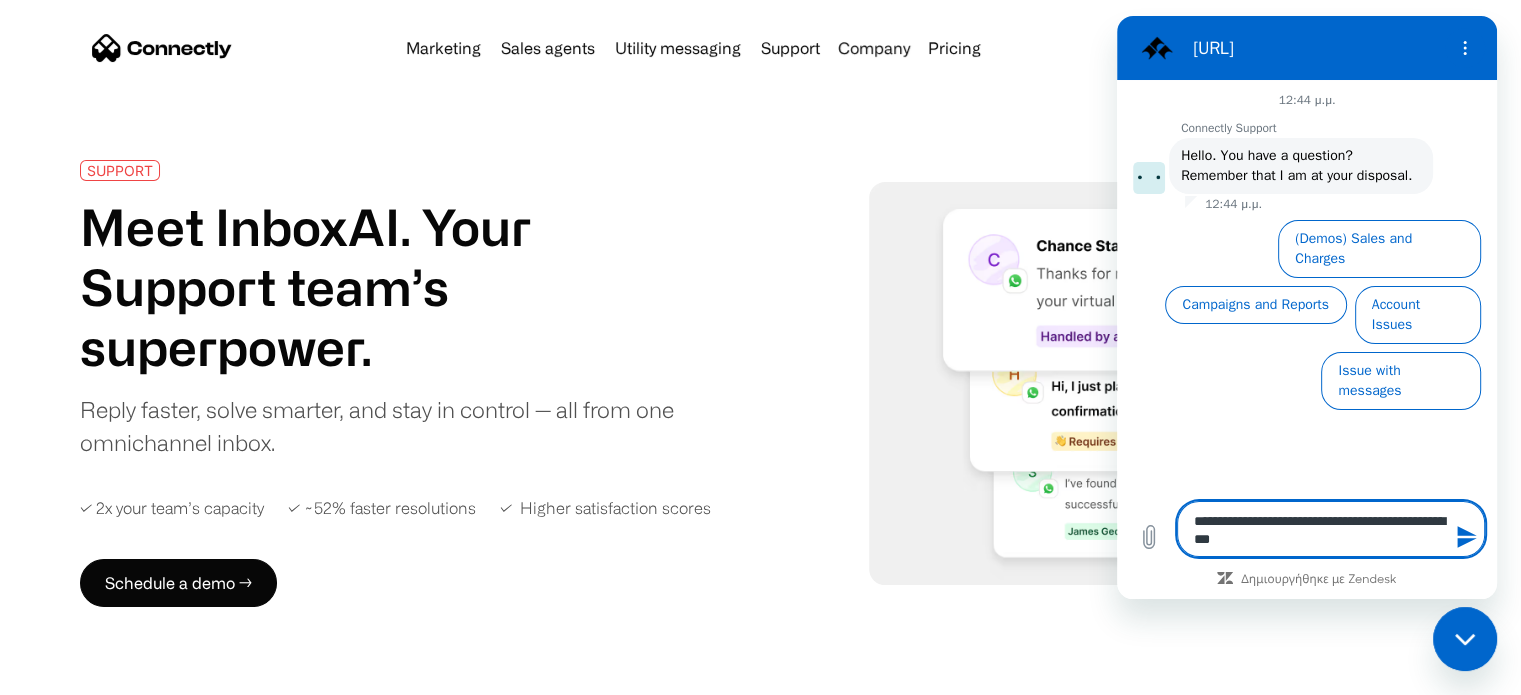 type on "**********" 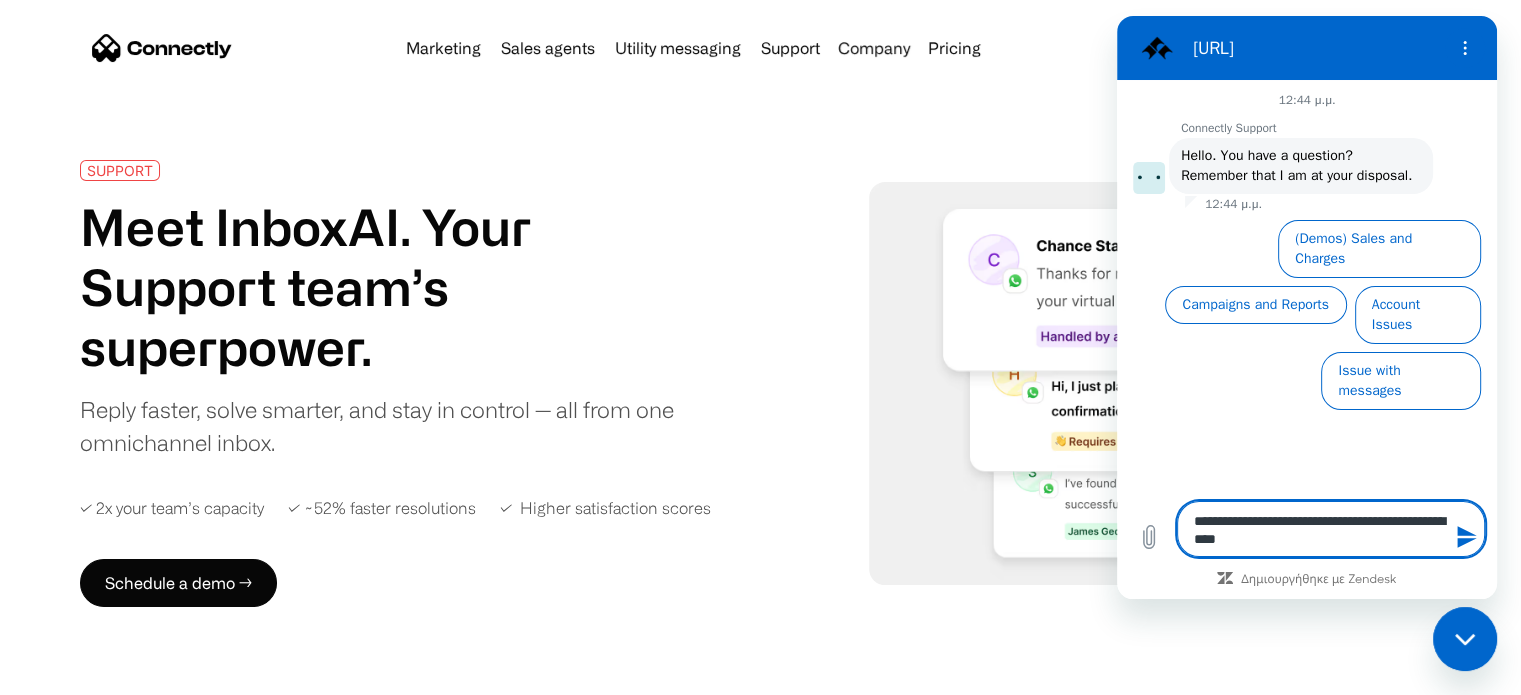type on "**********" 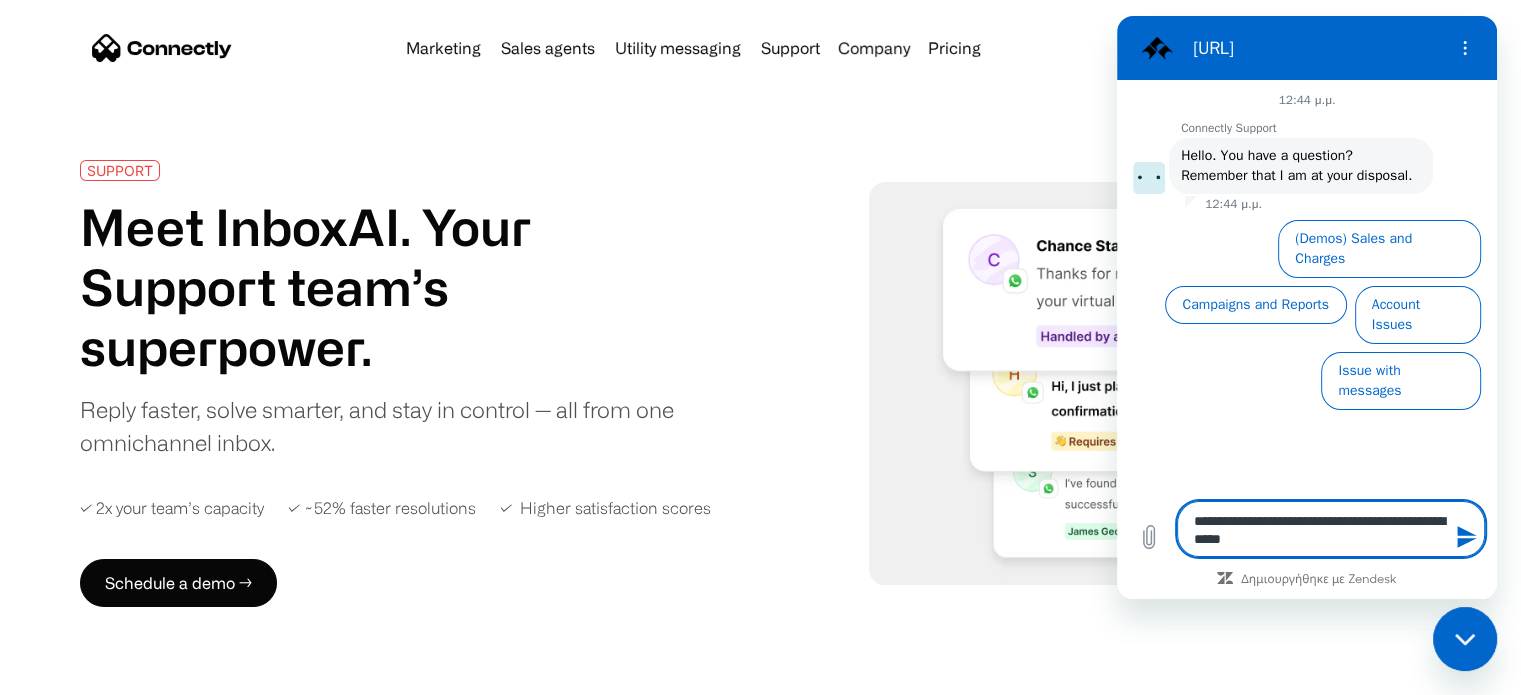type on "**********" 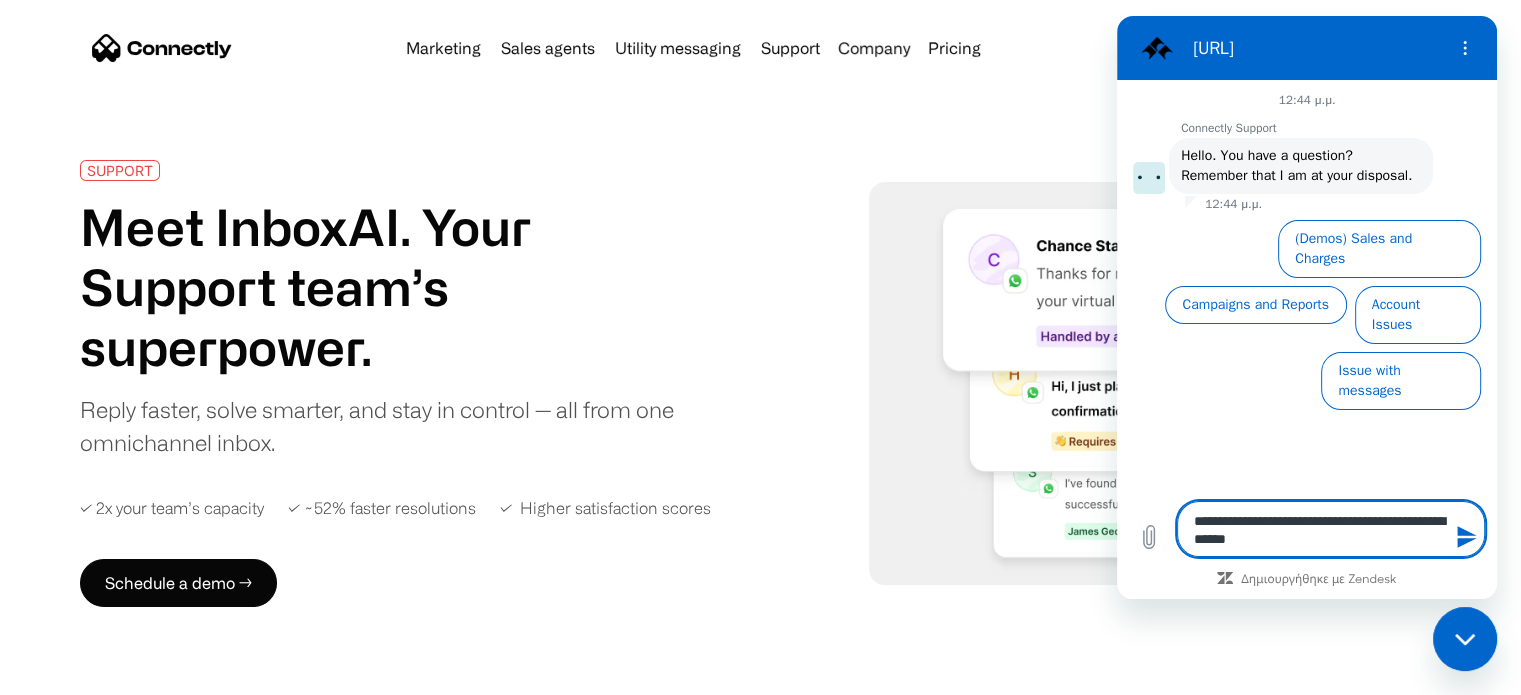 type on "**********" 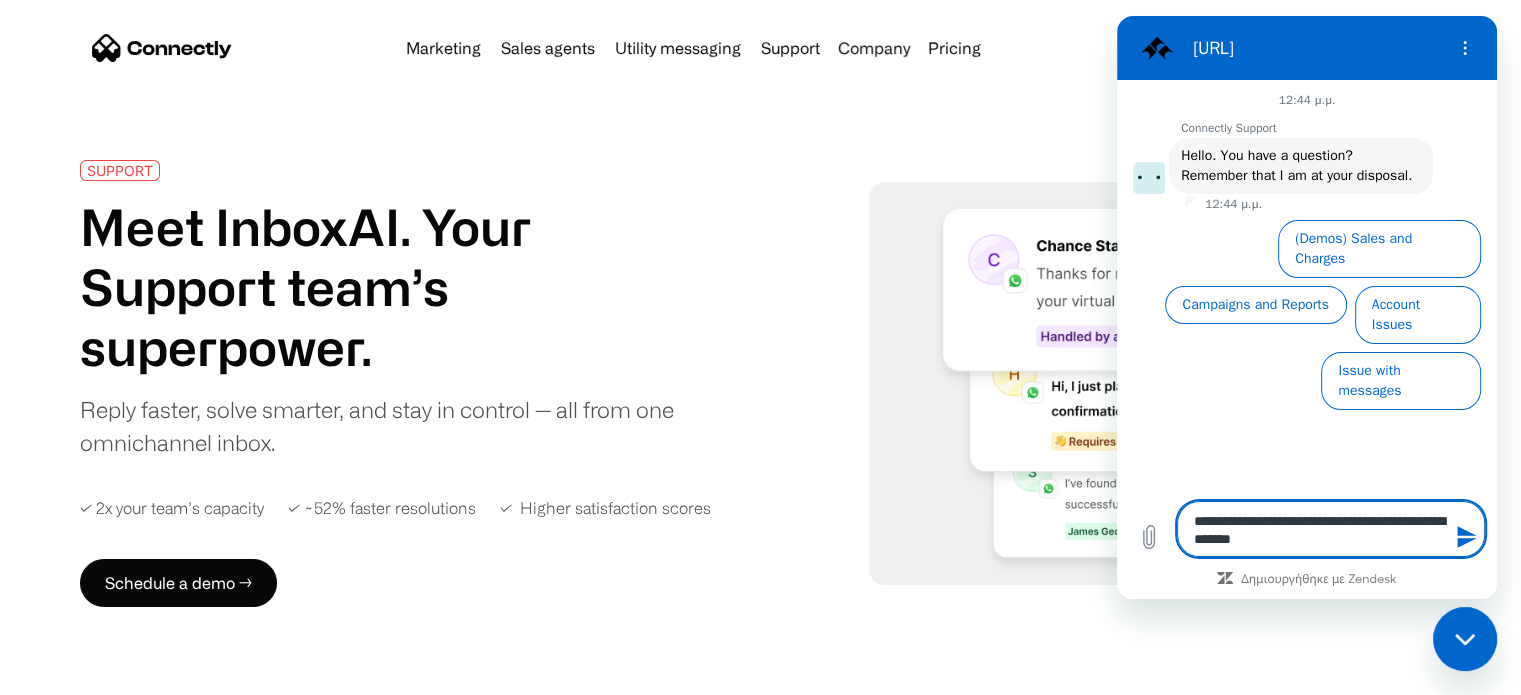 type on "**********" 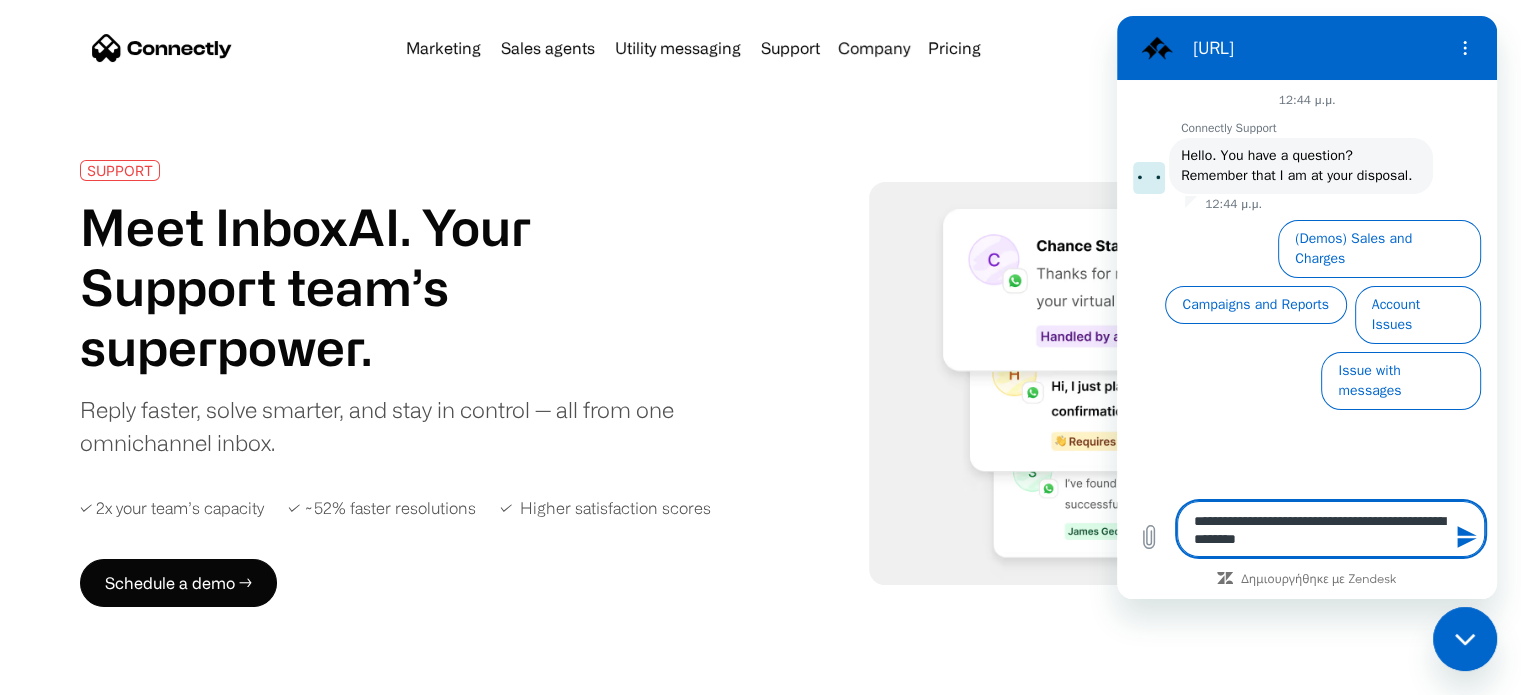type on "**********" 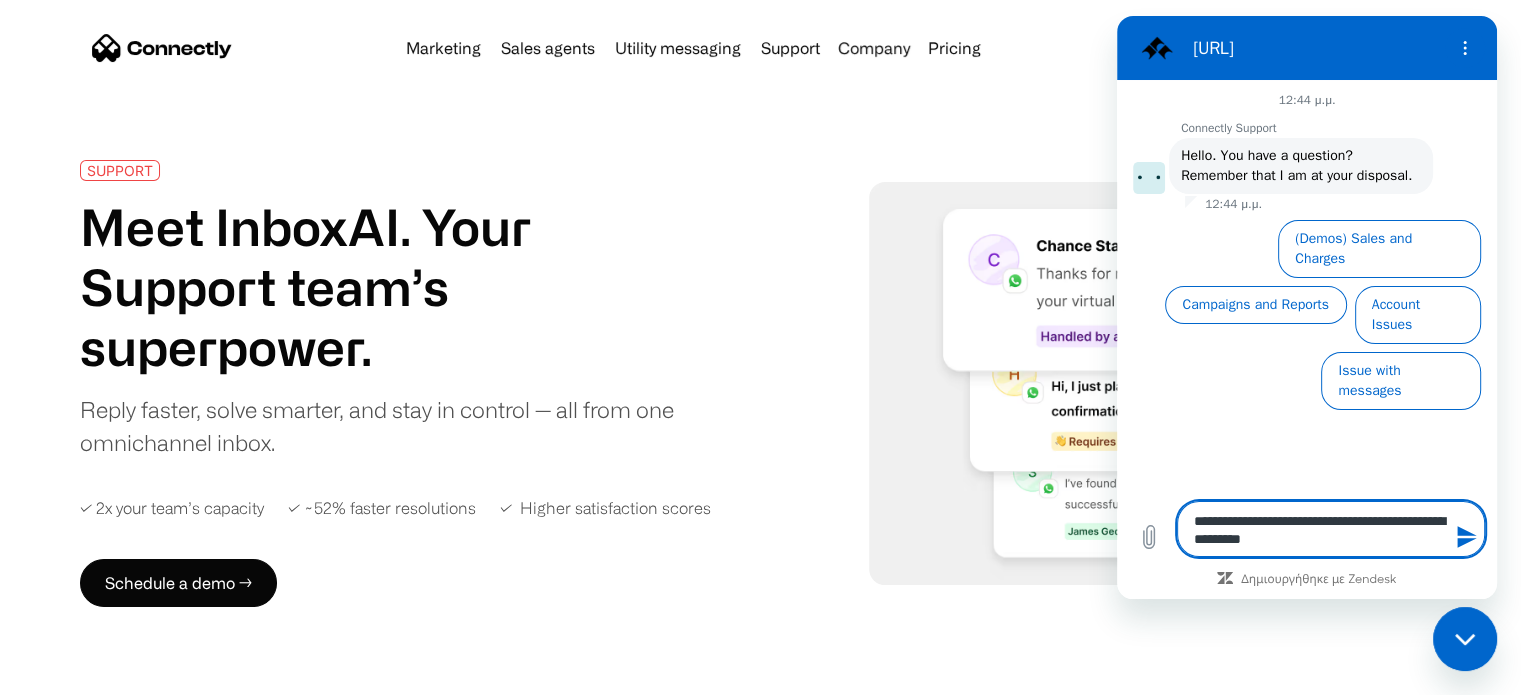 type on "**********" 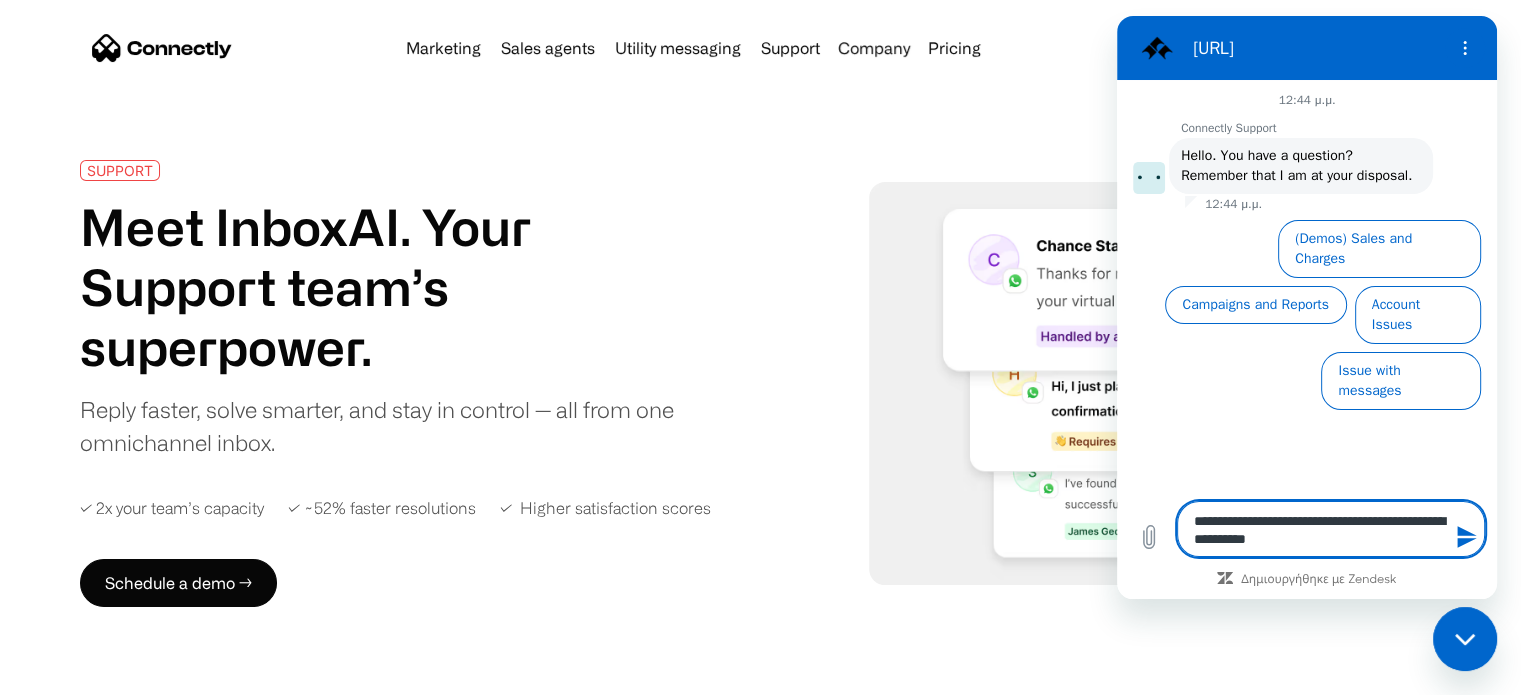 type on "**********" 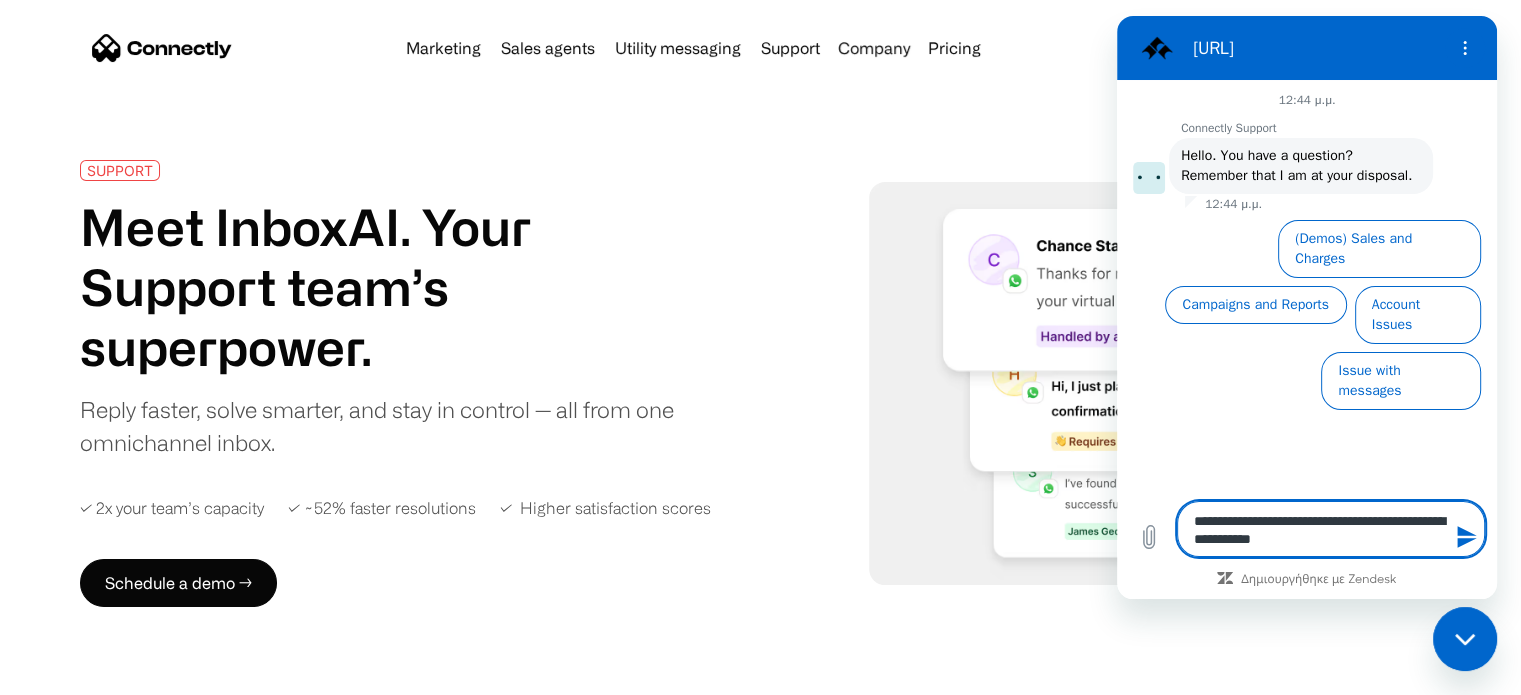type on "**********" 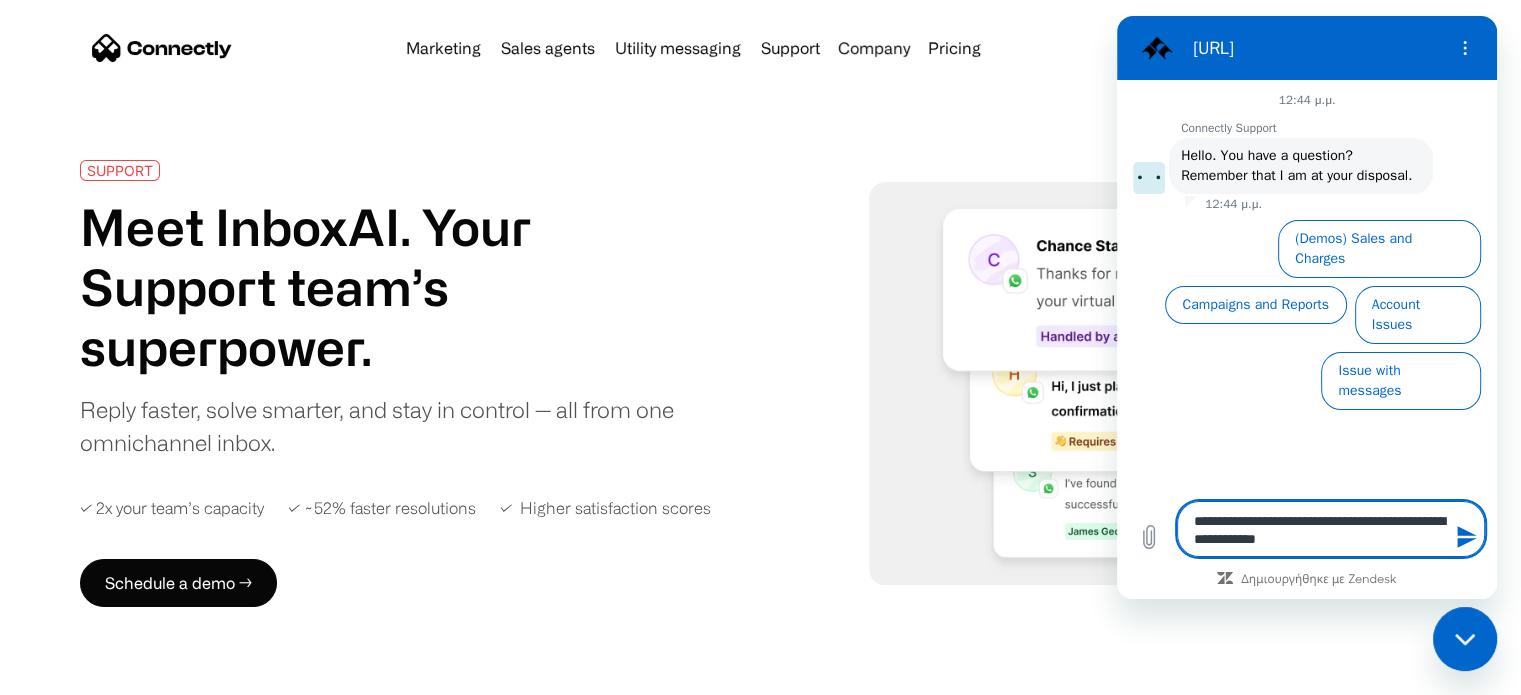 type on "**********" 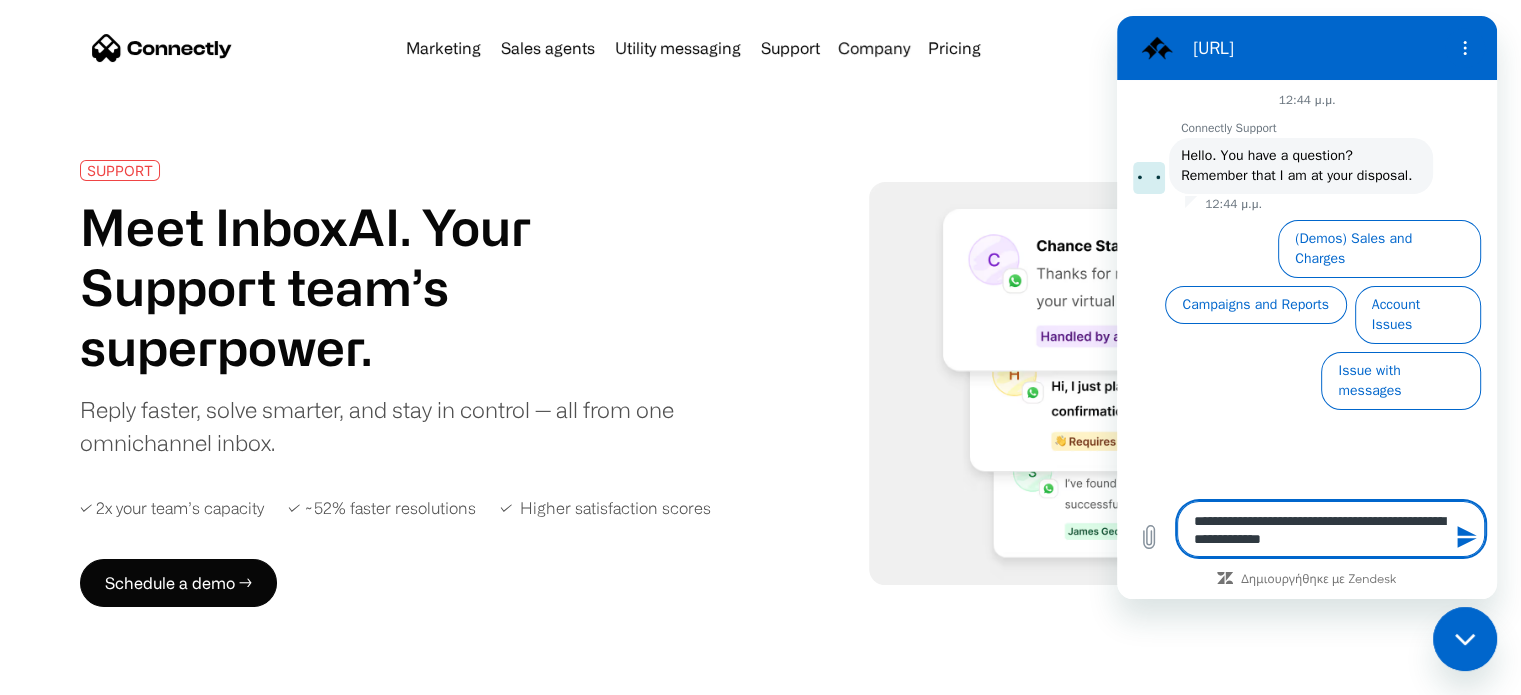 type on "**********" 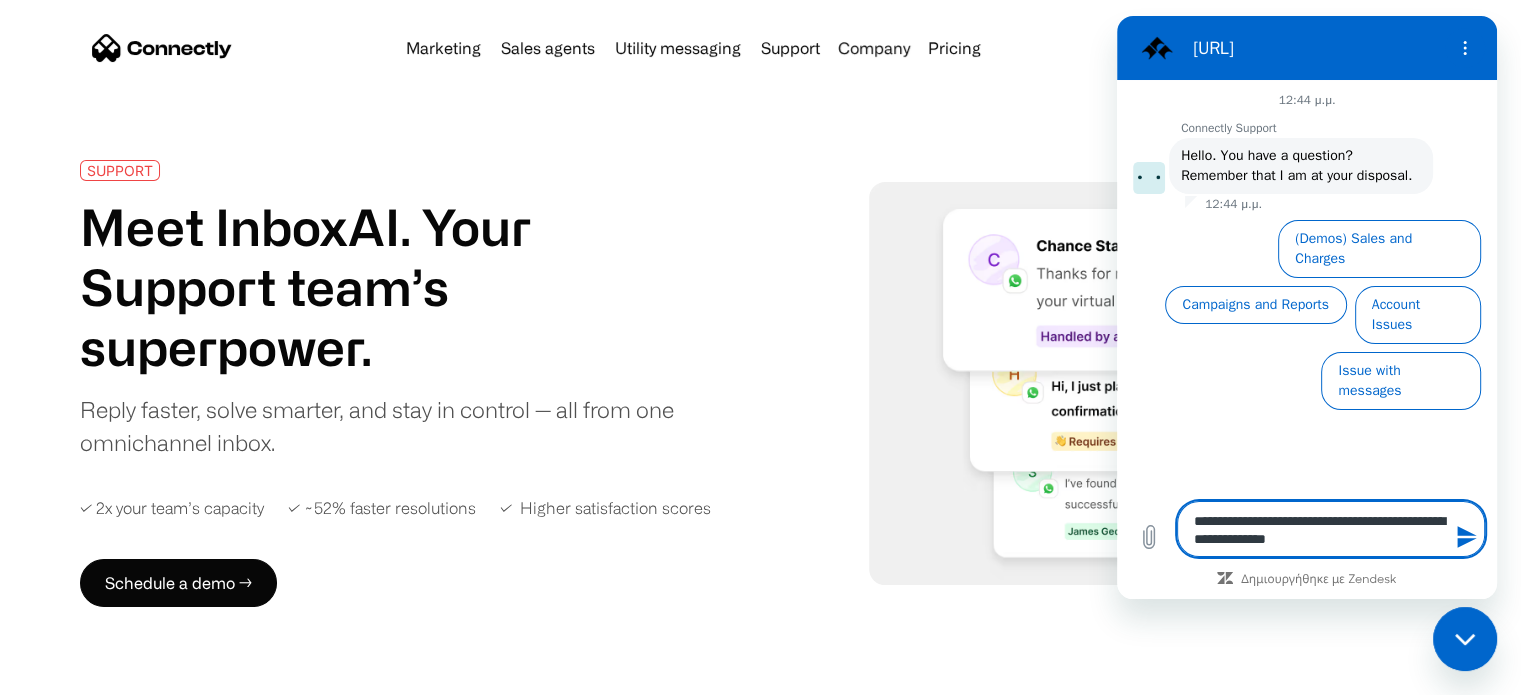 type on "**********" 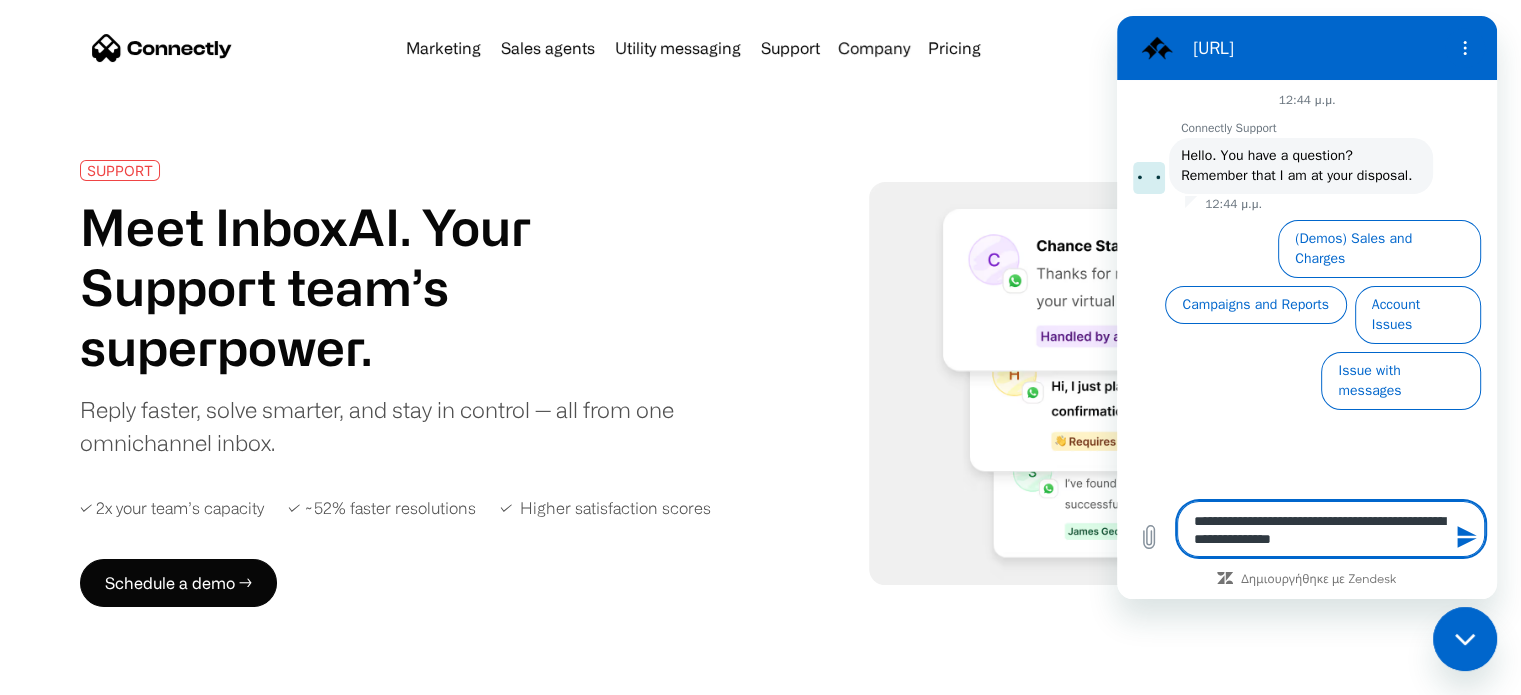 type on "**********" 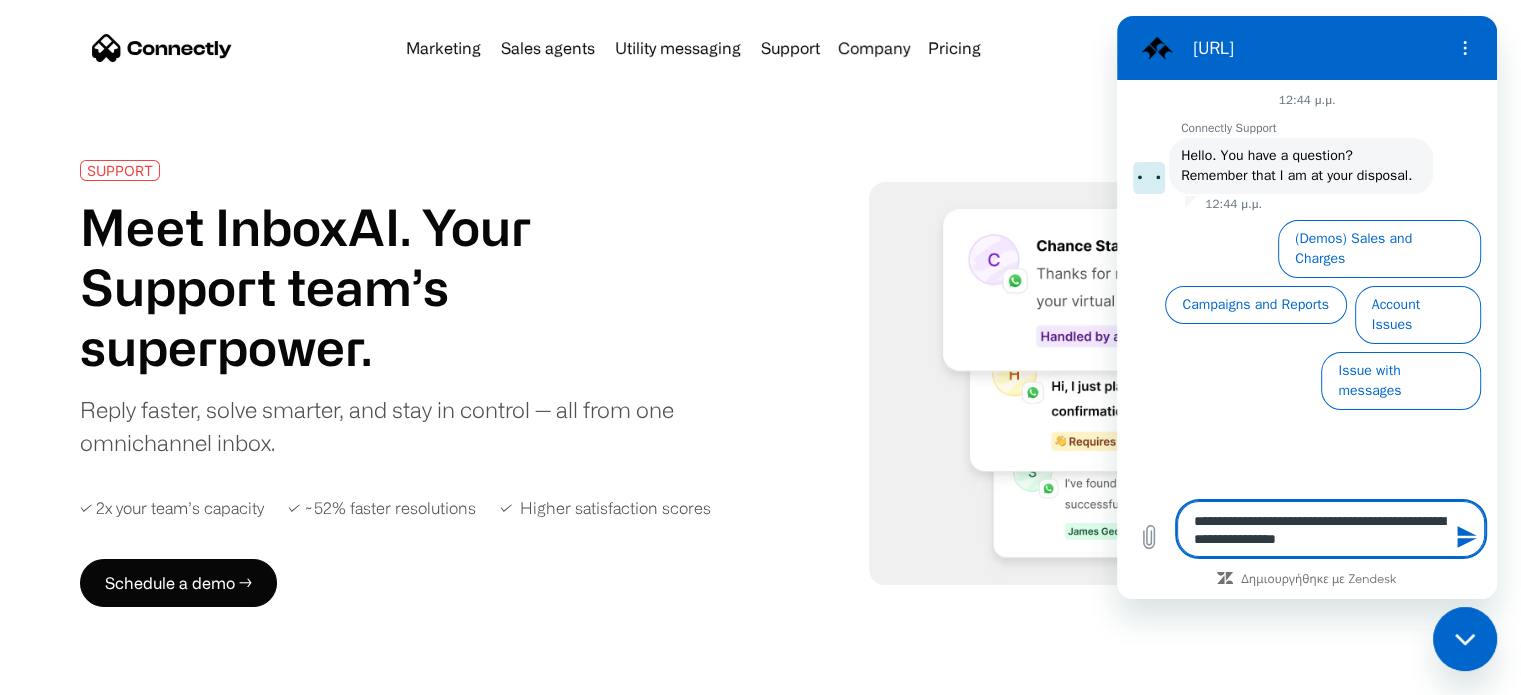 type on "**********" 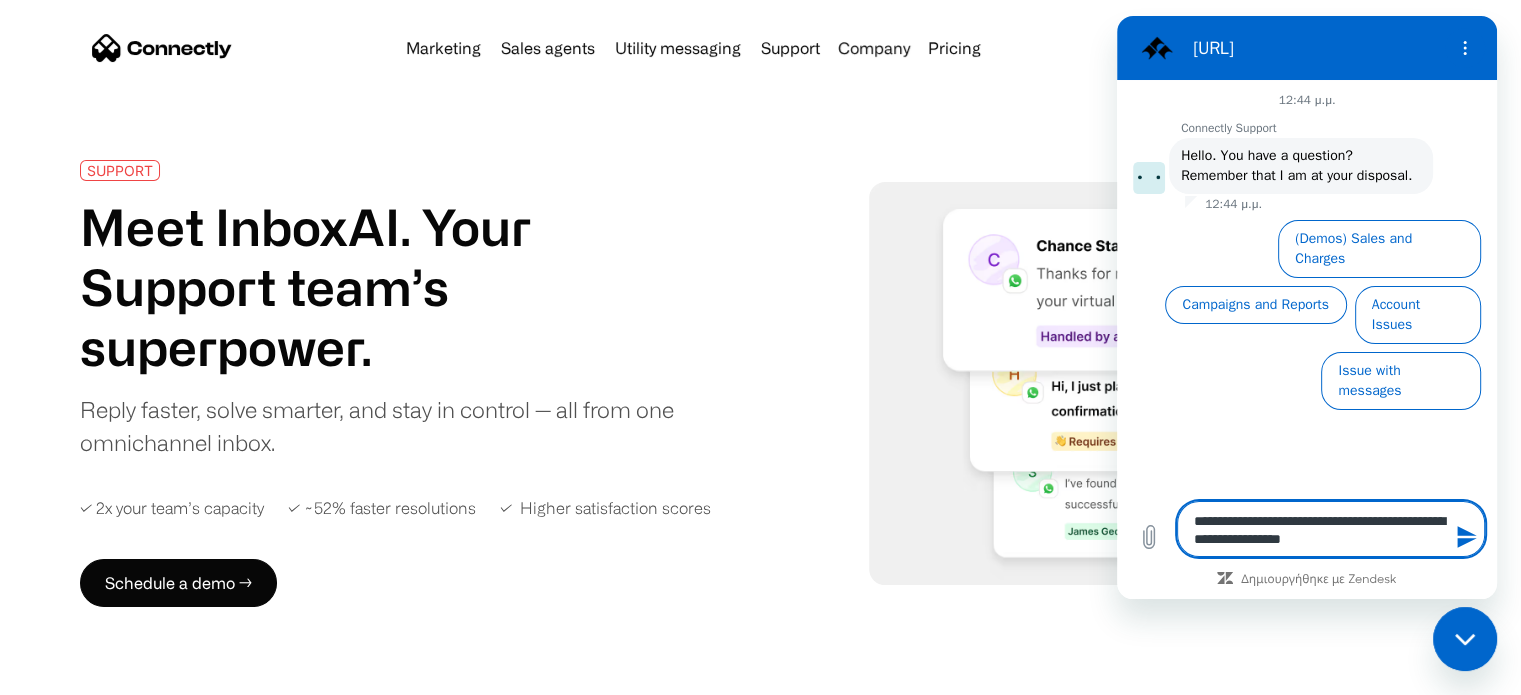 type 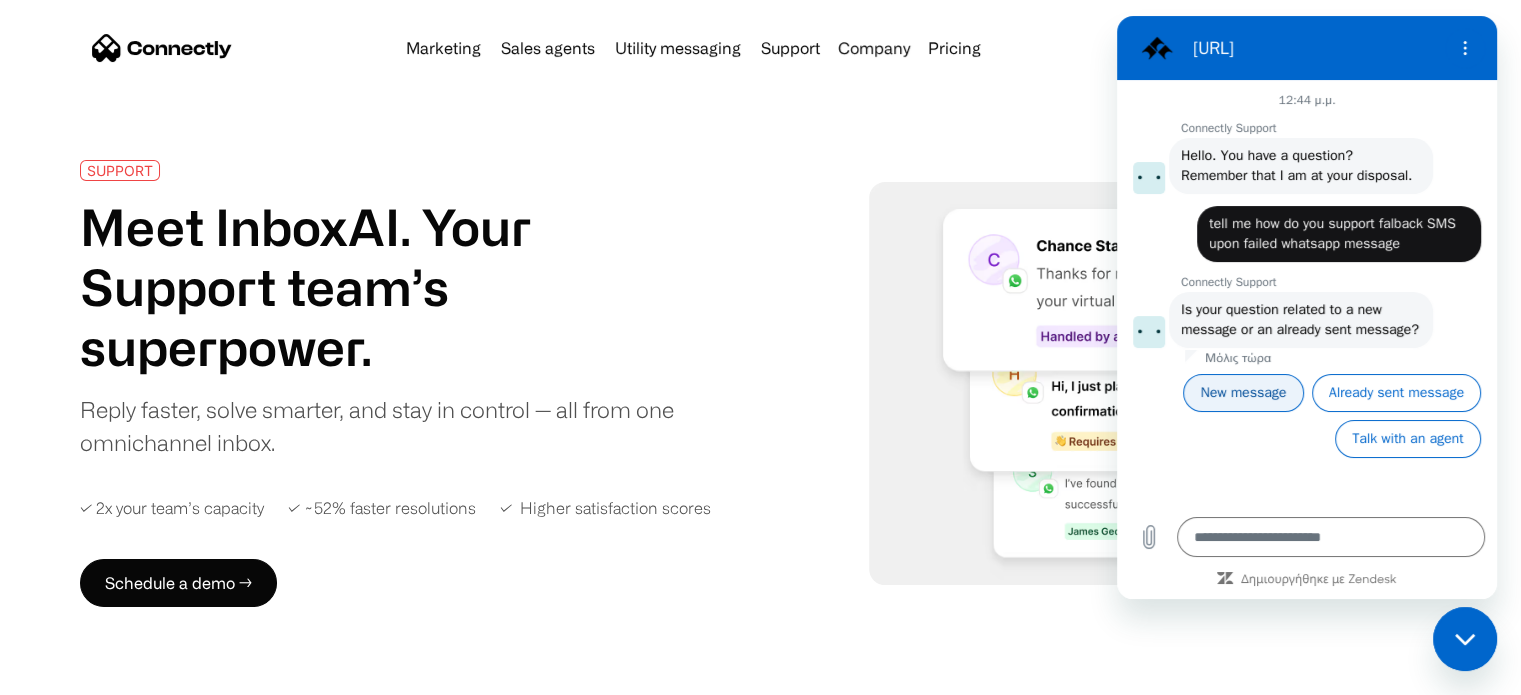 click on "New message" at bounding box center [1243, 393] 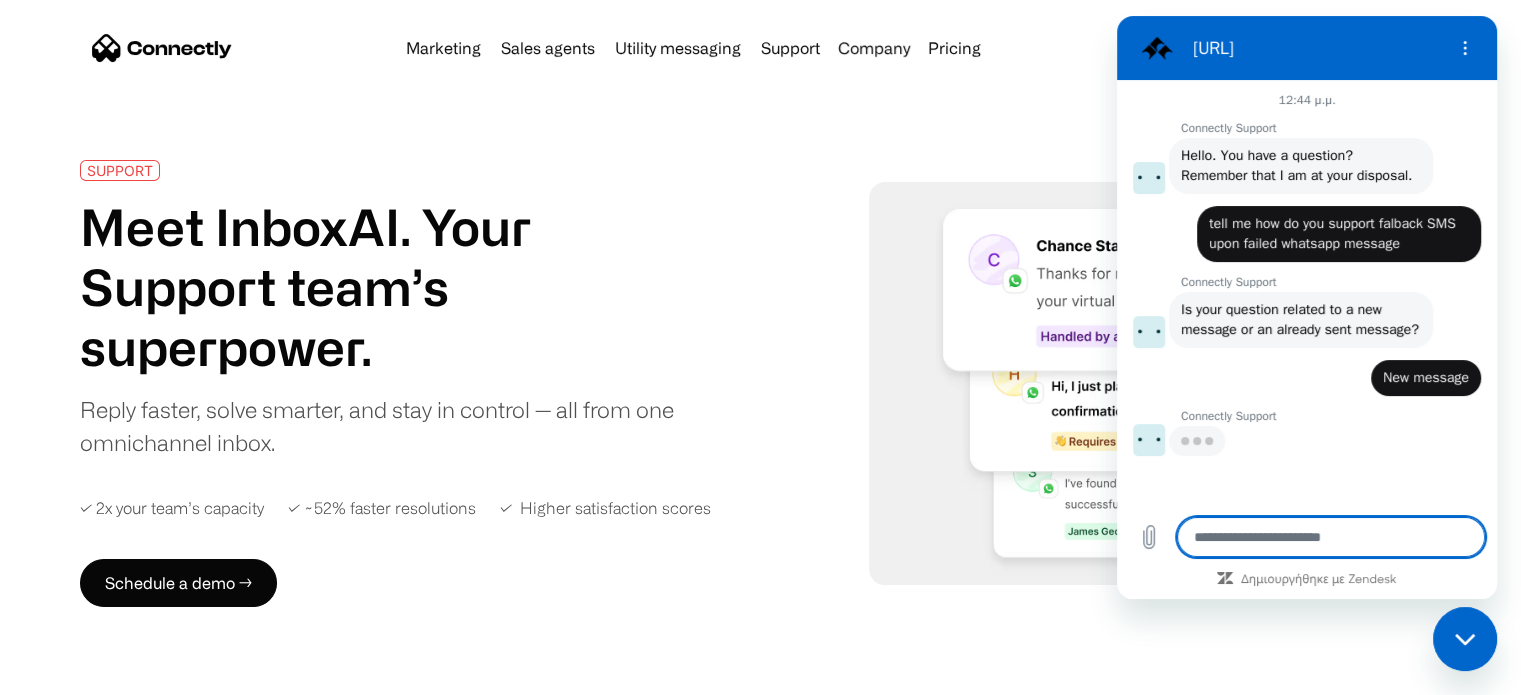 type on "*" 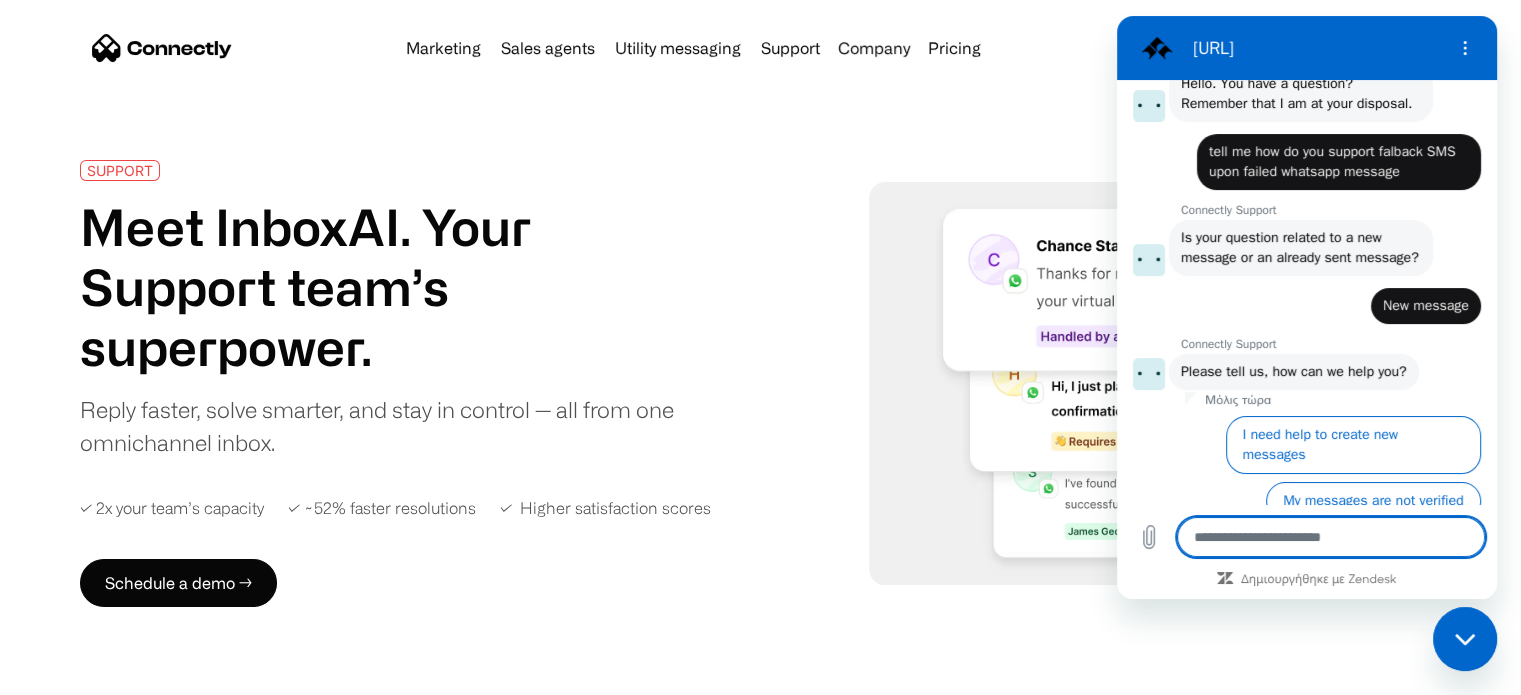 scroll, scrollTop: 110, scrollLeft: 0, axis: vertical 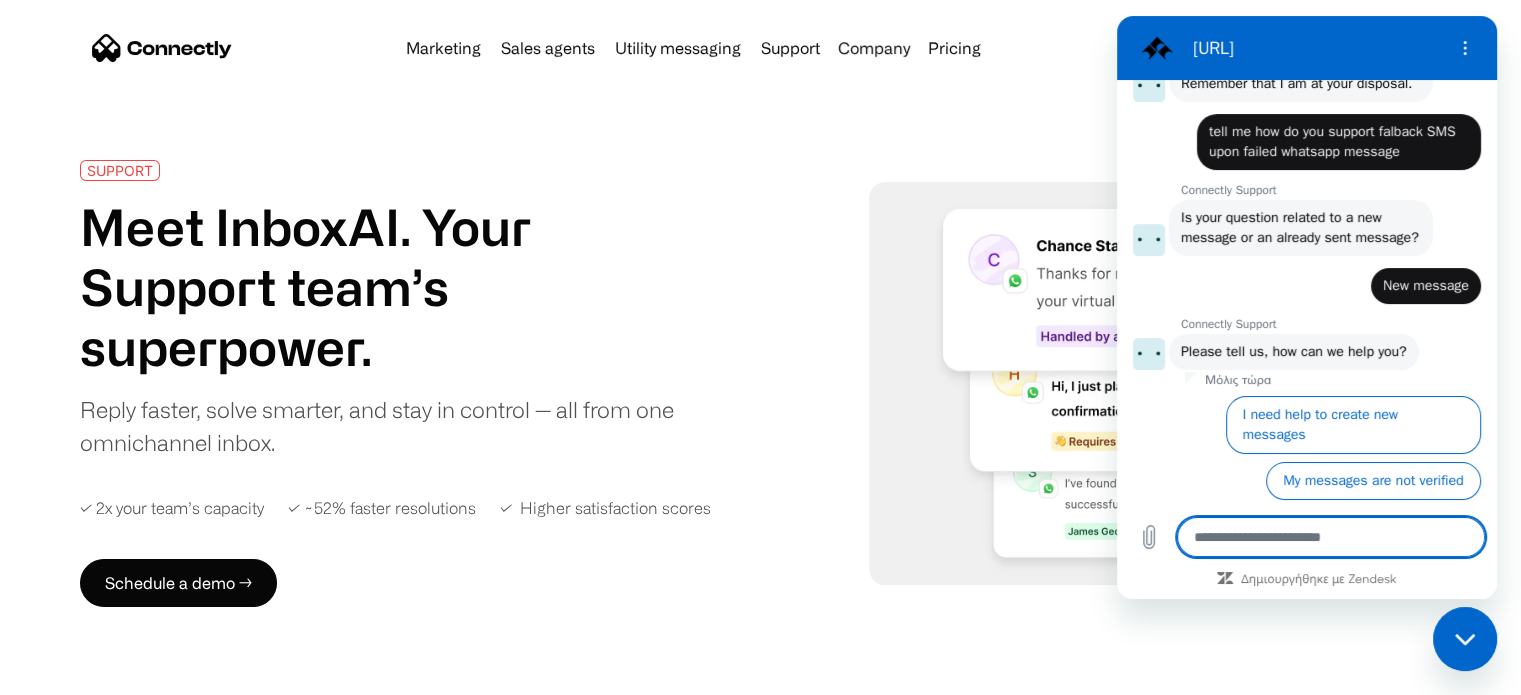 click at bounding box center [1331, 537] 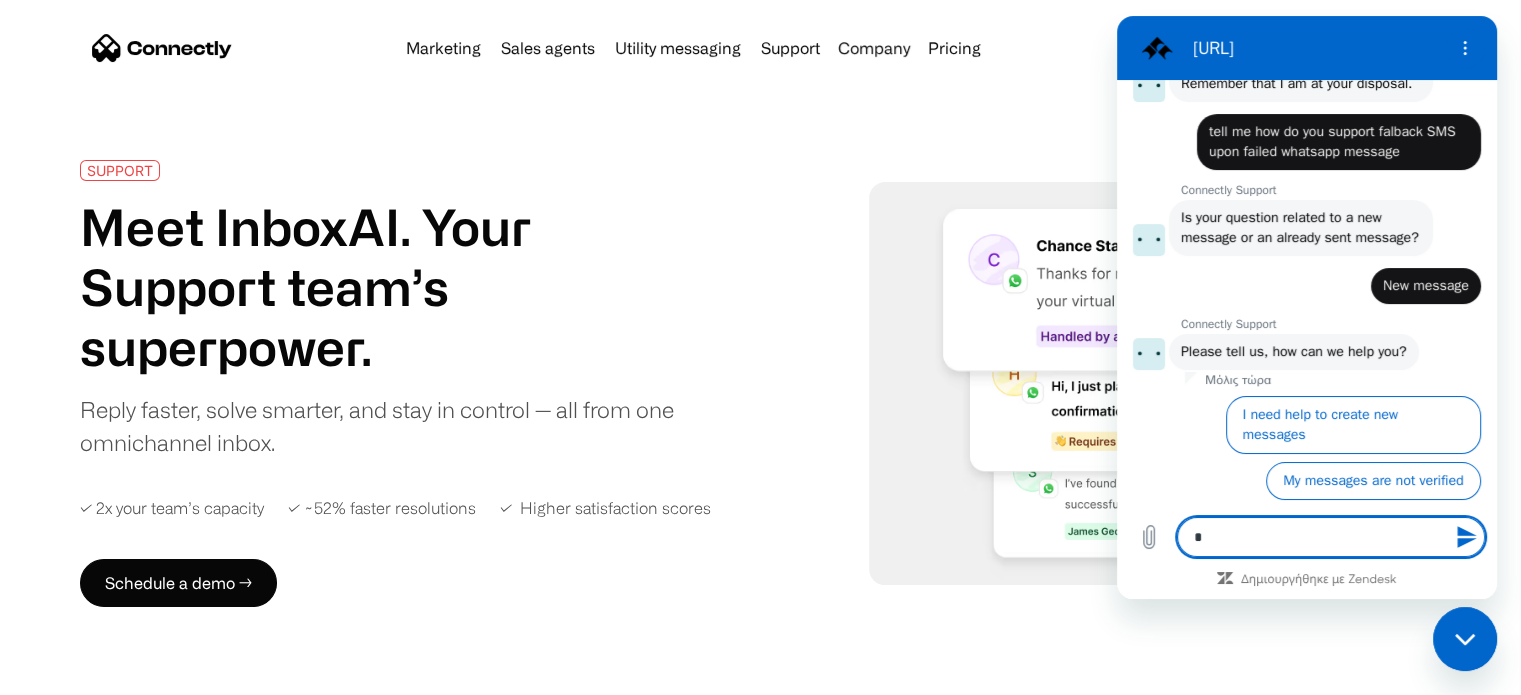 type on "**" 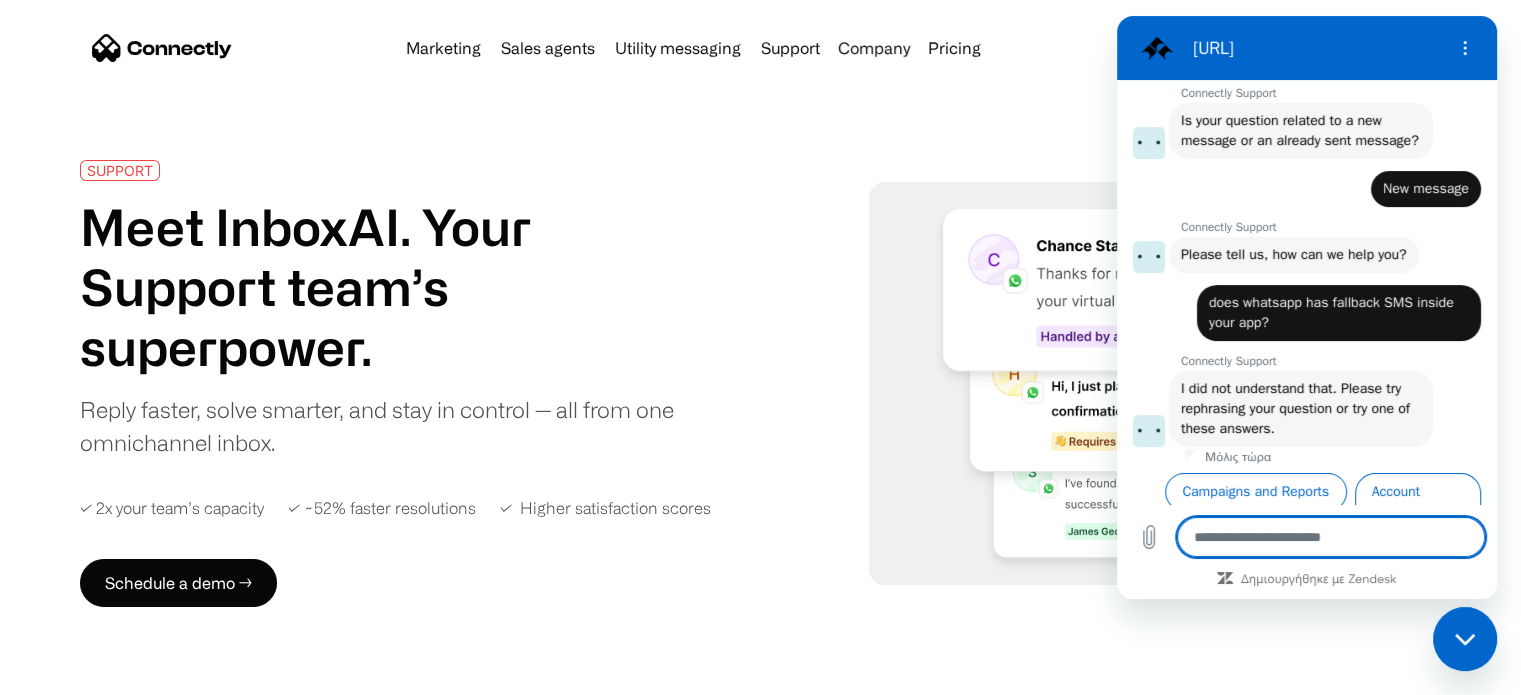 scroll, scrollTop: 330, scrollLeft: 0, axis: vertical 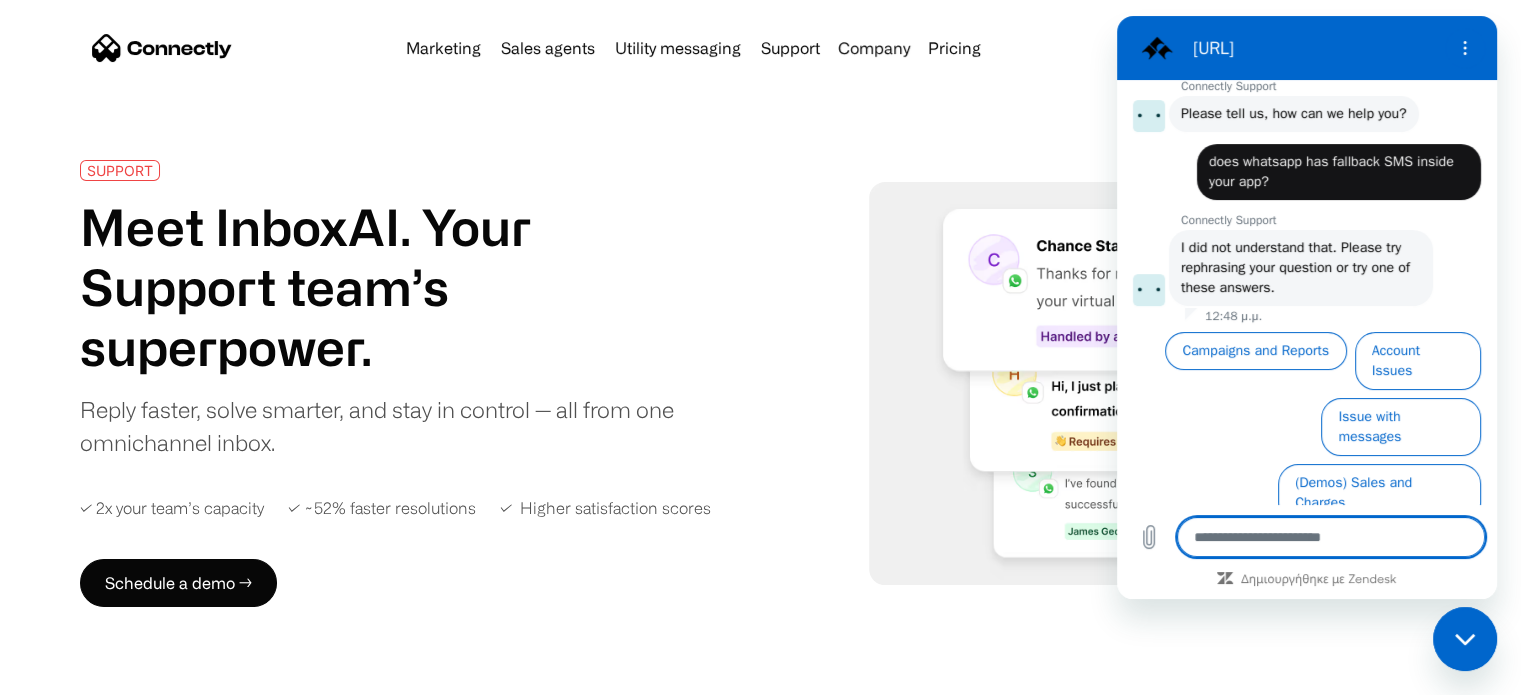 click at bounding box center [1331, 537] 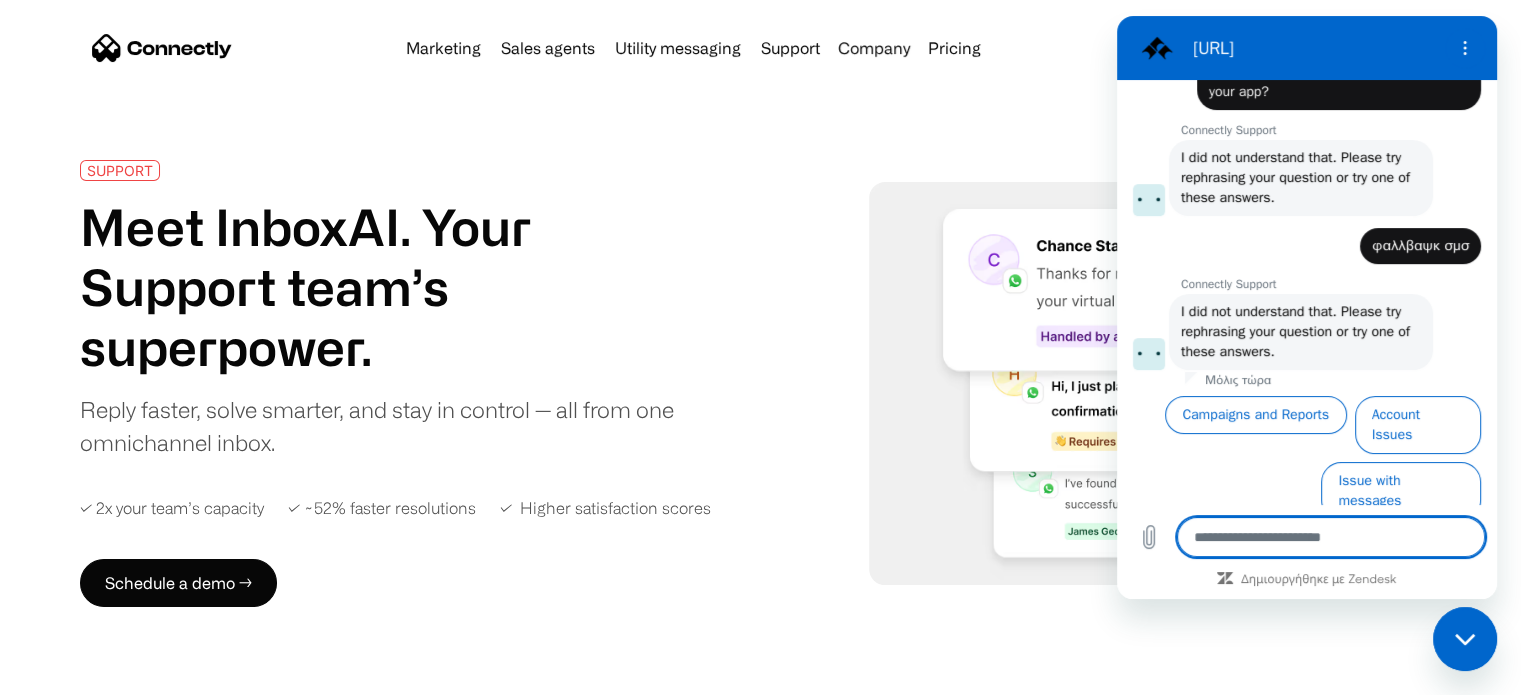 scroll, scrollTop: 484, scrollLeft: 0, axis: vertical 